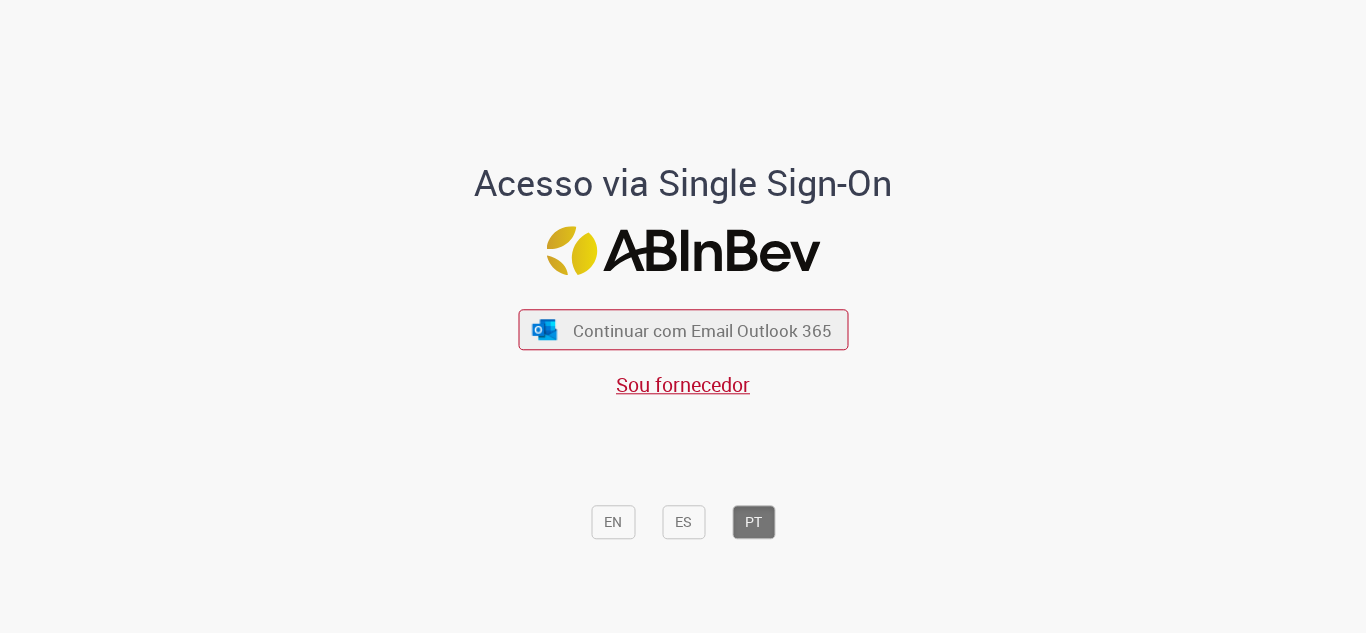 scroll, scrollTop: 0, scrollLeft: 0, axis: both 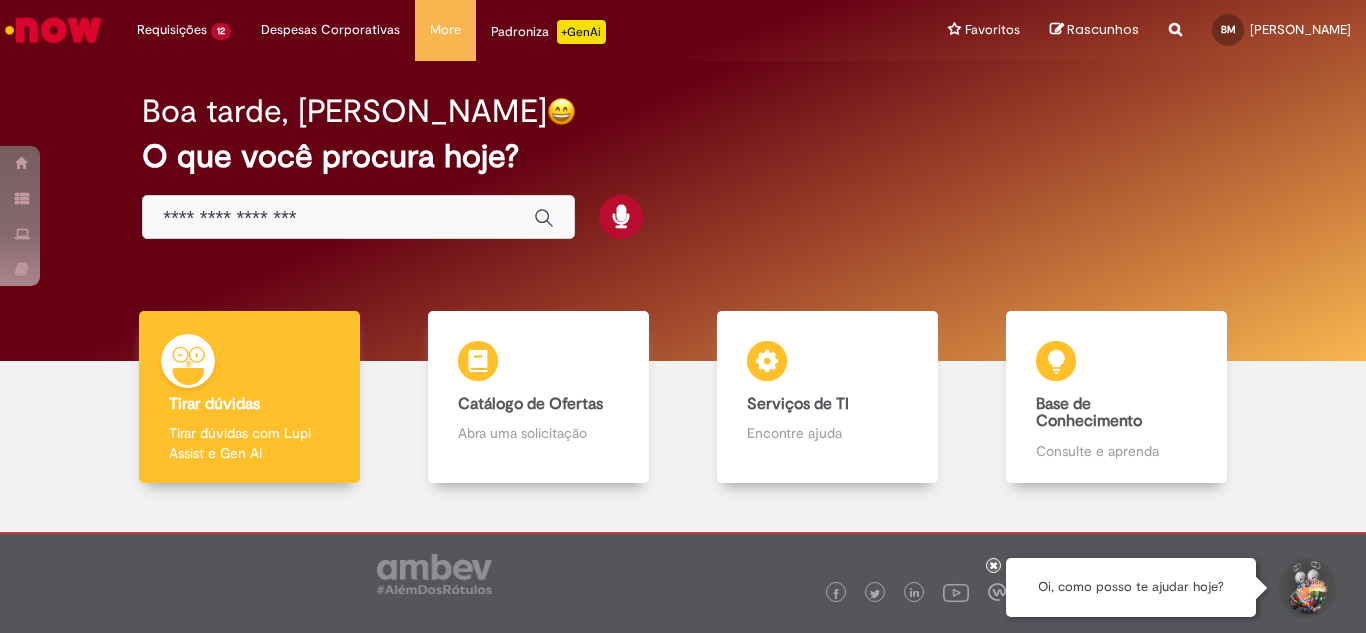 click on "Reportar problema
Artigos
Não encontrou base de conhecimento
Catálogo
Não foram encontradas ofertas
Comunidade
Nenhum resultado encontrado na comunidade" at bounding box center (1175, 30) 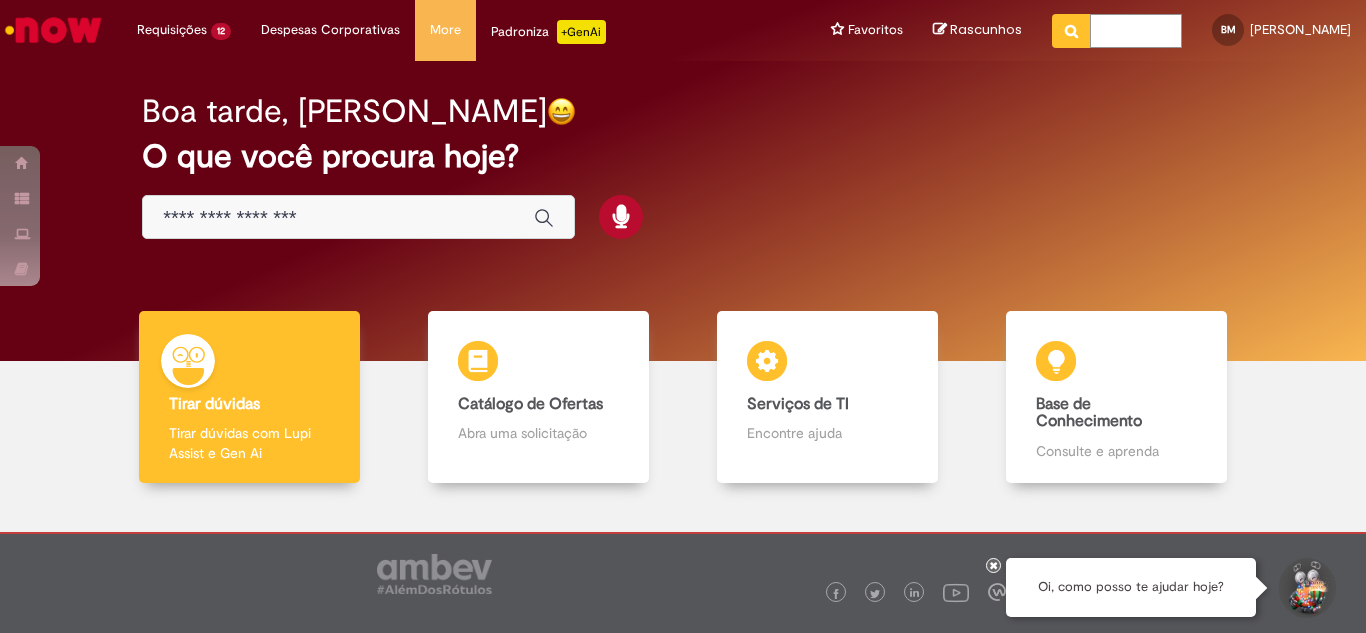 click at bounding box center [1136, 31] 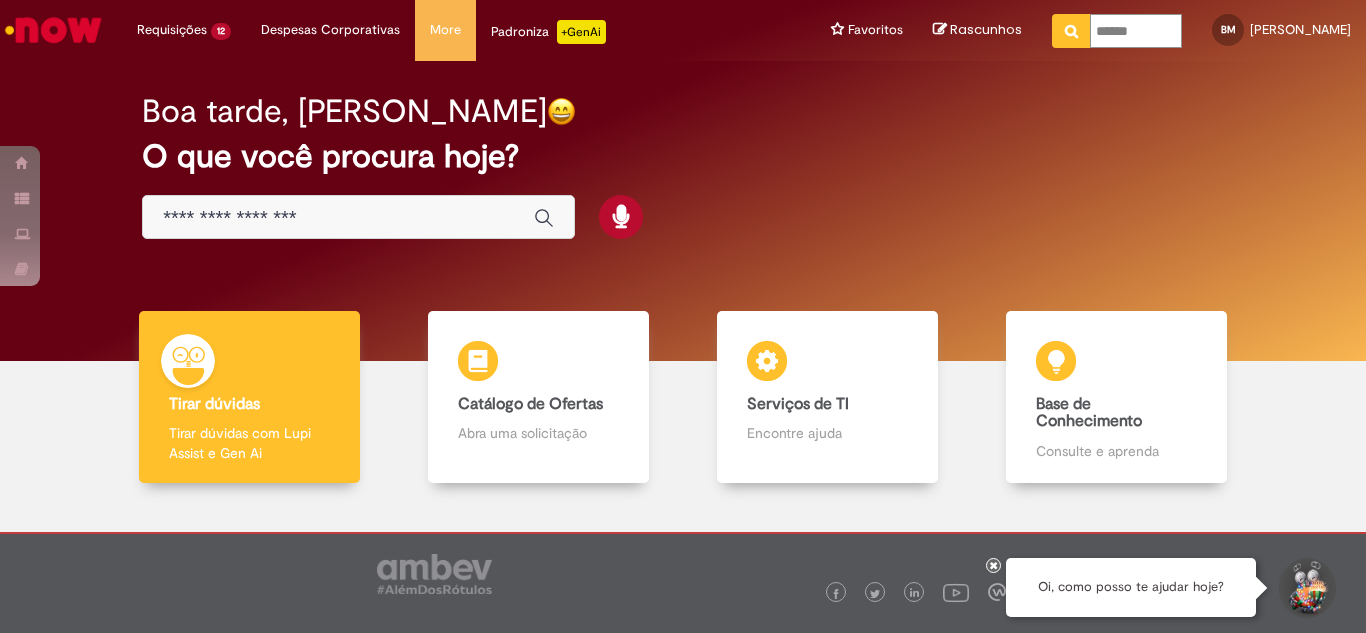 type on "*******" 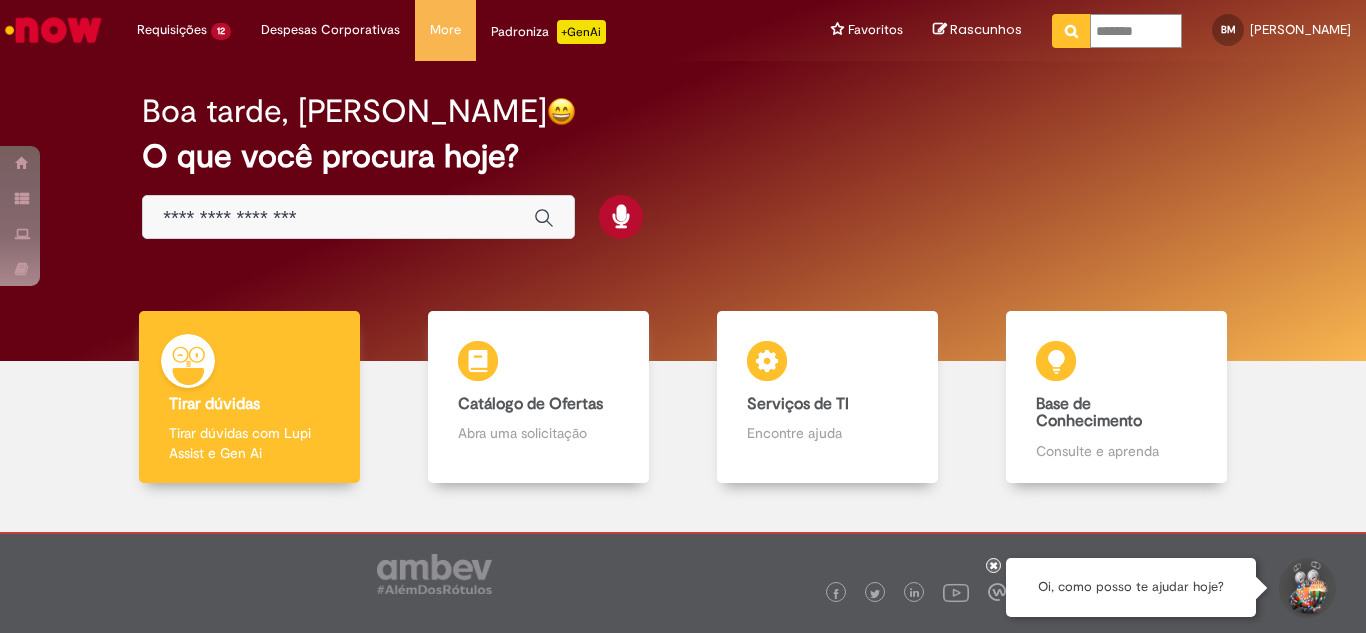 click at bounding box center [1071, 31] 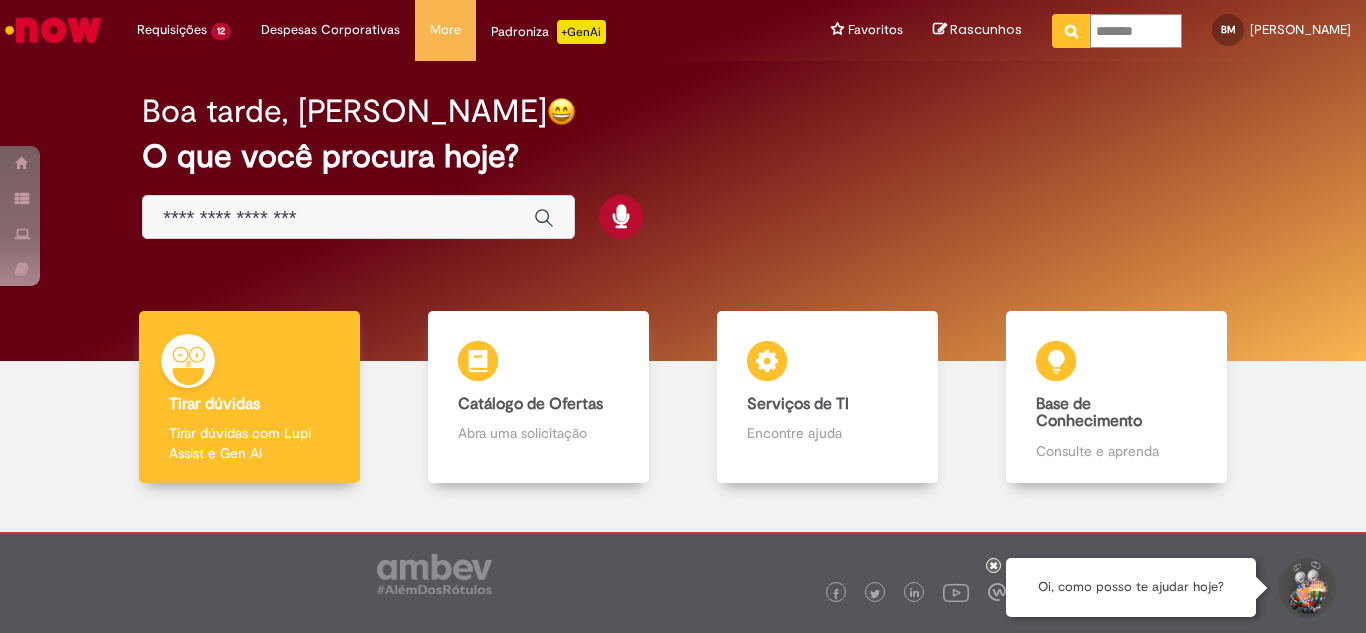 type on "*******" 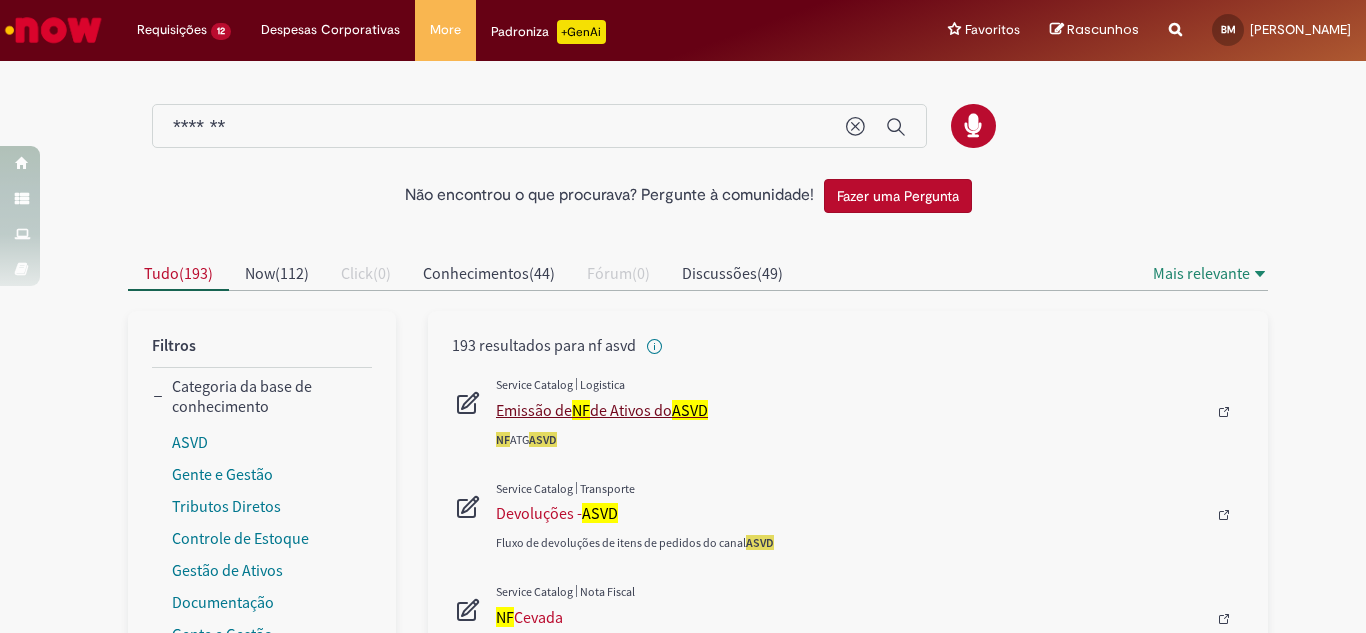 click on "Emissão de  NF  de Ativos do  [GEOGRAPHIC_DATA]" at bounding box center [851, 410] 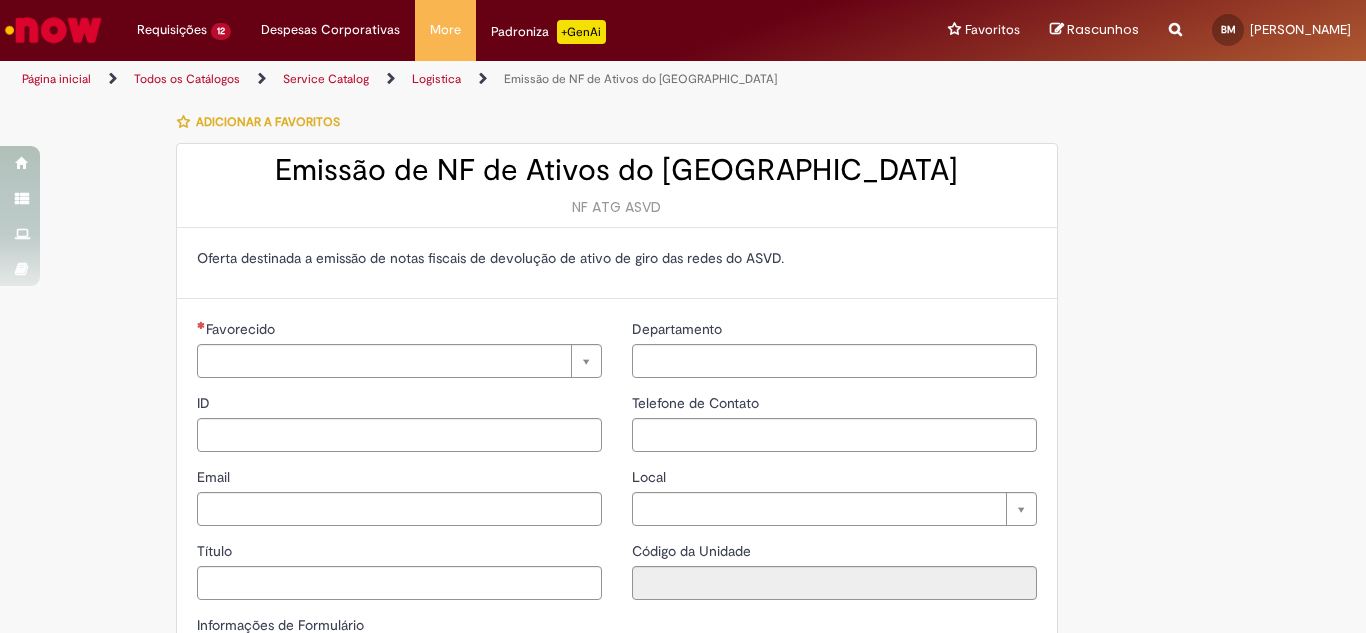 type on "**********" 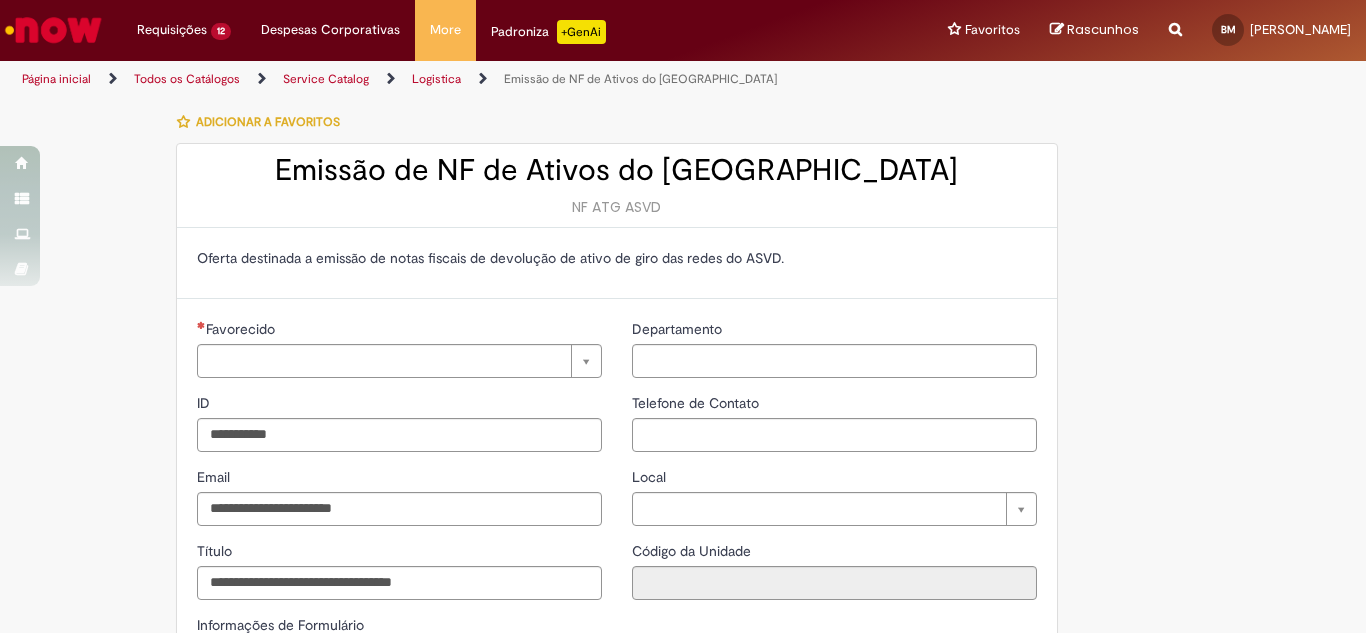 type on "**********" 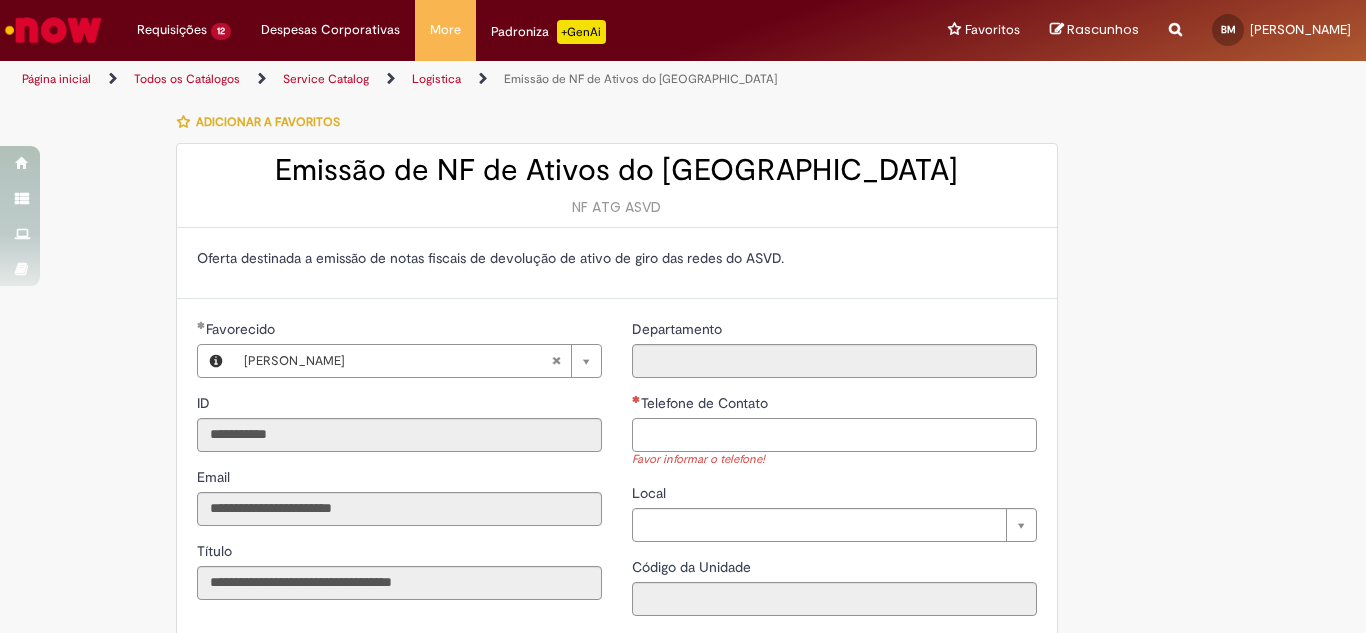 click on "Telefone de Contato" at bounding box center [834, 435] 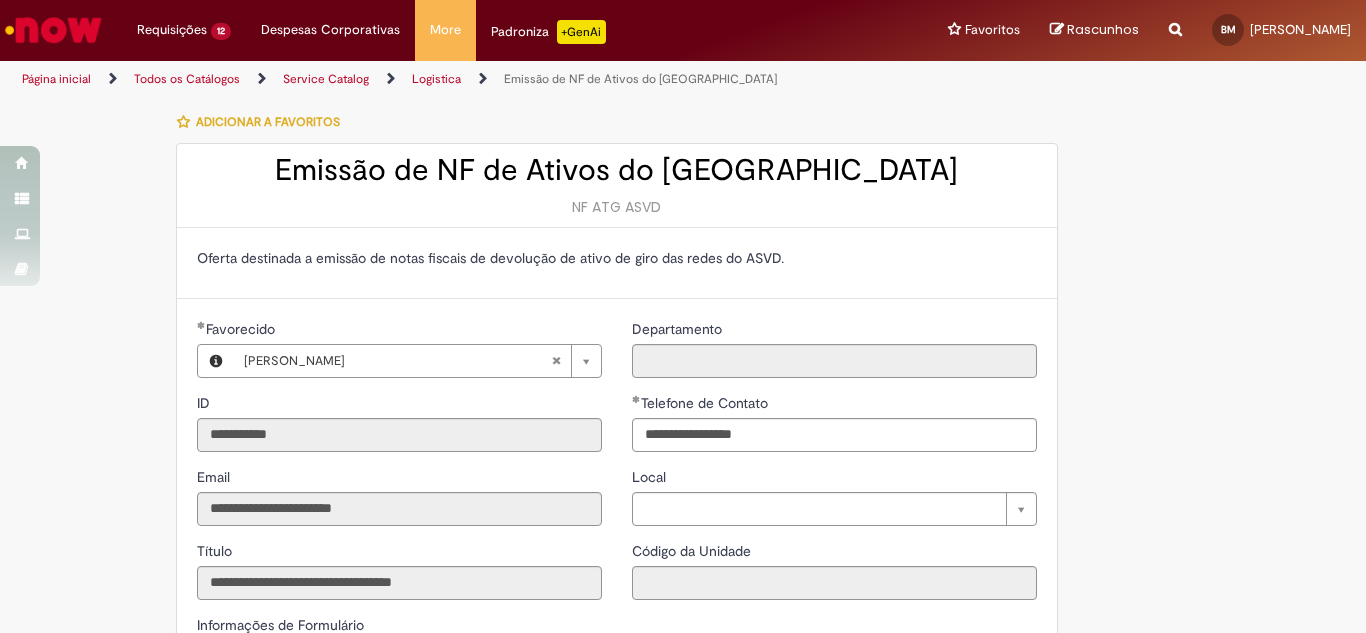 type on "**********" 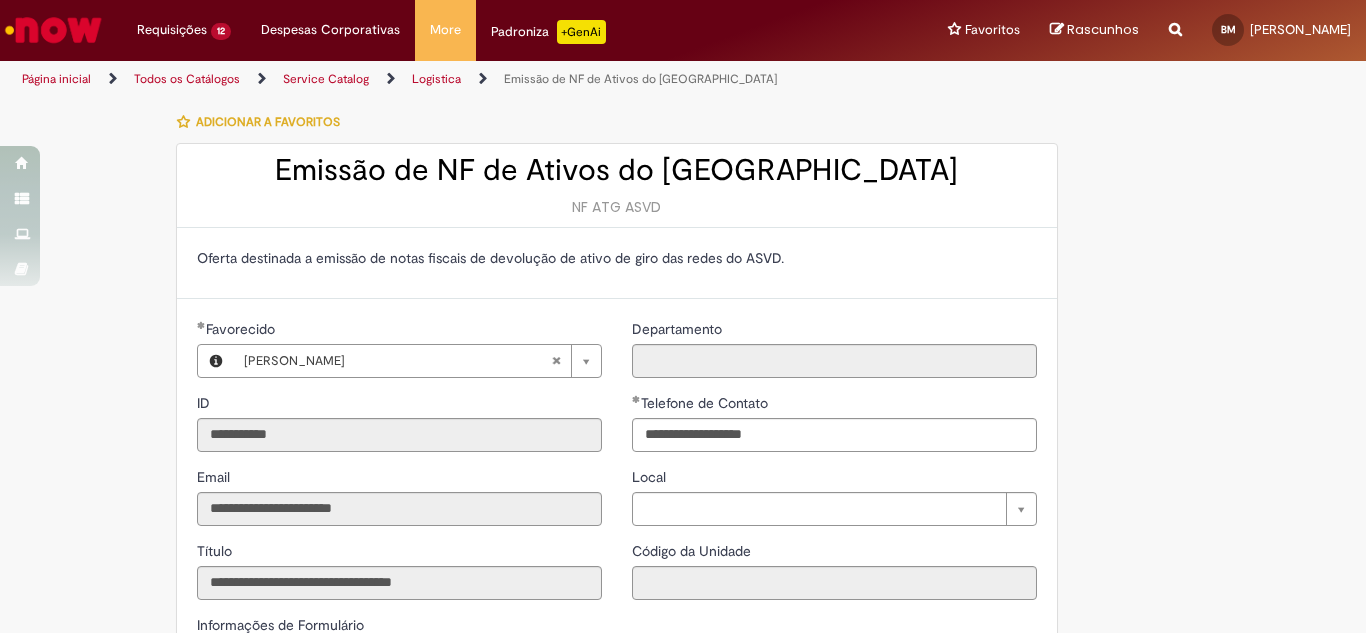 drag, startPoint x: 1079, startPoint y: 357, endPoint x: 1099, endPoint y: 251, distance: 107.87029 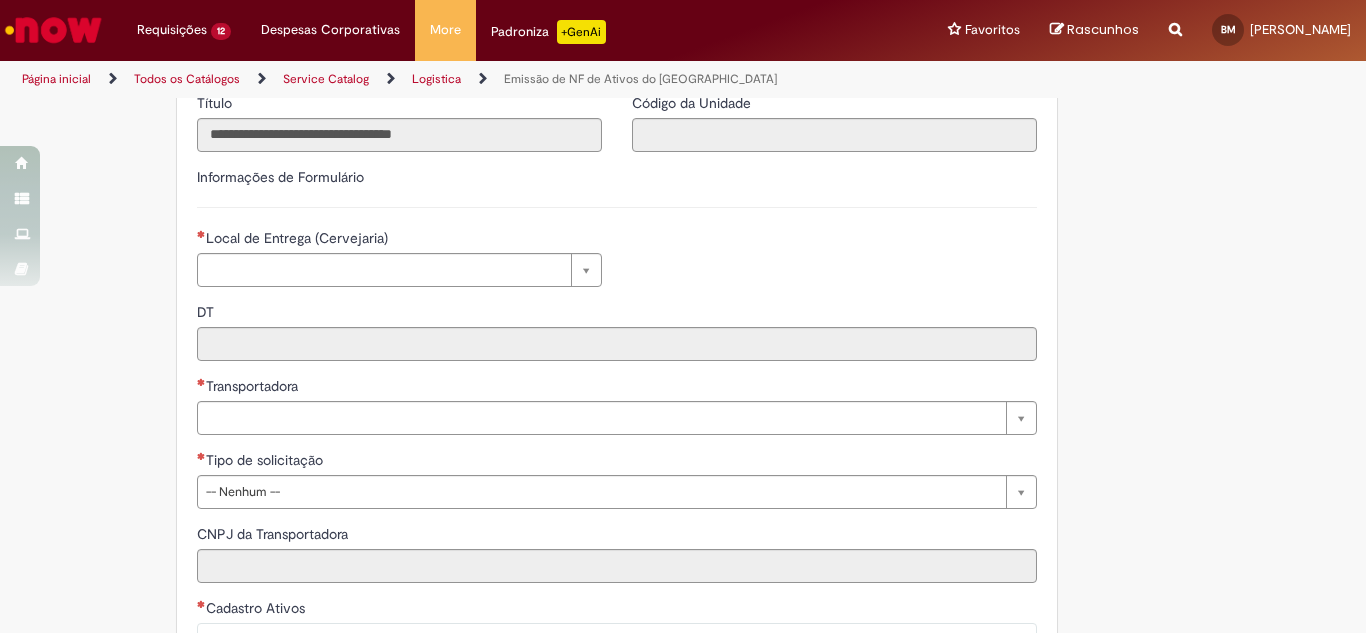 scroll, scrollTop: 400, scrollLeft: 0, axis: vertical 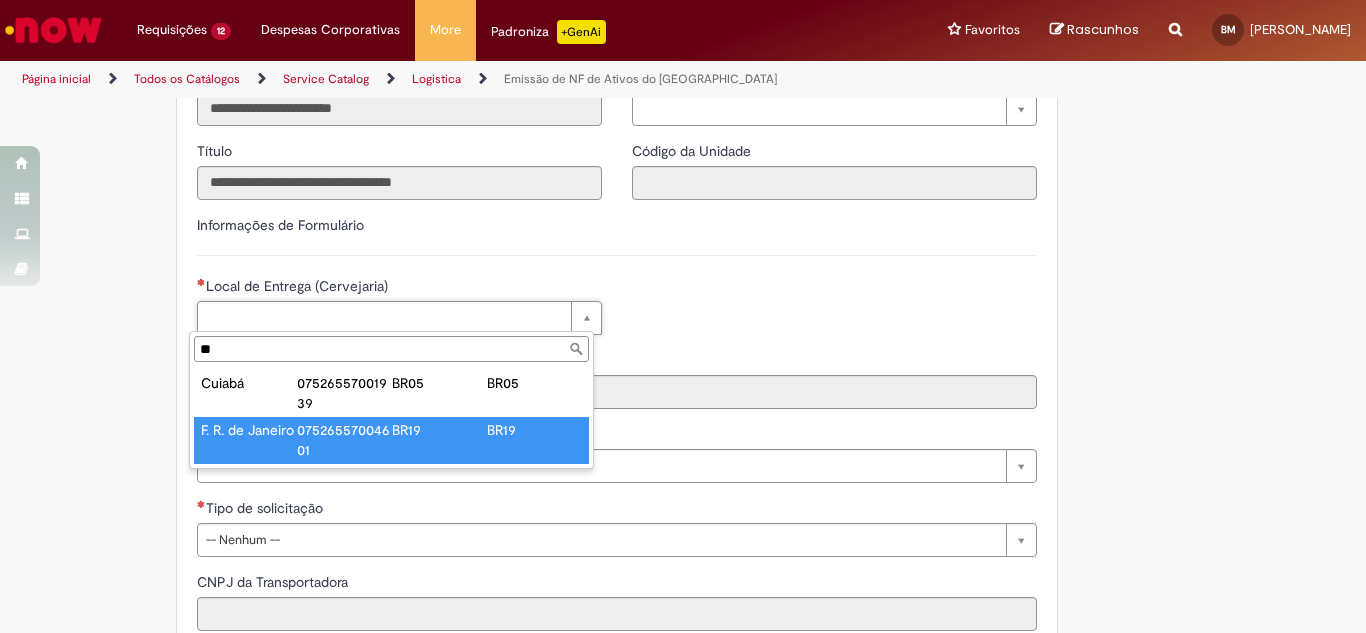 type on "**" 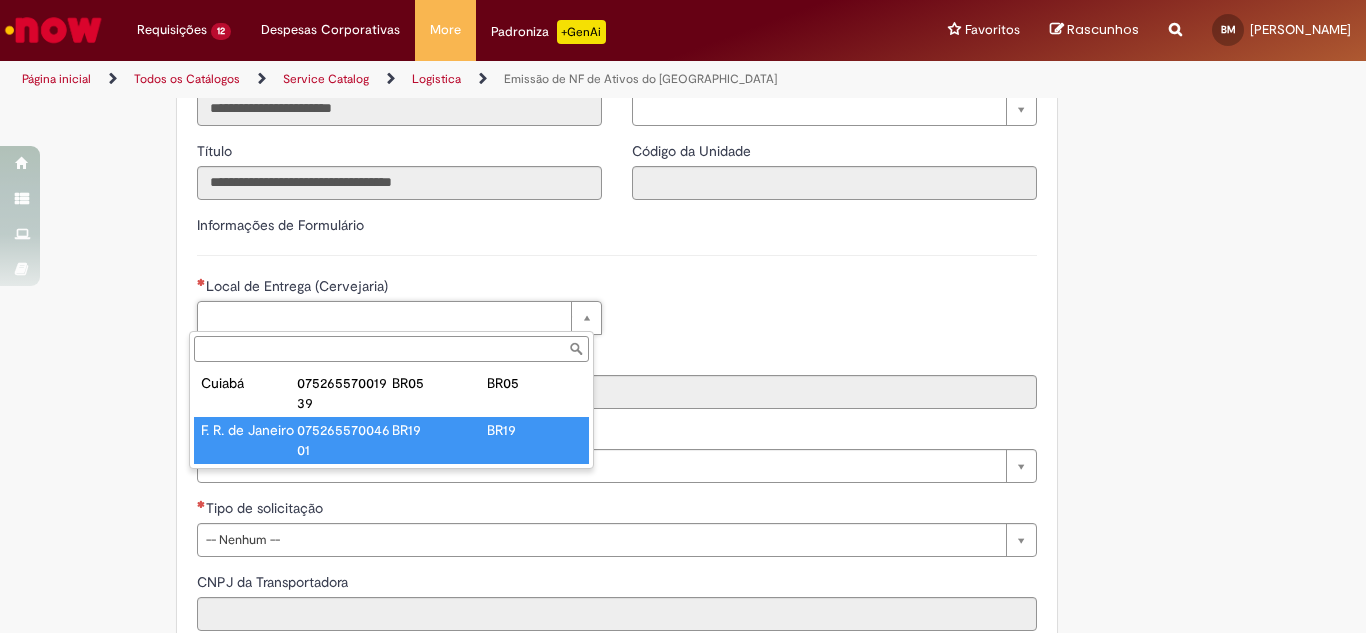 type on "****" 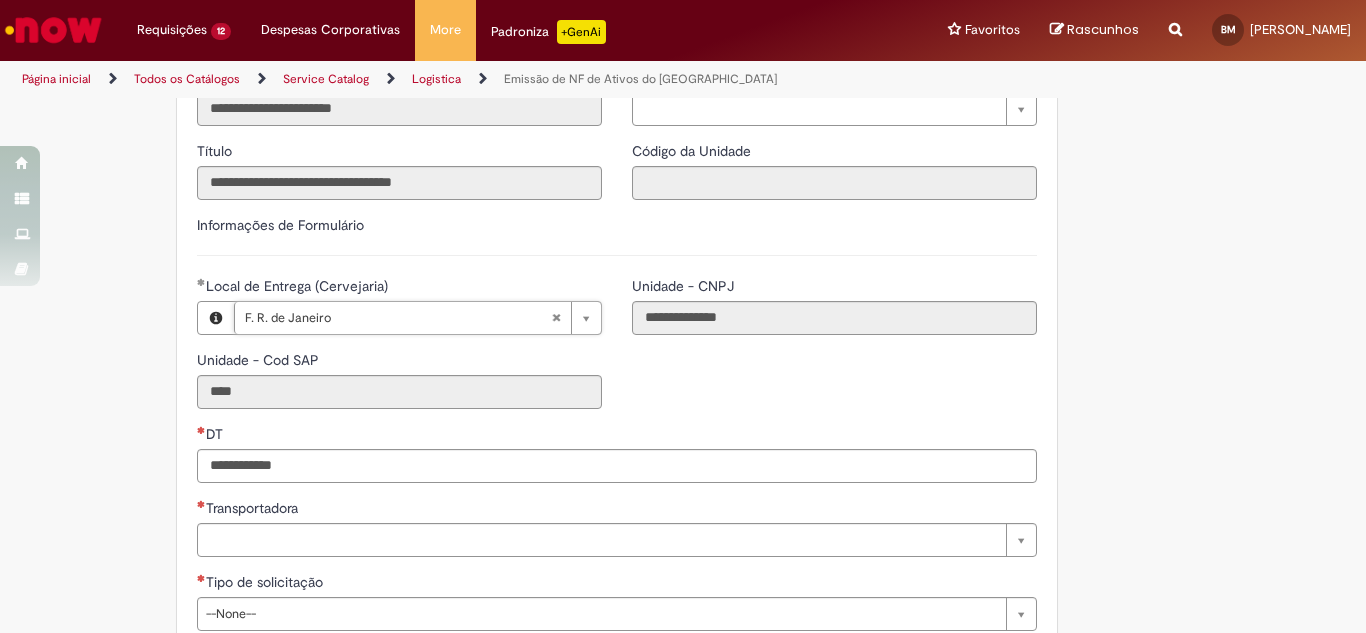 scroll, scrollTop: 500, scrollLeft: 0, axis: vertical 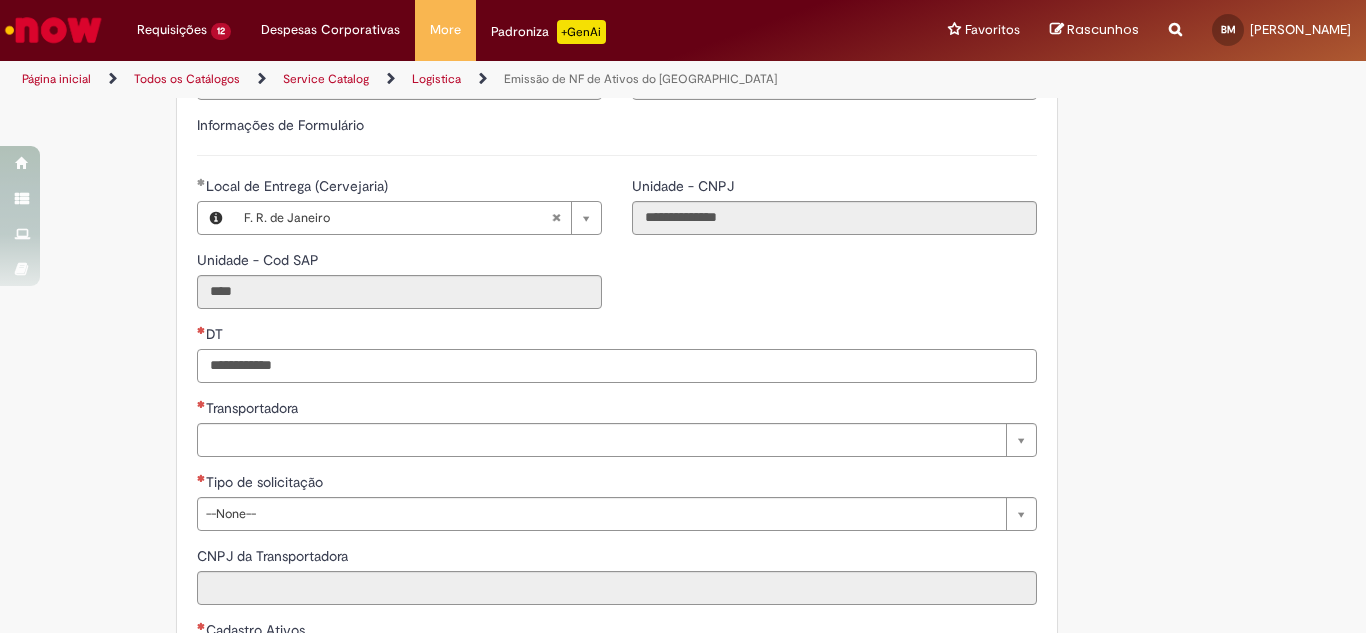 click on "DT" at bounding box center (617, 366) 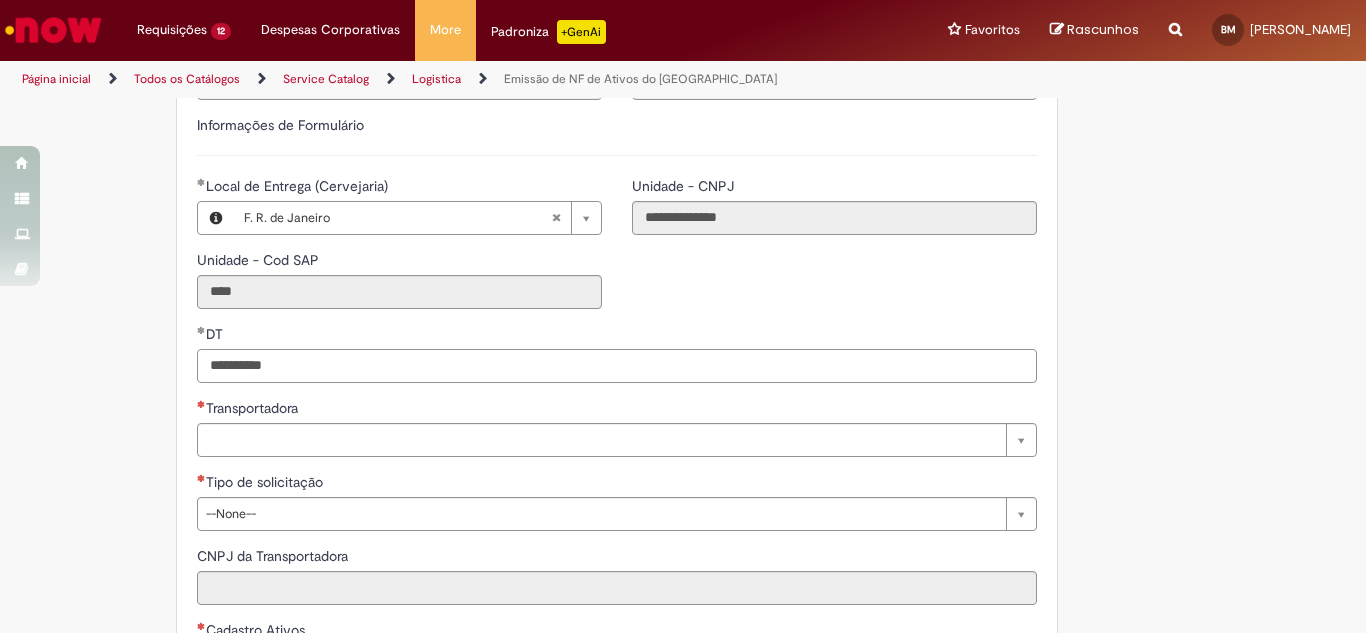 type on "**********" 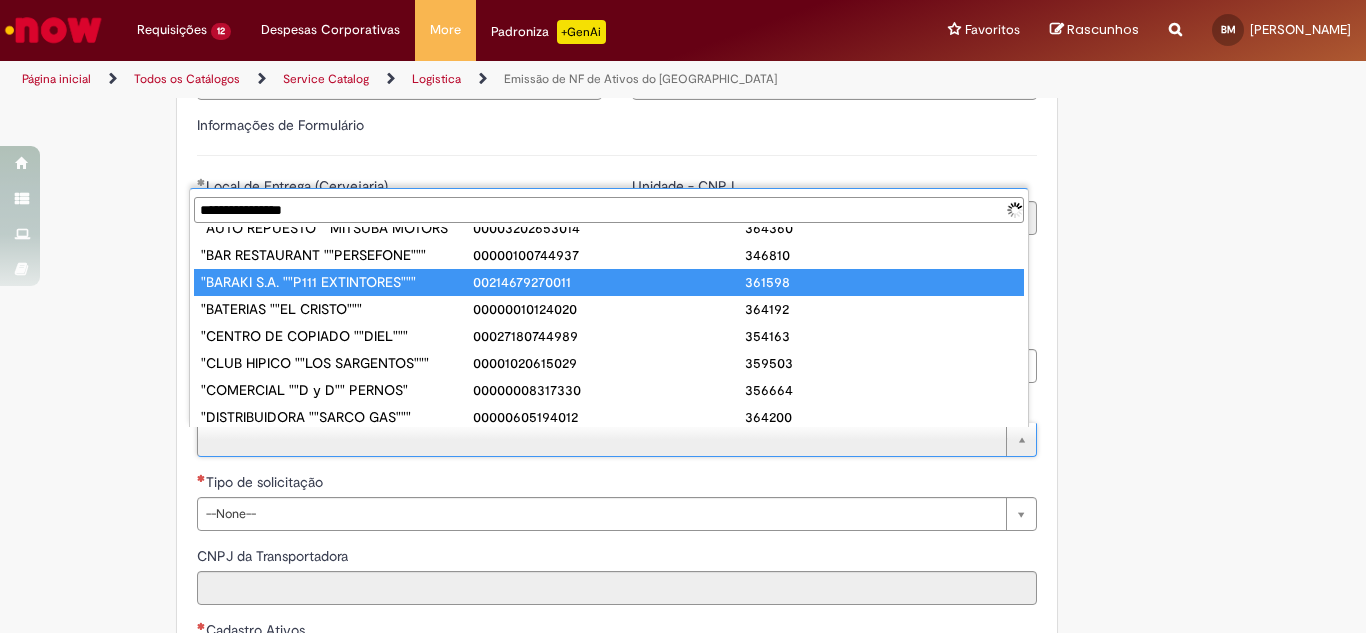 scroll, scrollTop: 0, scrollLeft: 0, axis: both 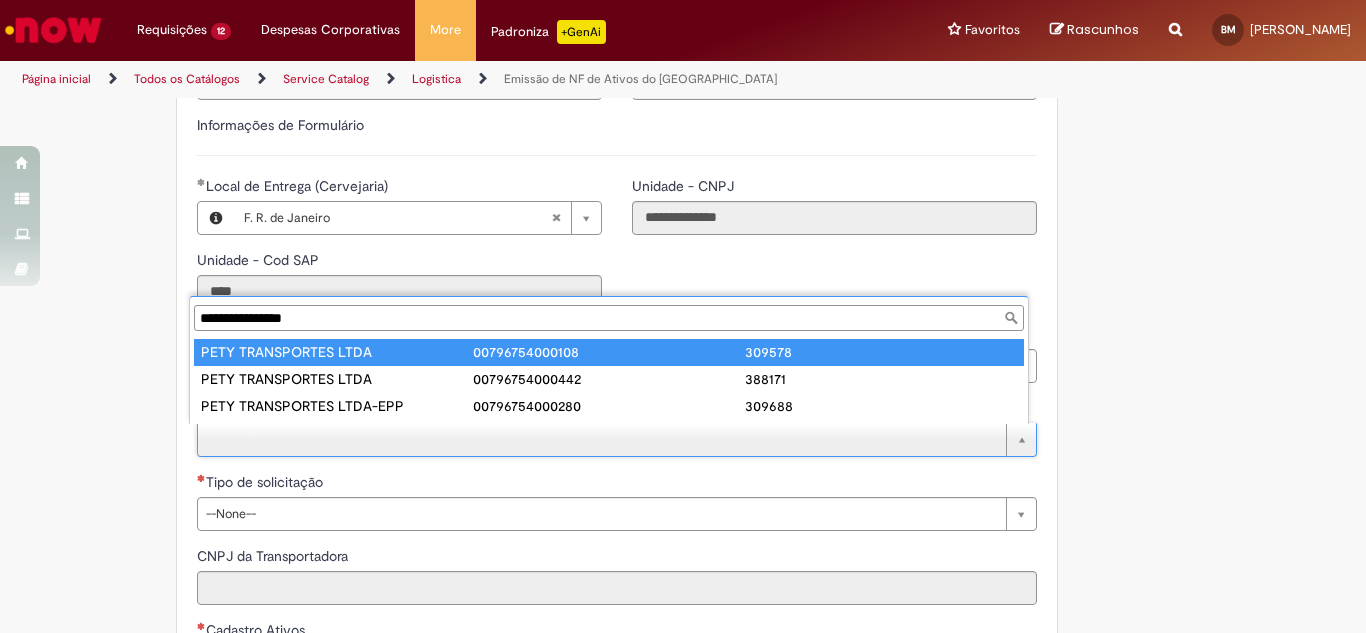 type on "**********" 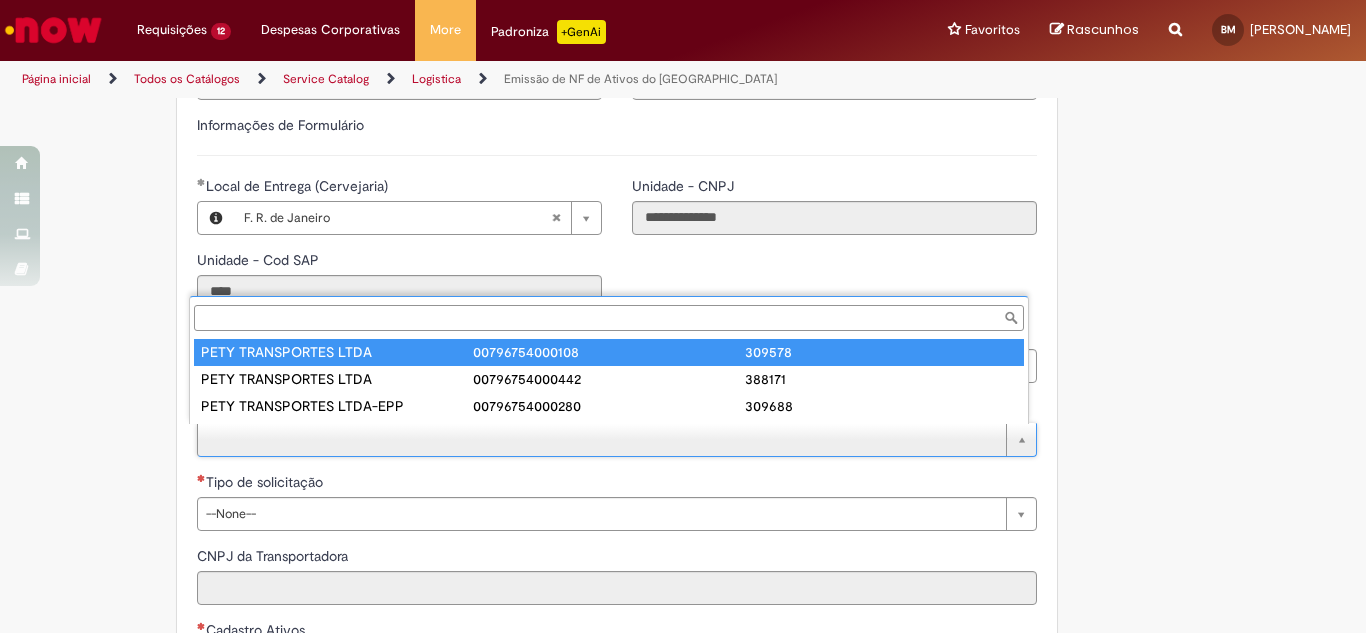 type on "**********" 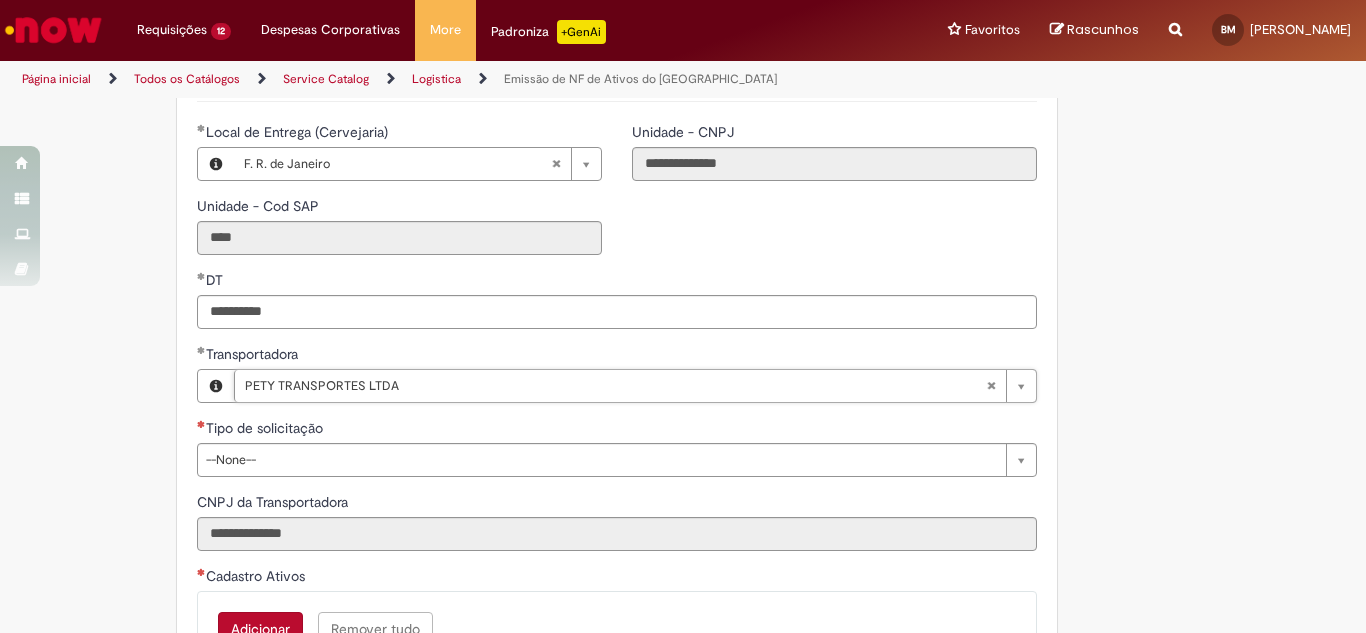 scroll, scrollTop: 600, scrollLeft: 0, axis: vertical 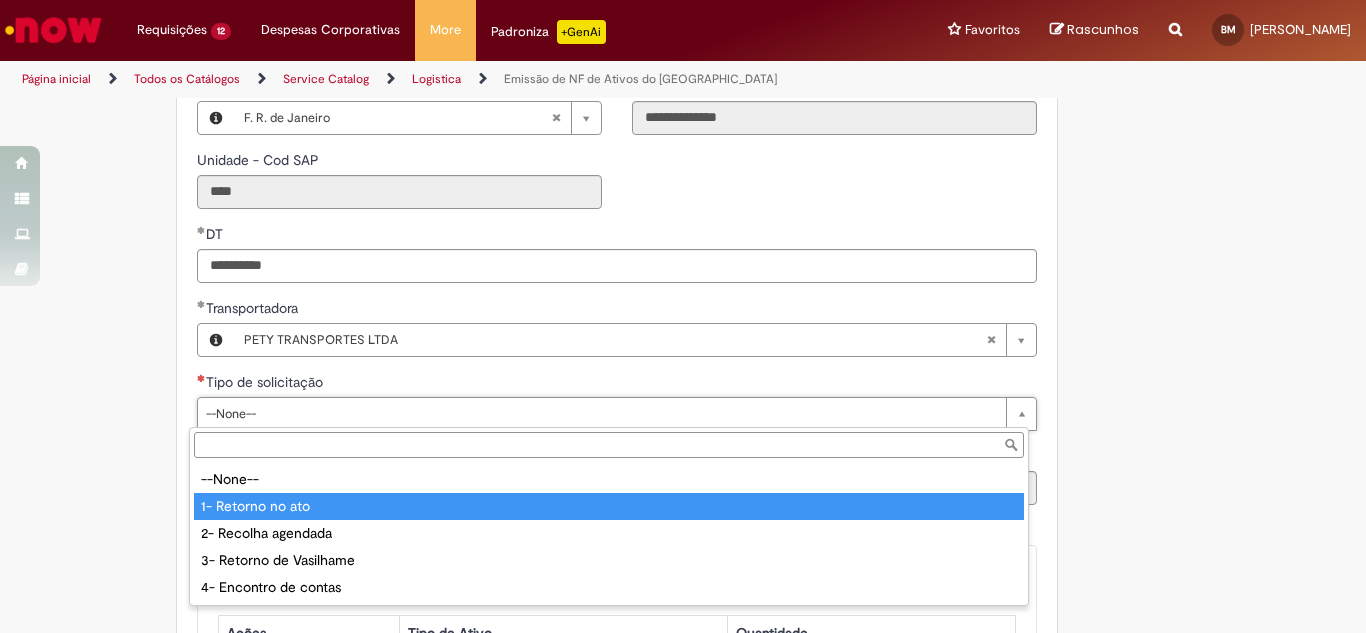 type on "**********" 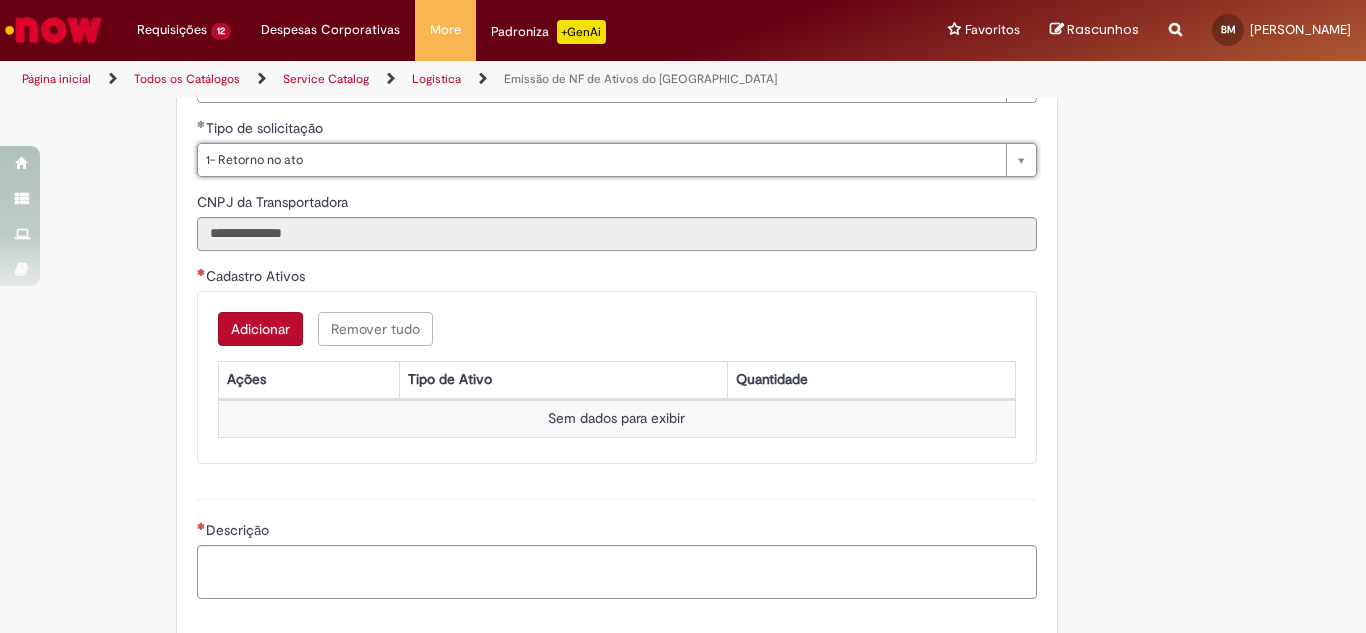 scroll, scrollTop: 900, scrollLeft: 0, axis: vertical 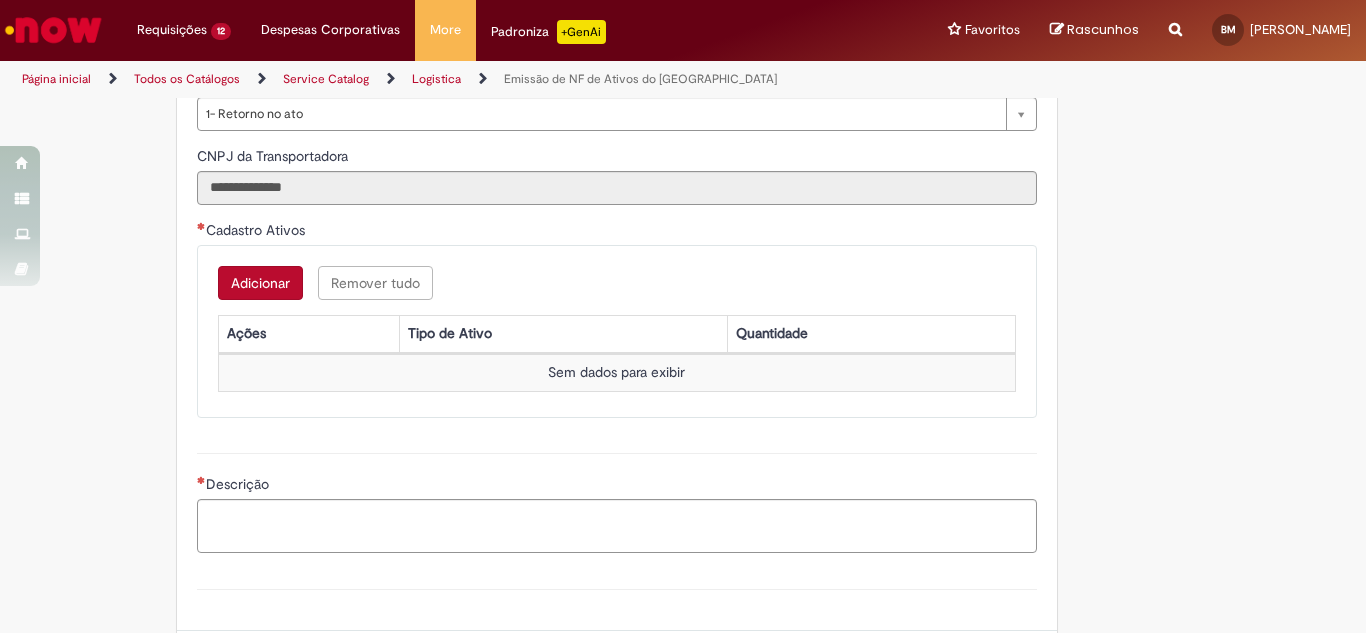 click on "Adicionar" at bounding box center (260, 283) 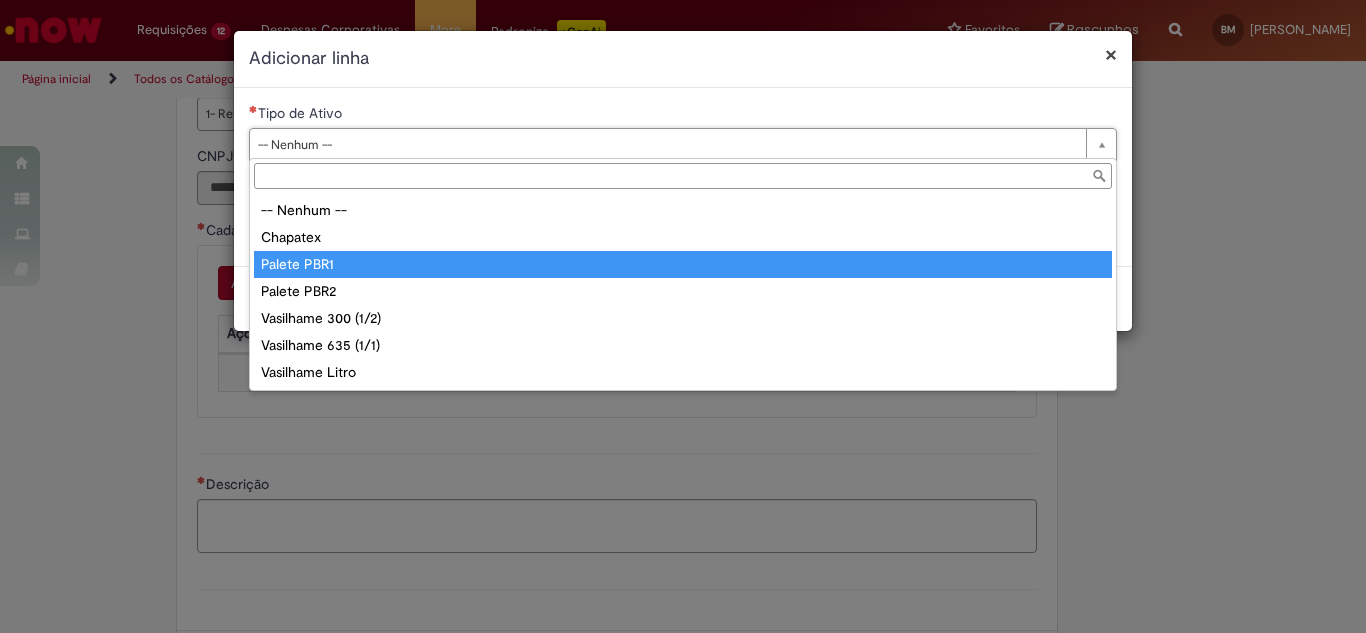 type on "**********" 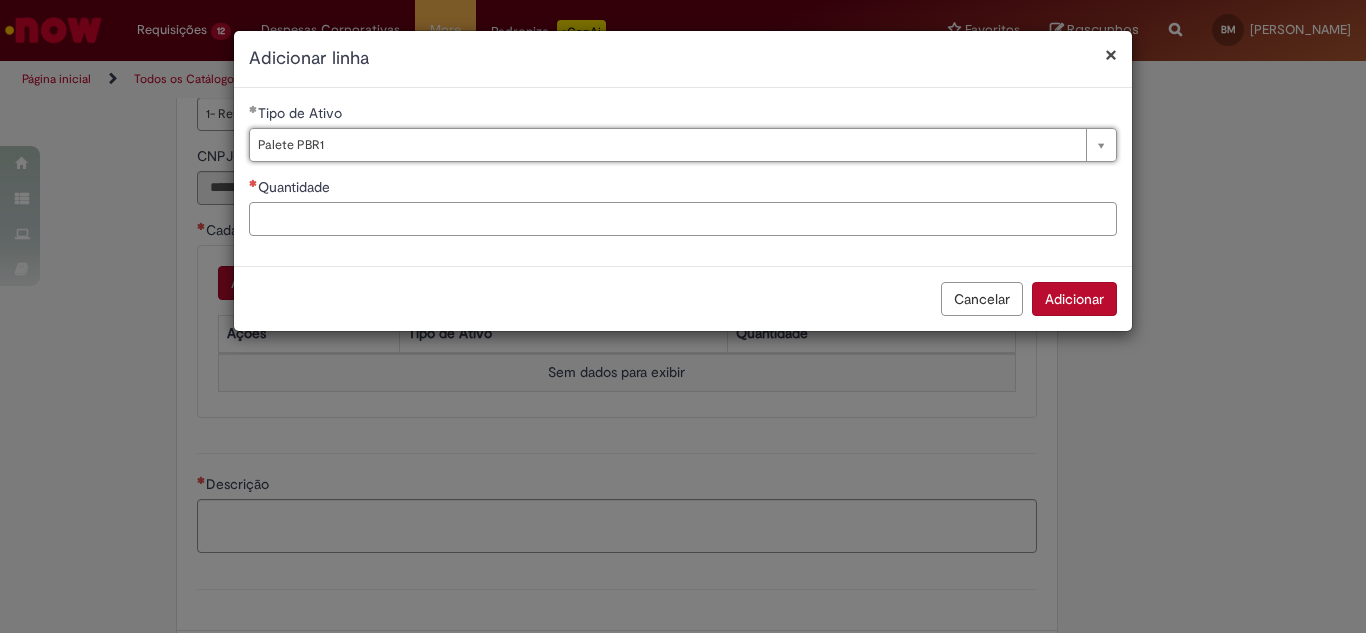 click on "Quantidade" at bounding box center [683, 219] 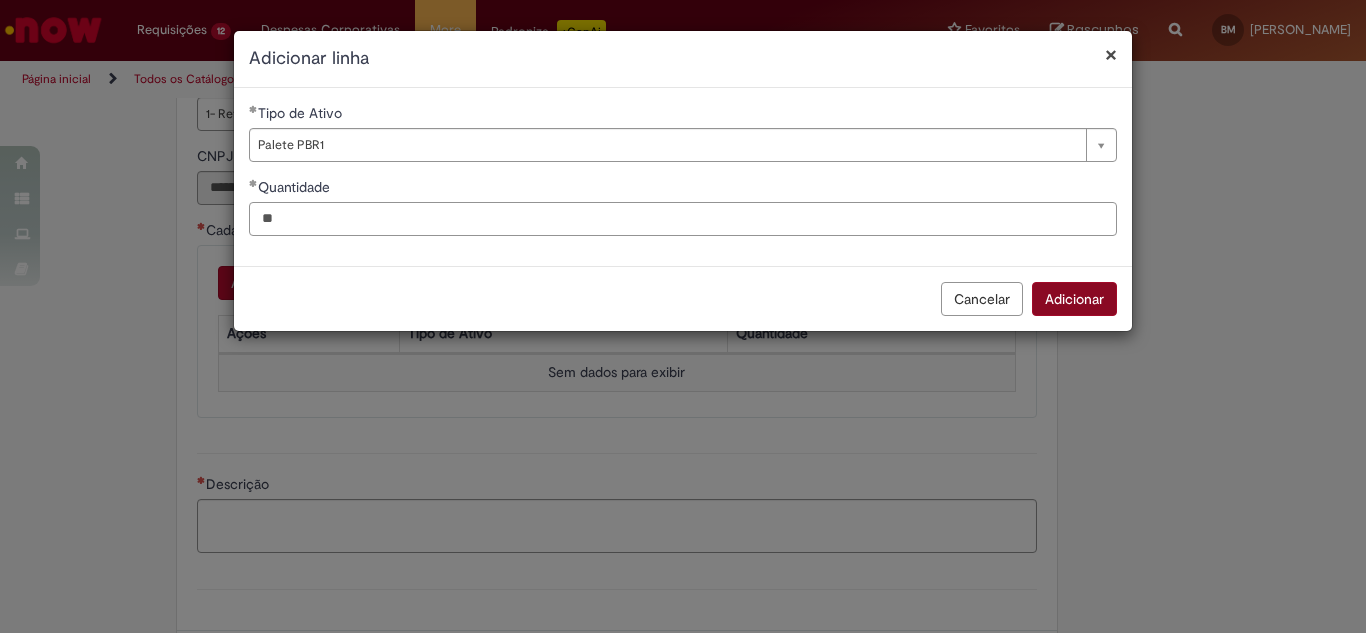 type on "**" 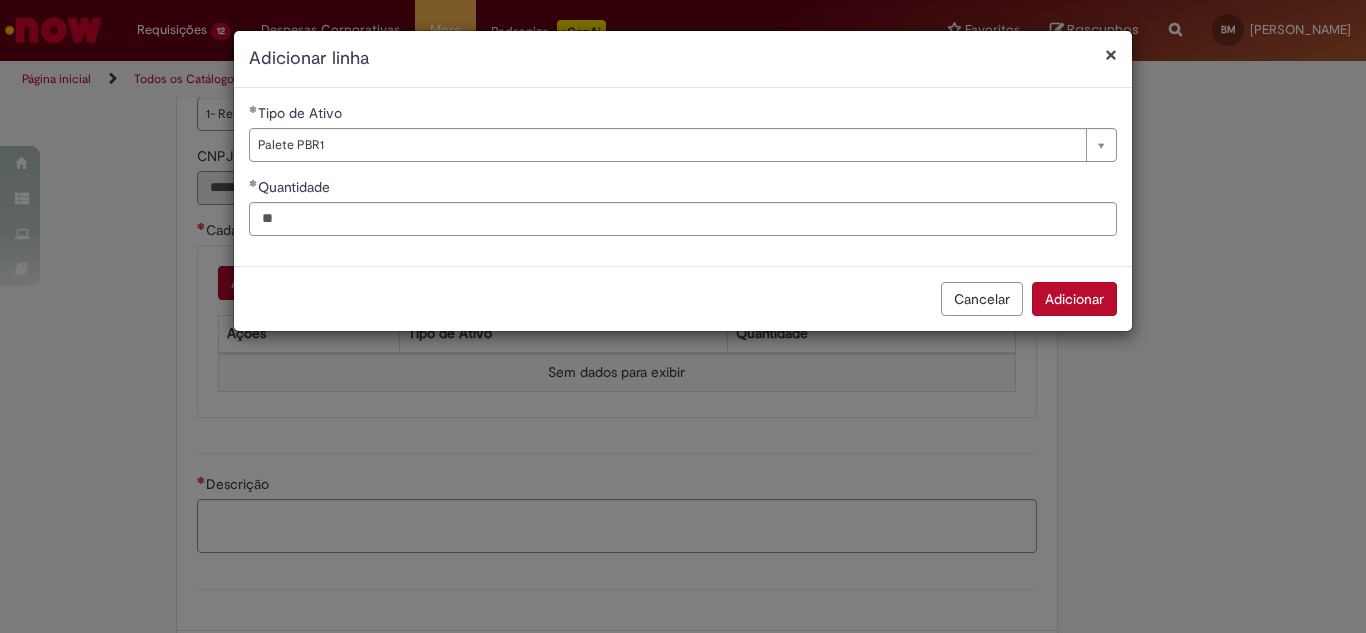 click on "Adicionar" at bounding box center [1074, 299] 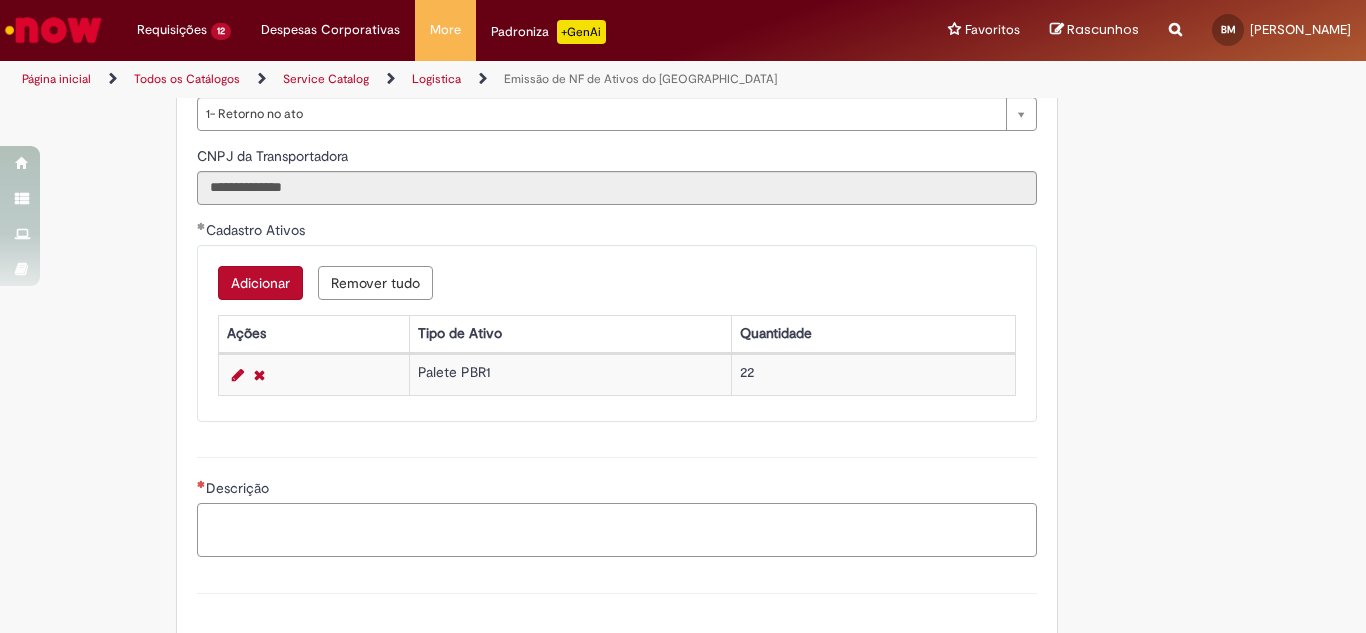click on "Descrição" at bounding box center [617, 530] 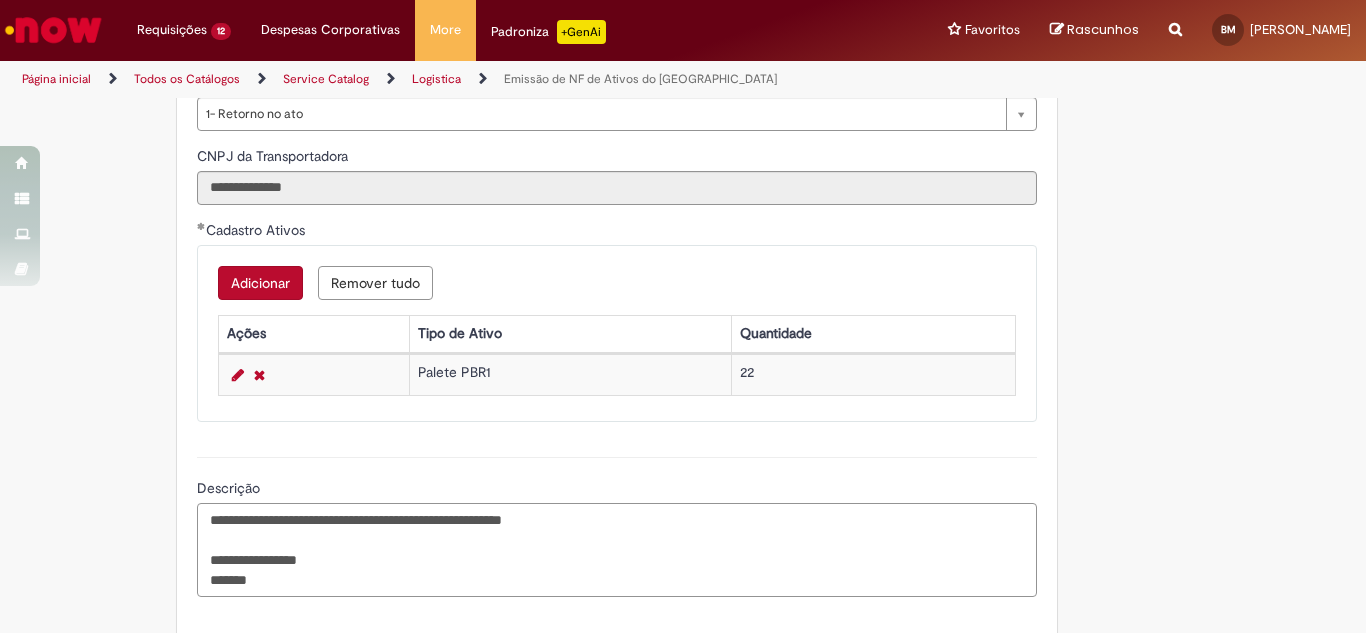 paste on "********" 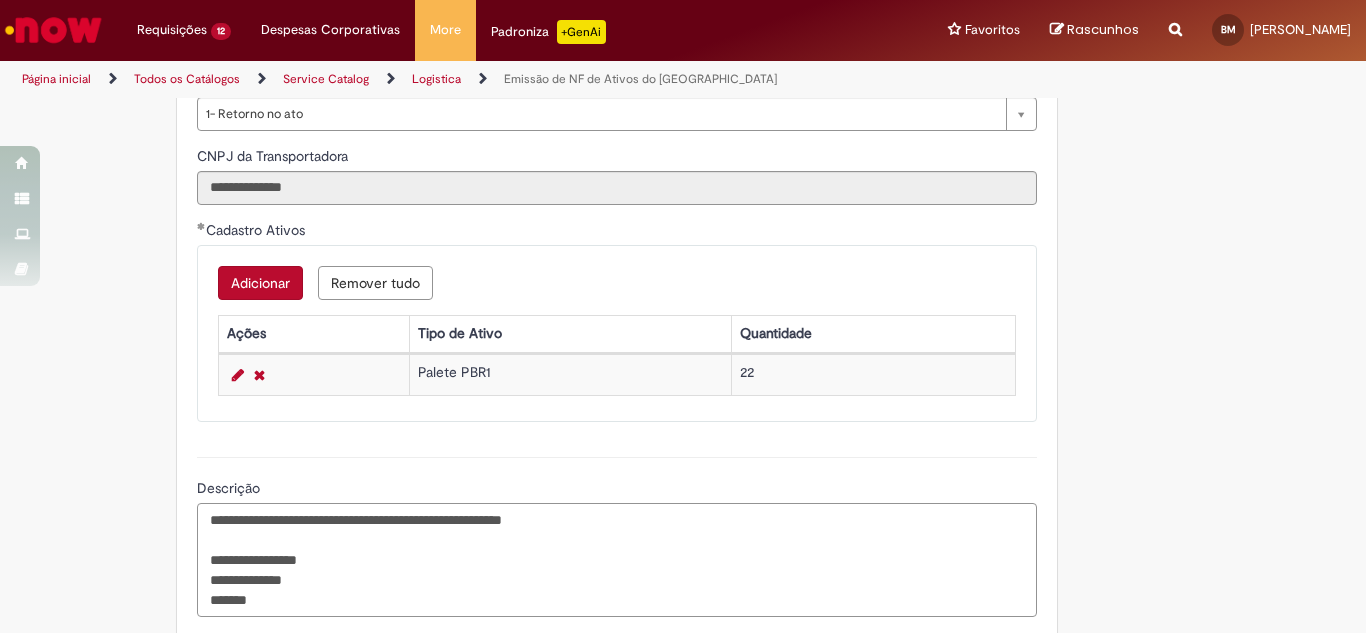 paste on "**********" 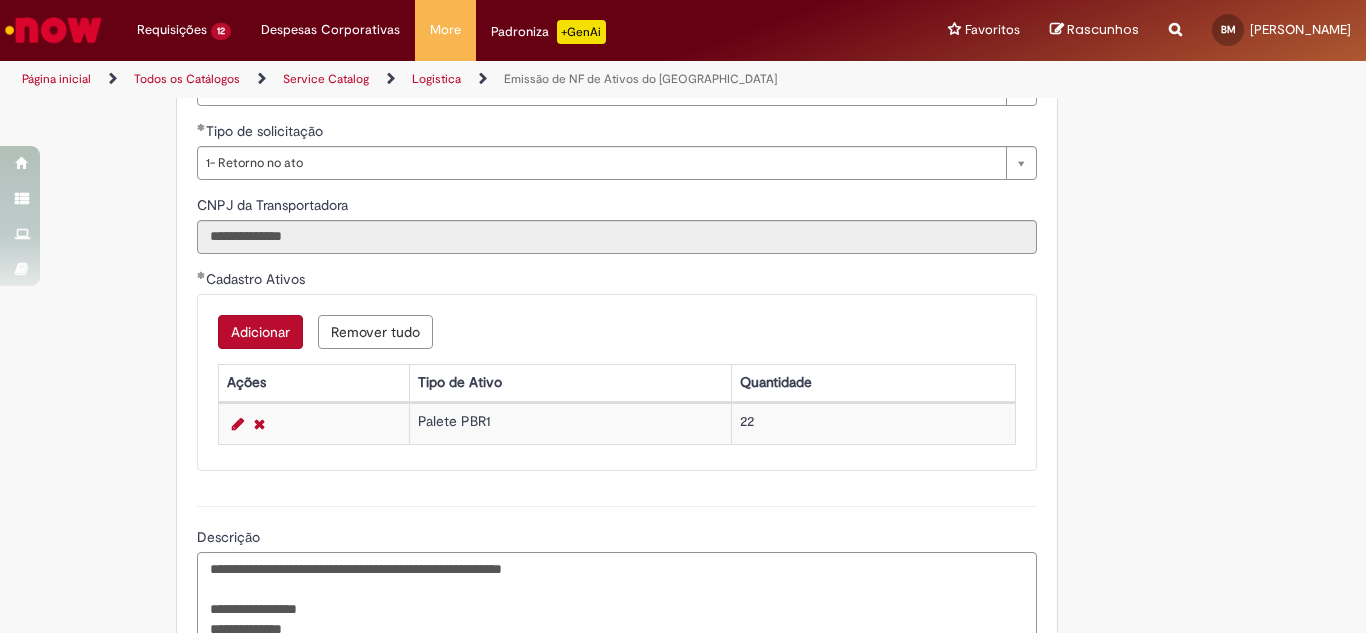 scroll, scrollTop: 900, scrollLeft: 0, axis: vertical 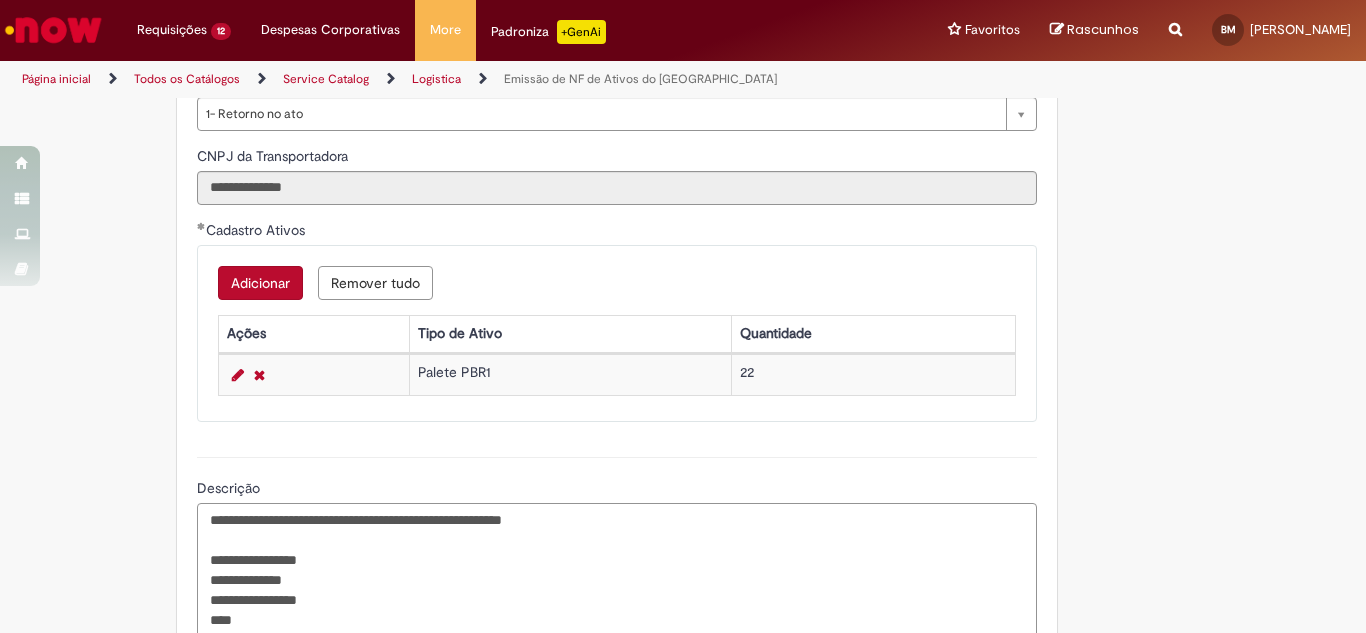 paste on "**********" 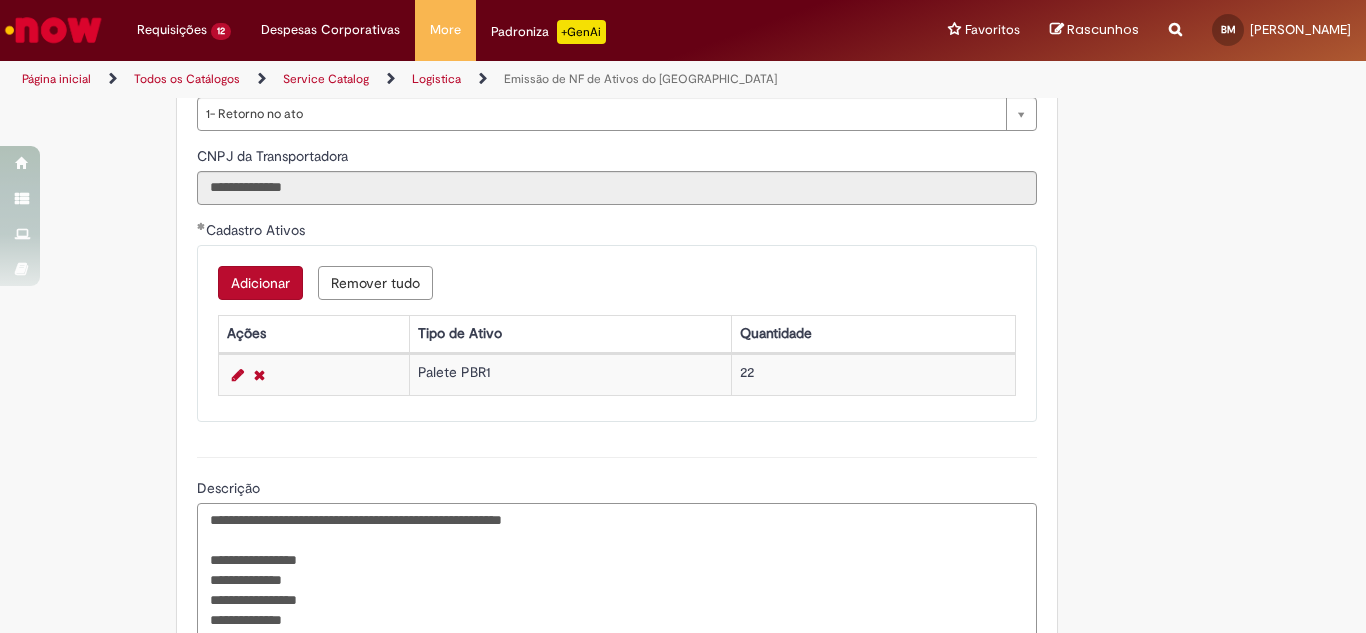 scroll, scrollTop: 1100, scrollLeft: 0, axis: vertical 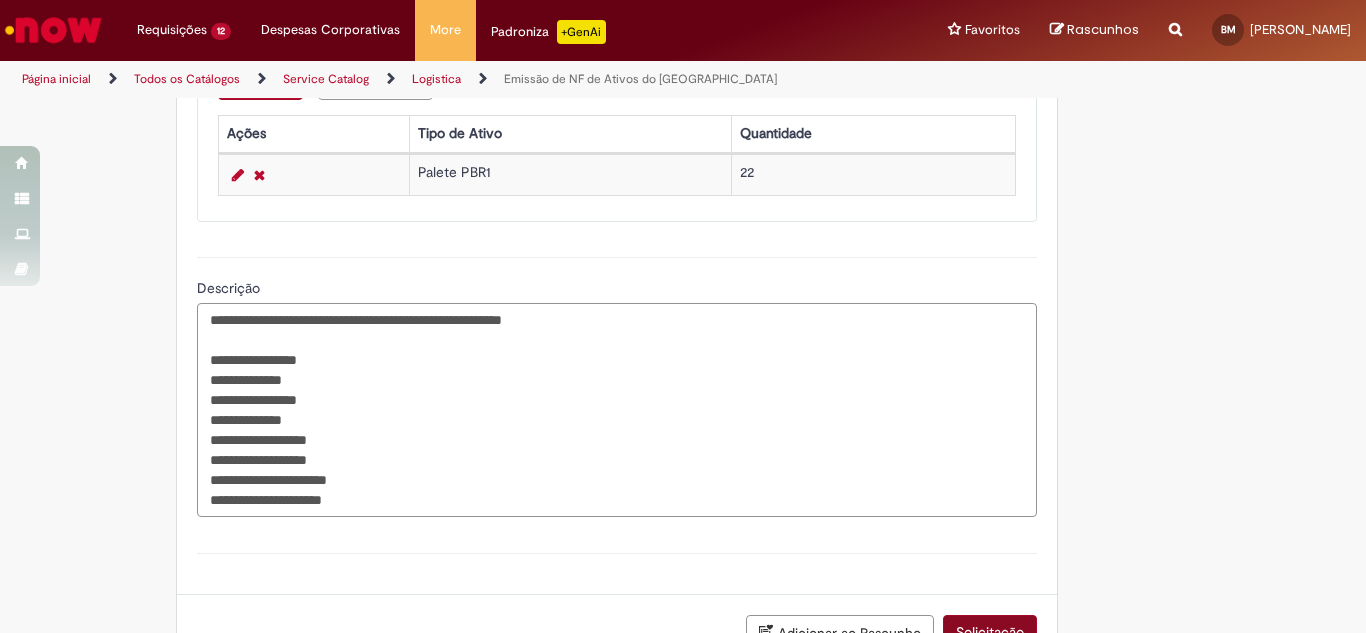 type on "**********" 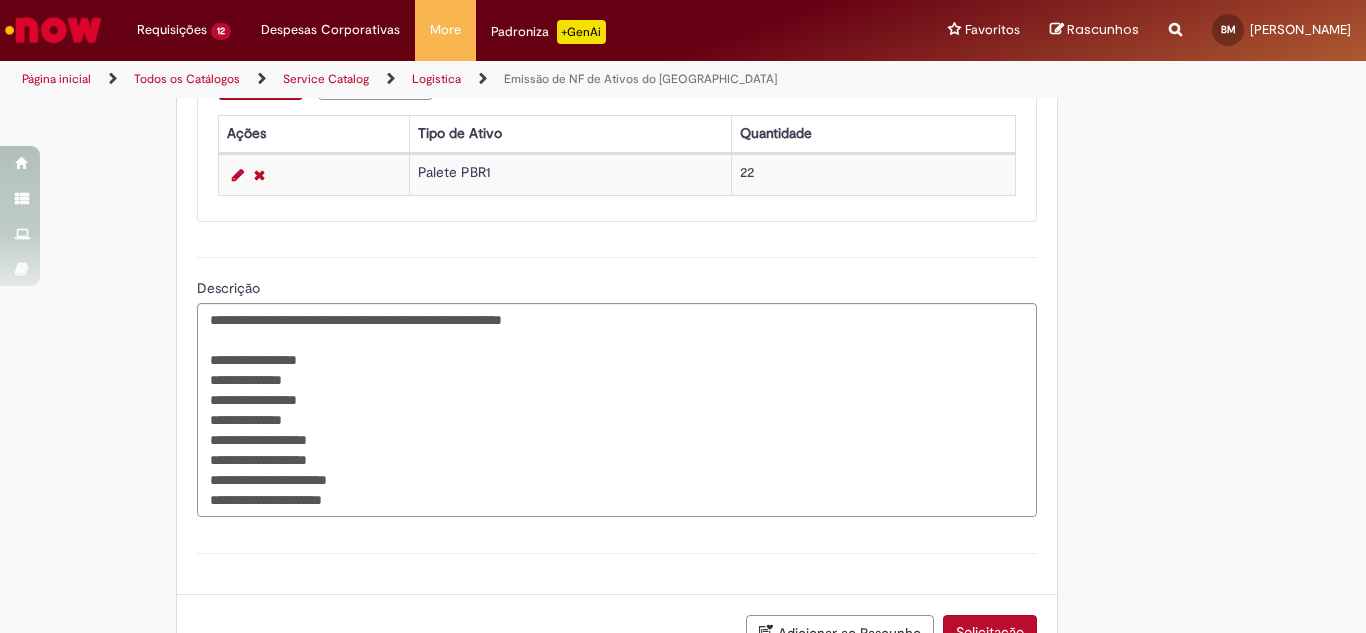 click on "Solicitação" at bounding box center (990, 632) 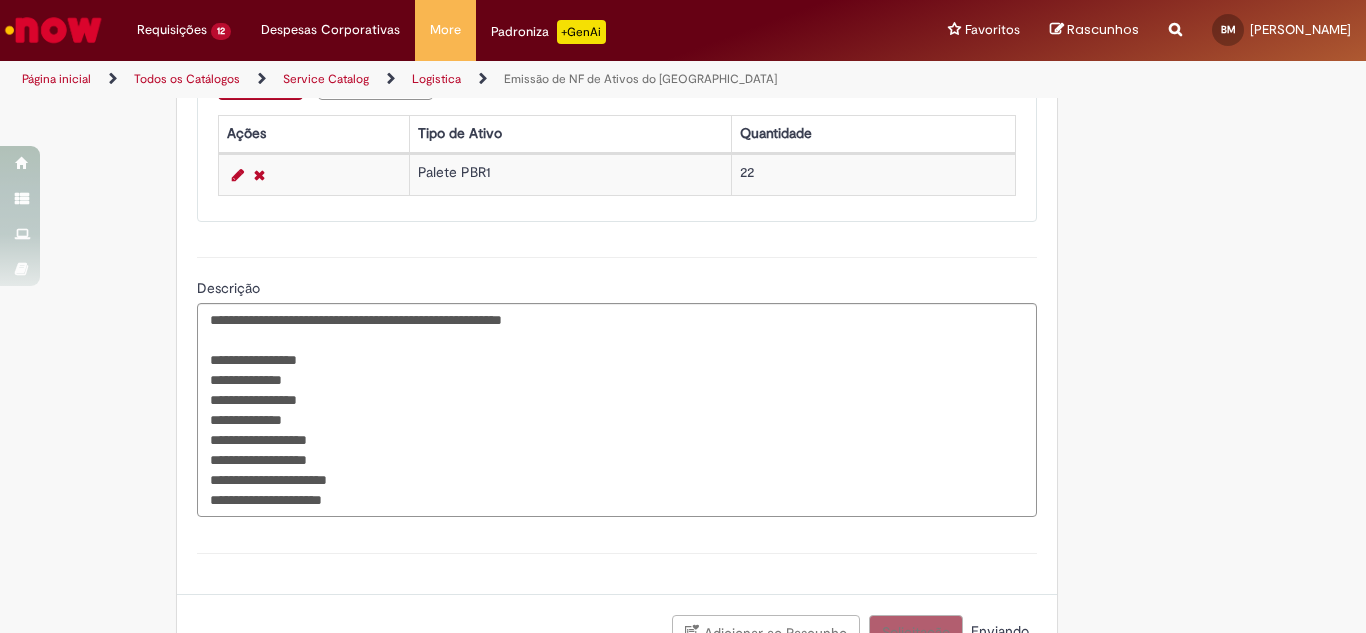 scroll, scrollTop: 1116, scrollLeft: 0, axis: vertical 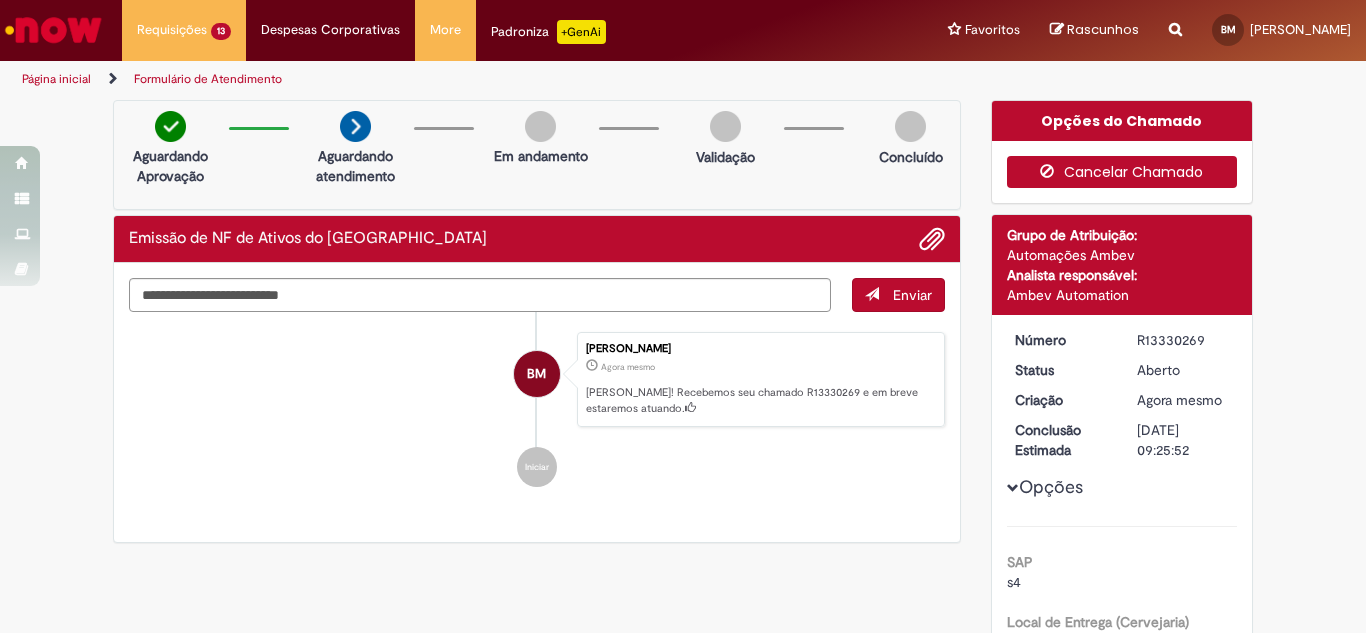 click on "Cancelar Chamado" at bounding box center (1122, 172) 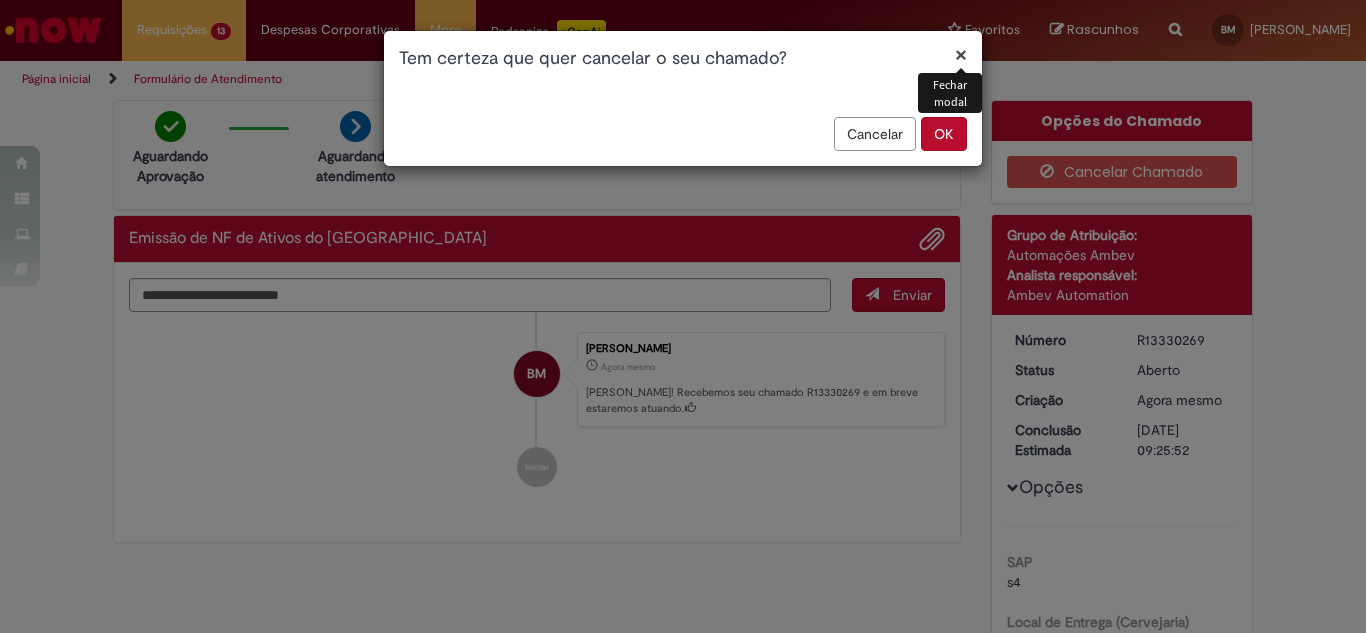 click on "OK" at bounding box center (944, 134) 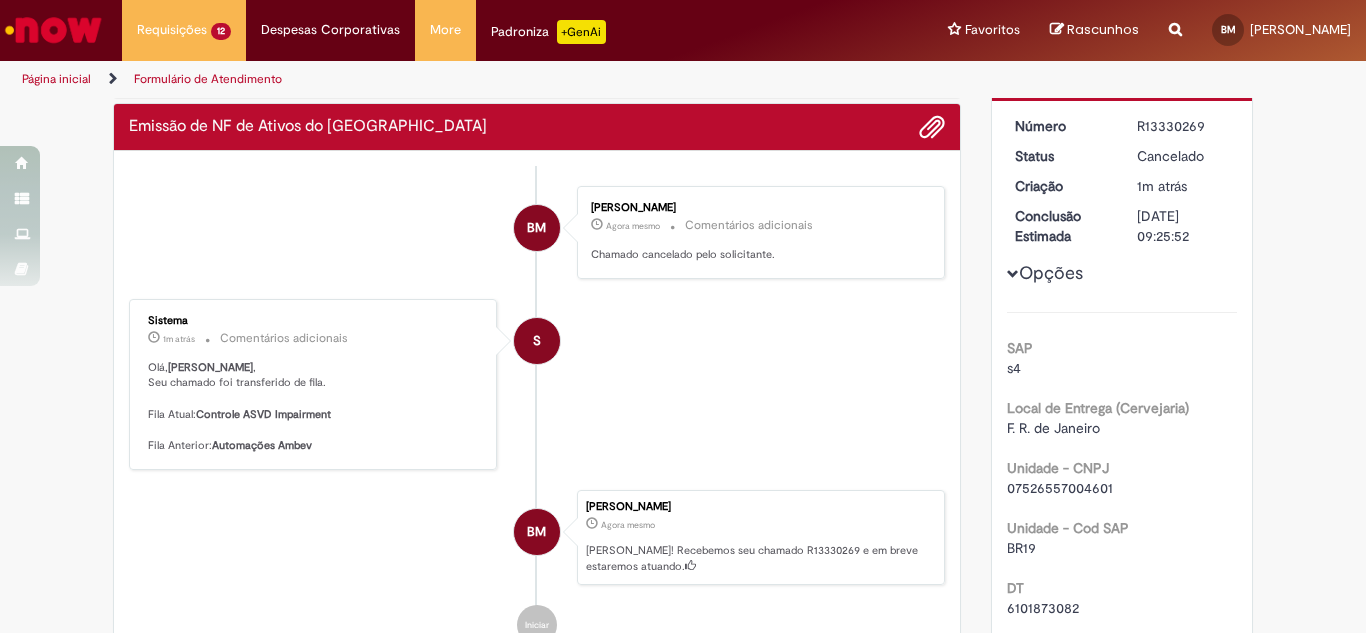 scroll, scrollTop: 0, scrollLeft: 0, axis: both 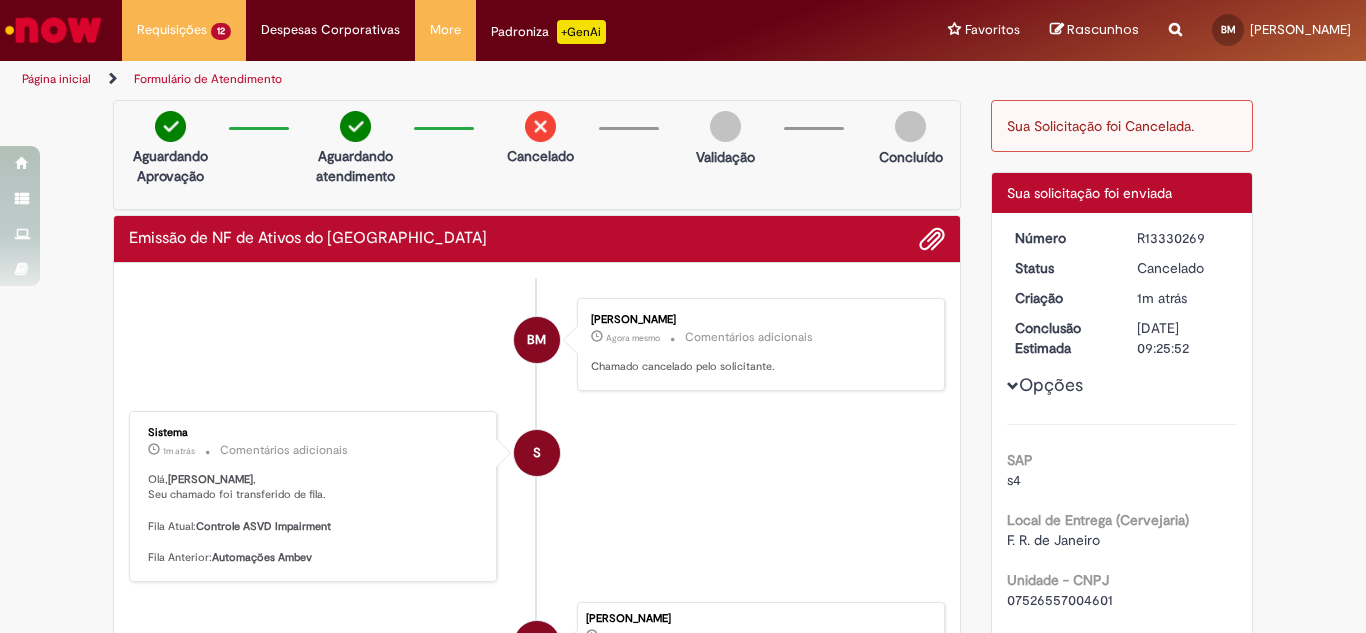 click at bounding box center [1175, 18] 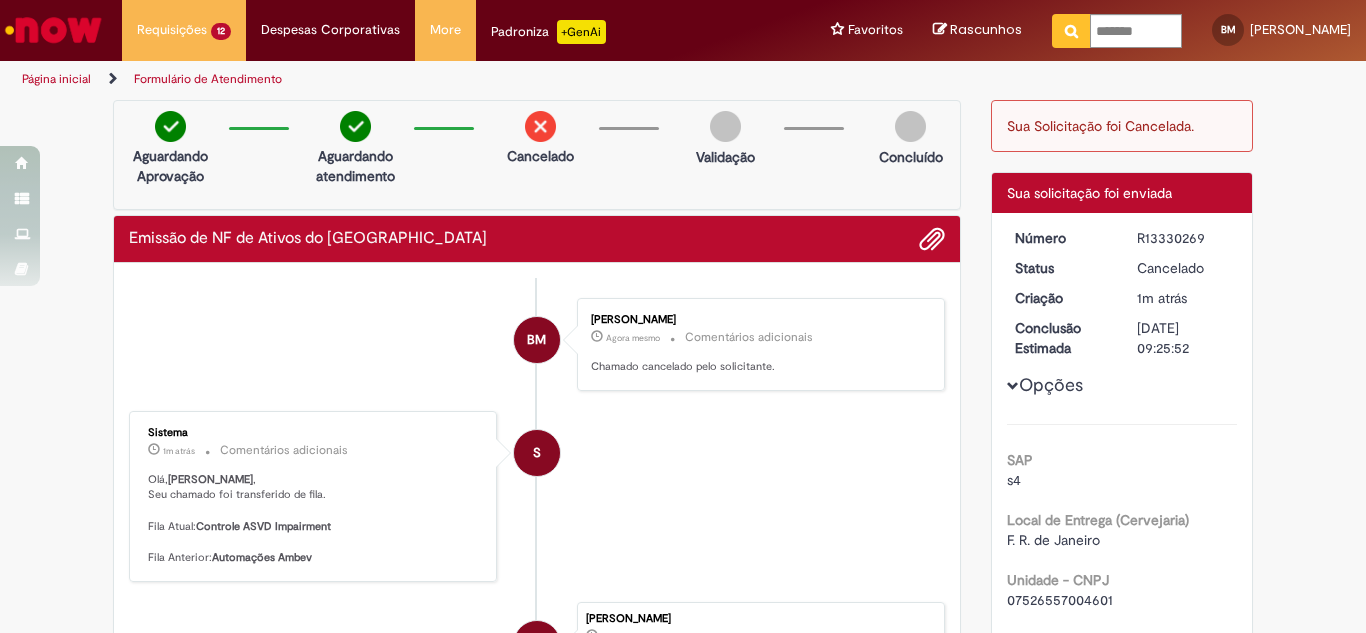 click at bounding box center (1071, 31) 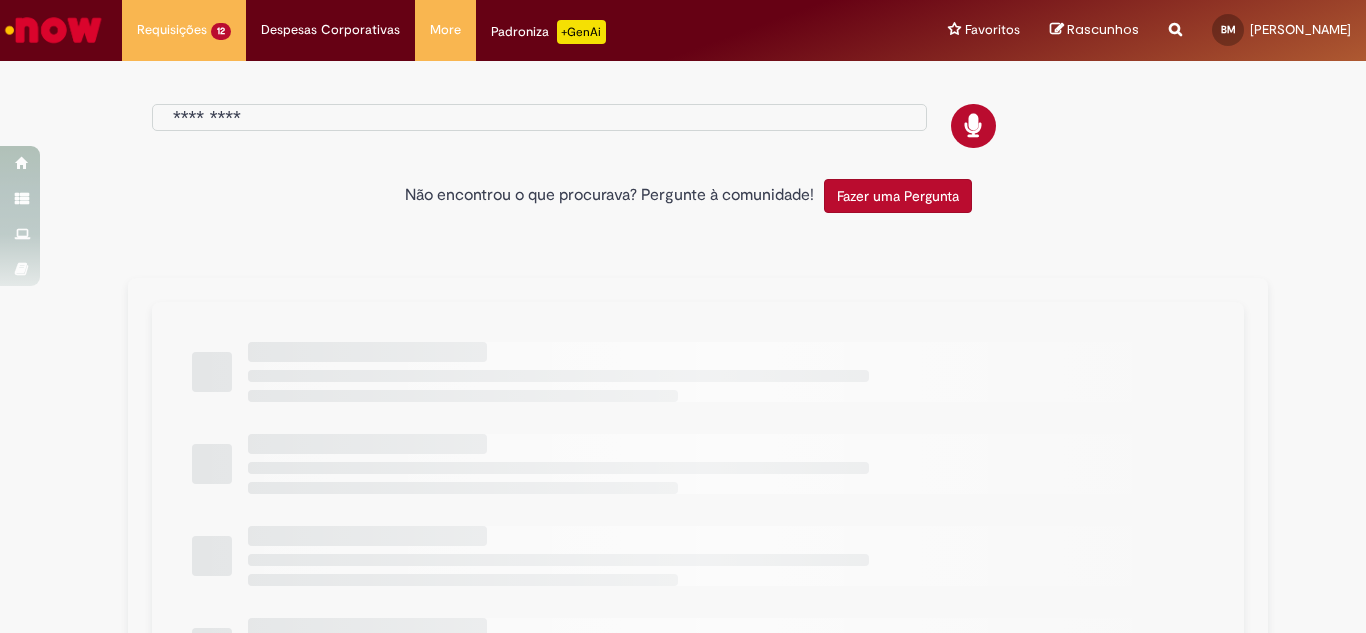 type on "*******" 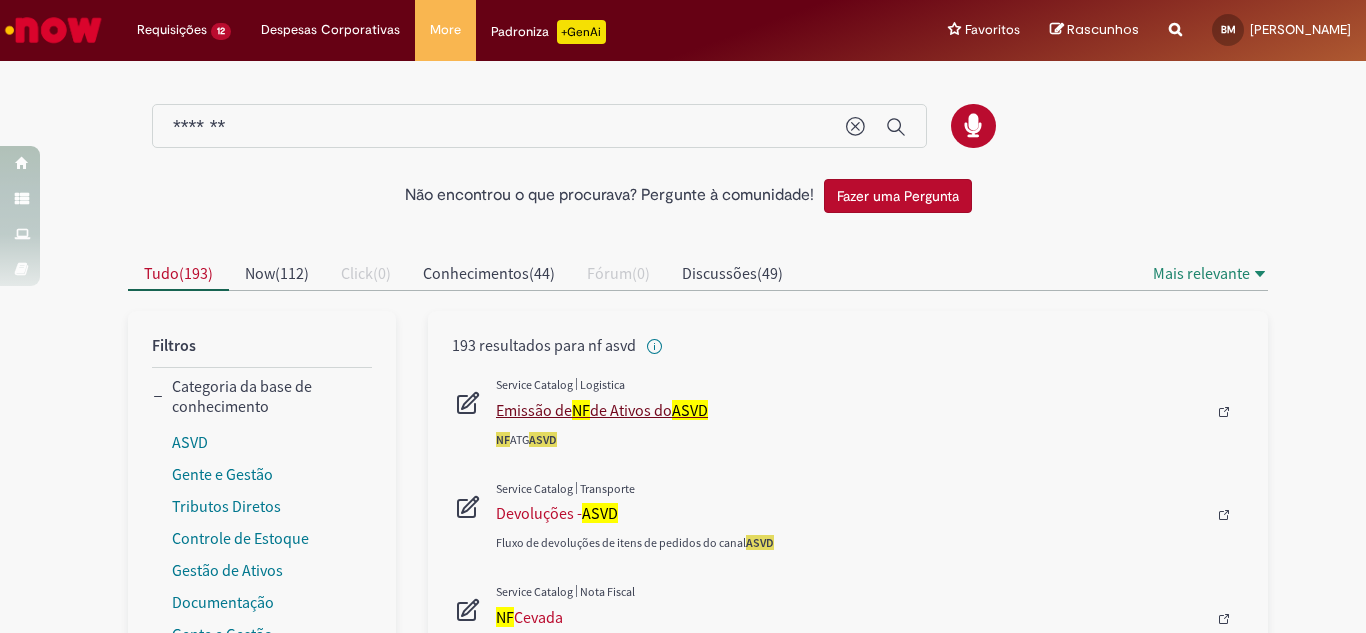 click on "Emissão de  NF  de Ativos do  [GEOGRAPHIC_DATA]" at bounding box center (851, 410) 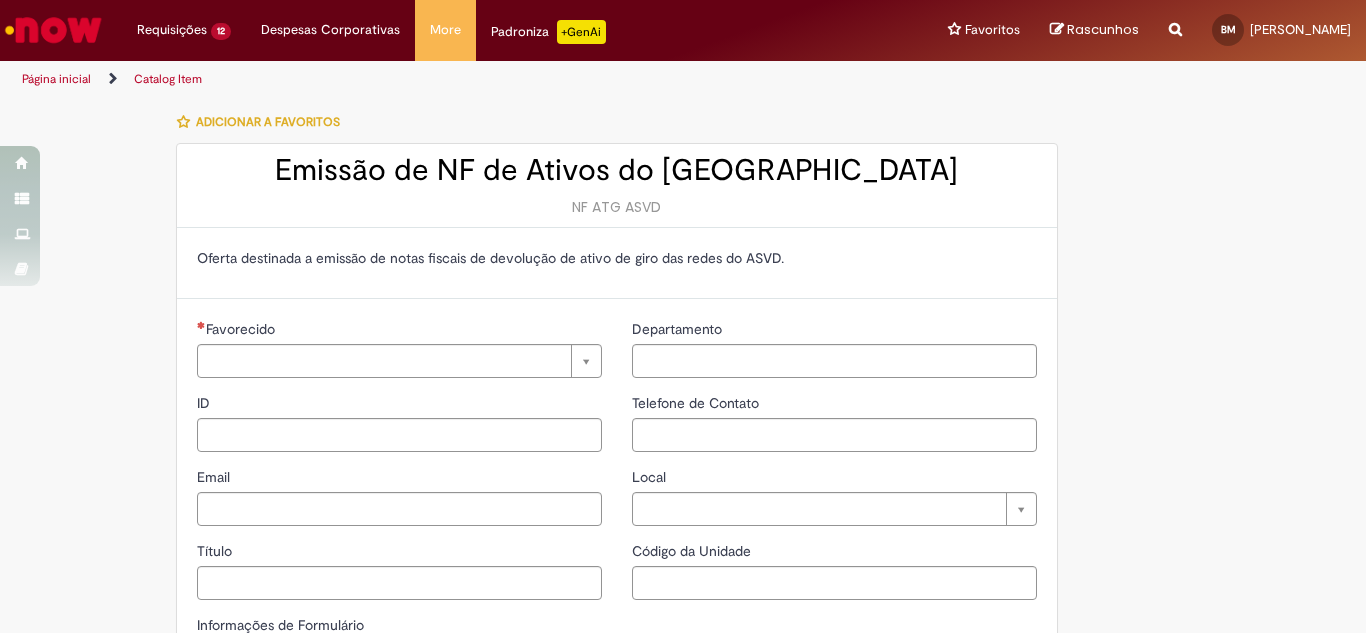 type on "**********" 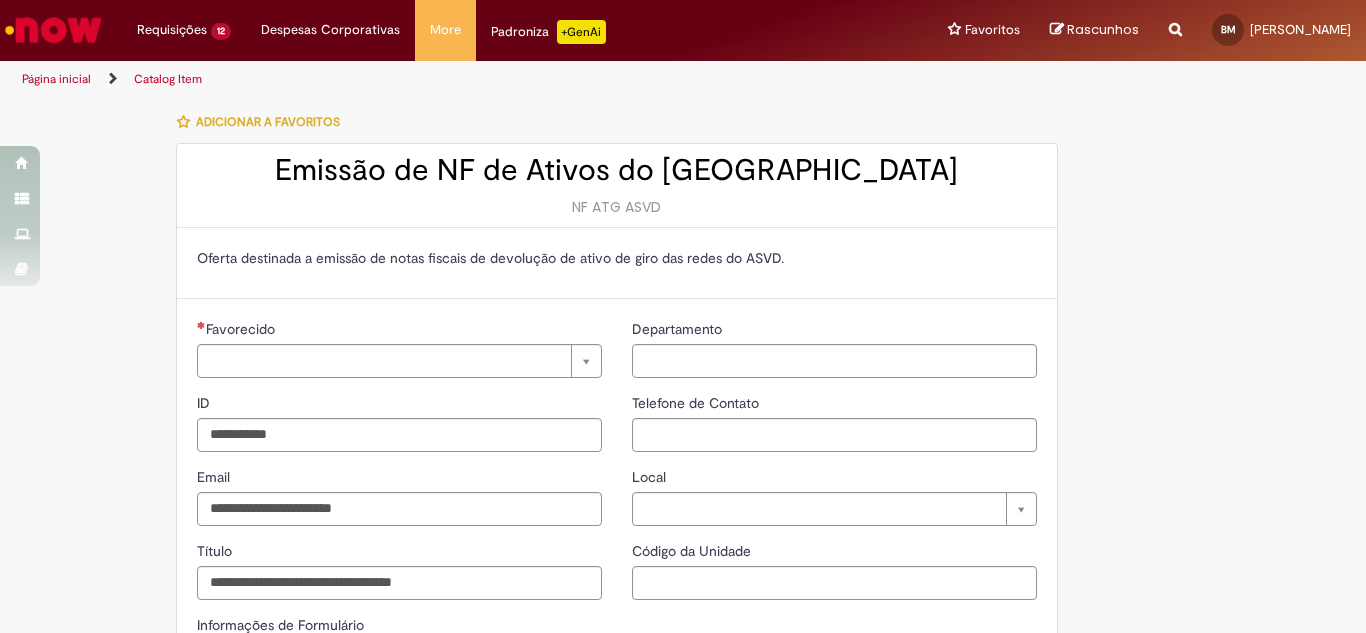 type on "**********" 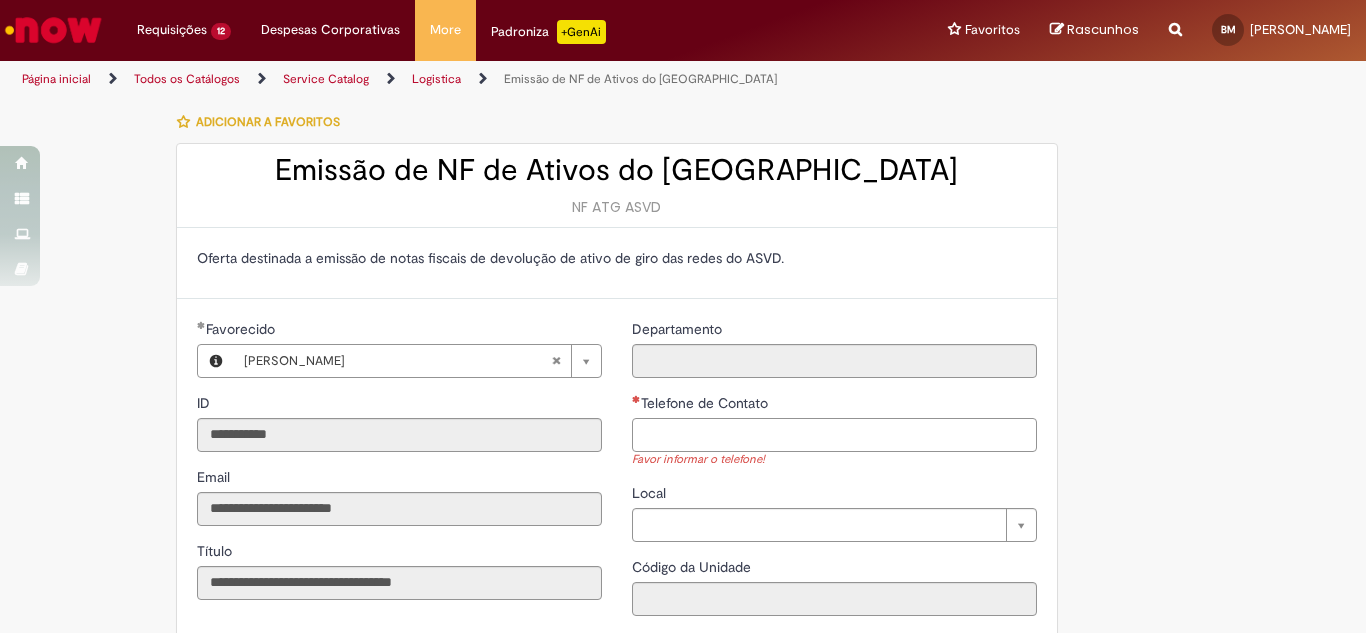 click on "Telefone de Contato" at bounding box center (834, 435) 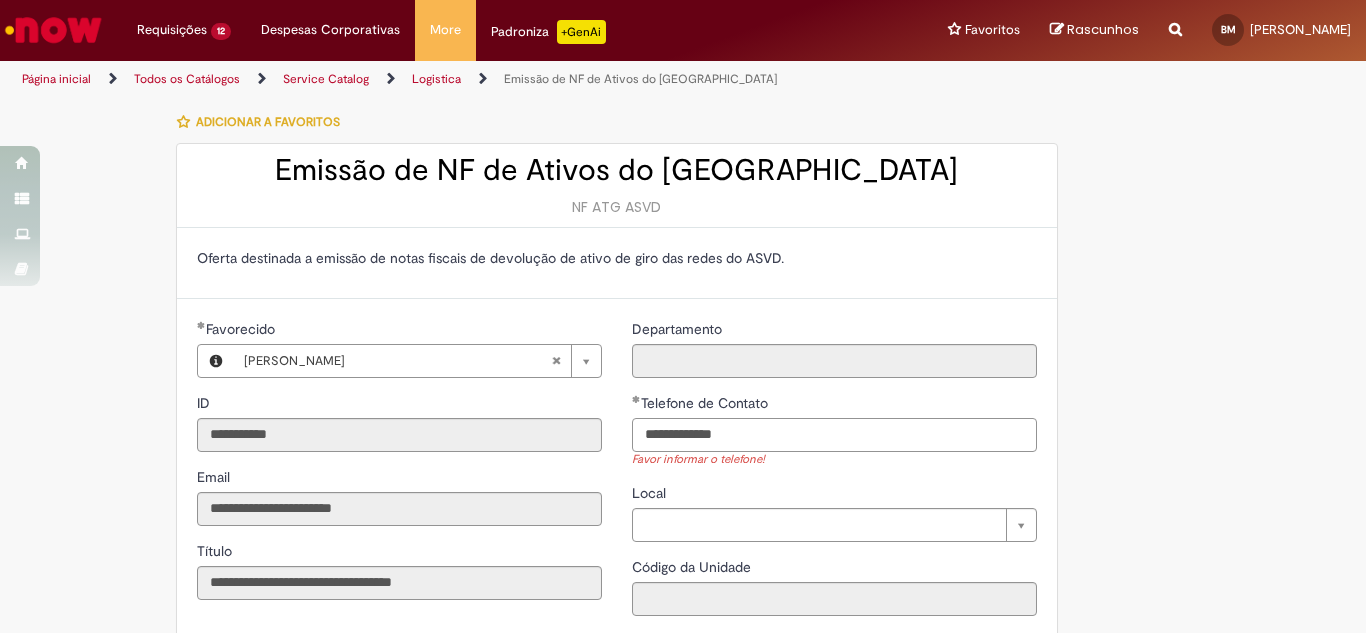 type on "**********" 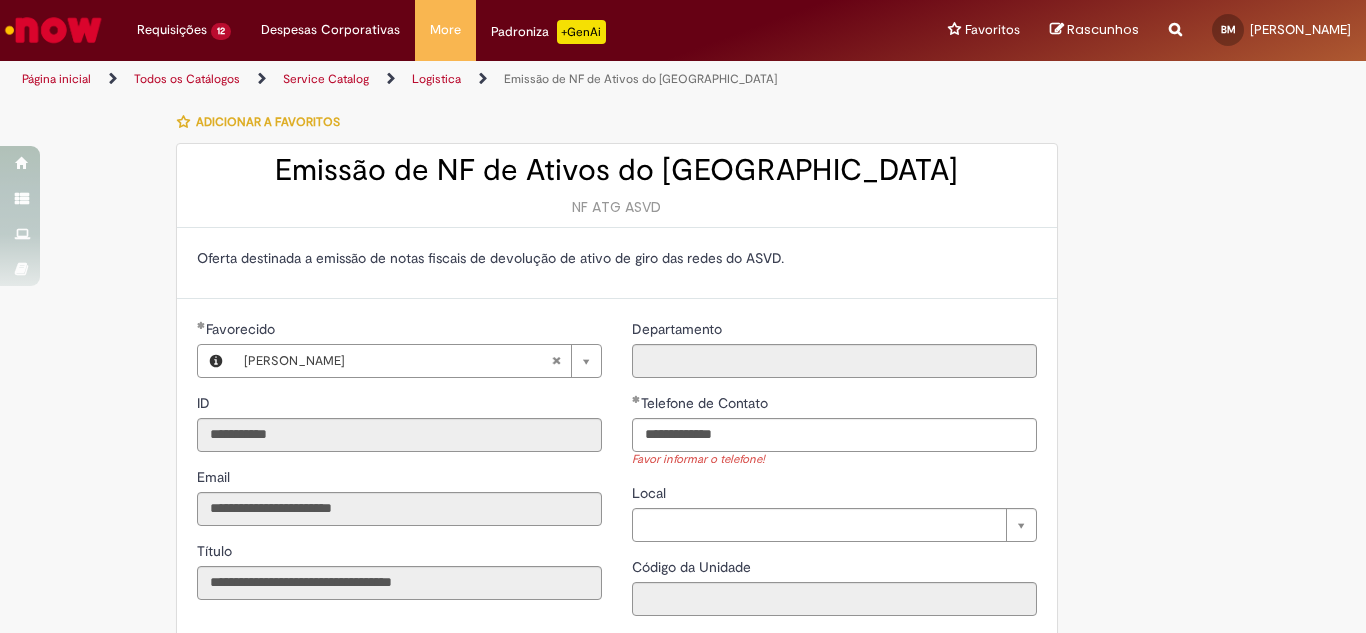drag, startPoint x: 826, startPoint y: 500, endPoint x: 808, endPoint y: 546, distance: 49.396355 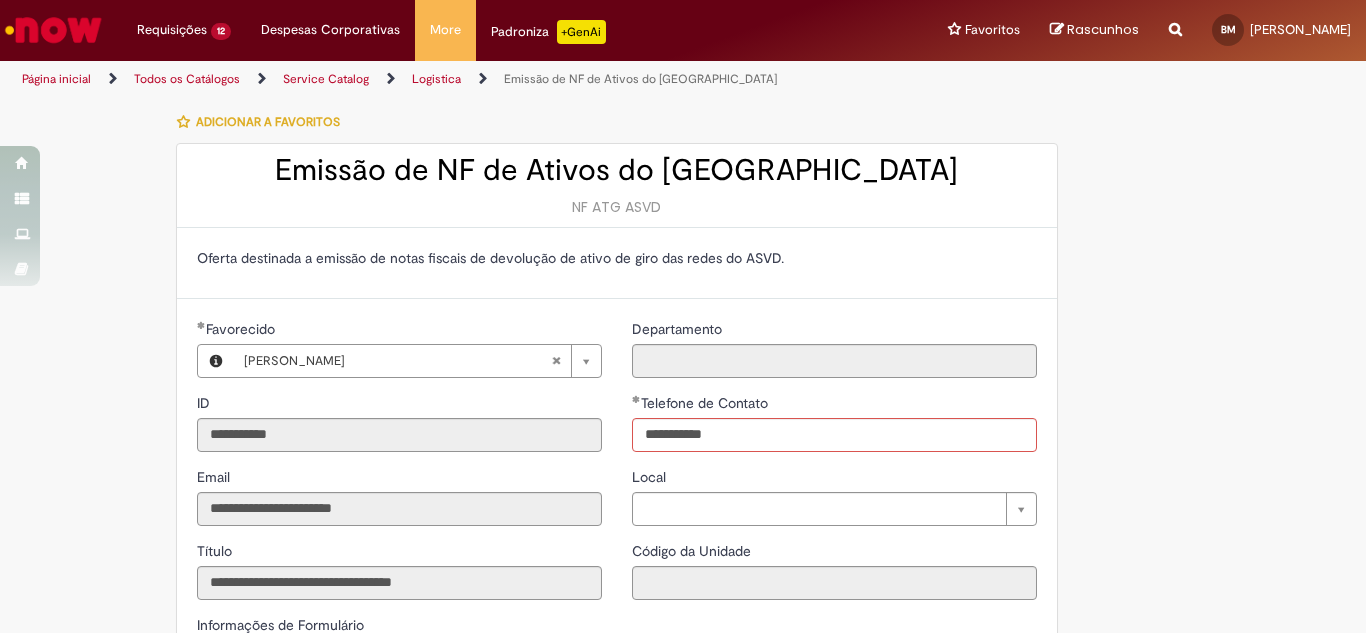 click on "**********" at bounding box center [585, 870] 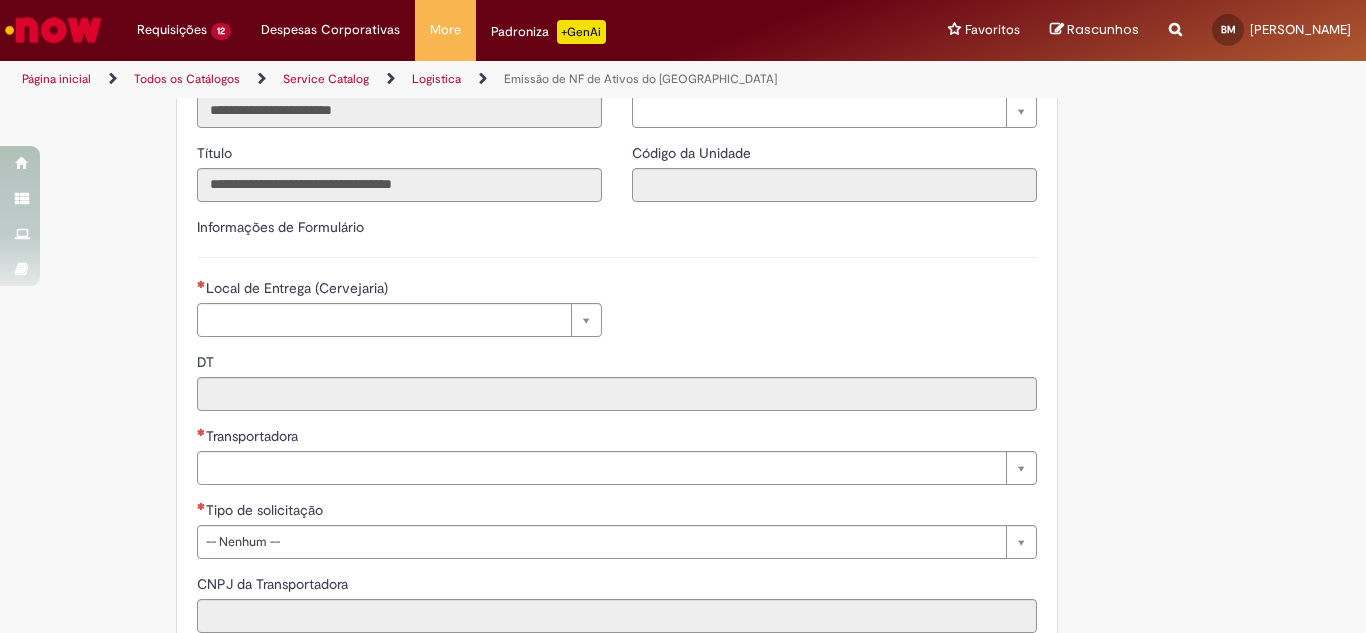 scroll, scrollTop: 400, scrollLeft: 0, axis: vertical 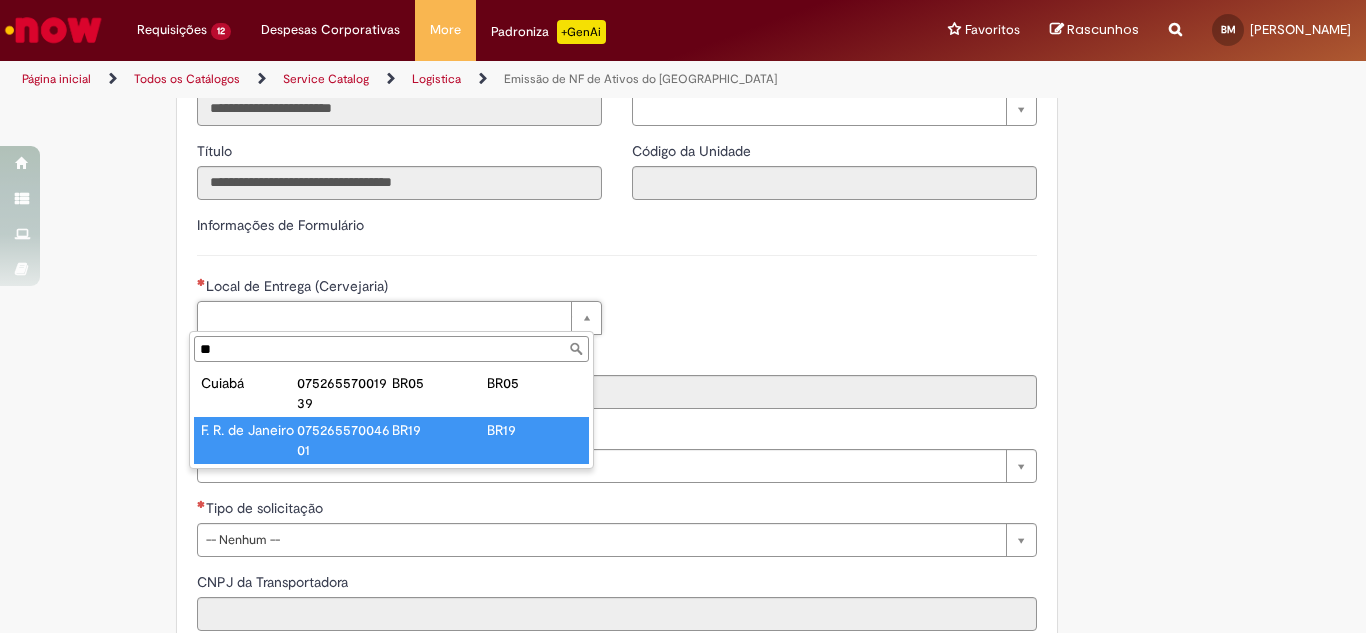 type on "**" 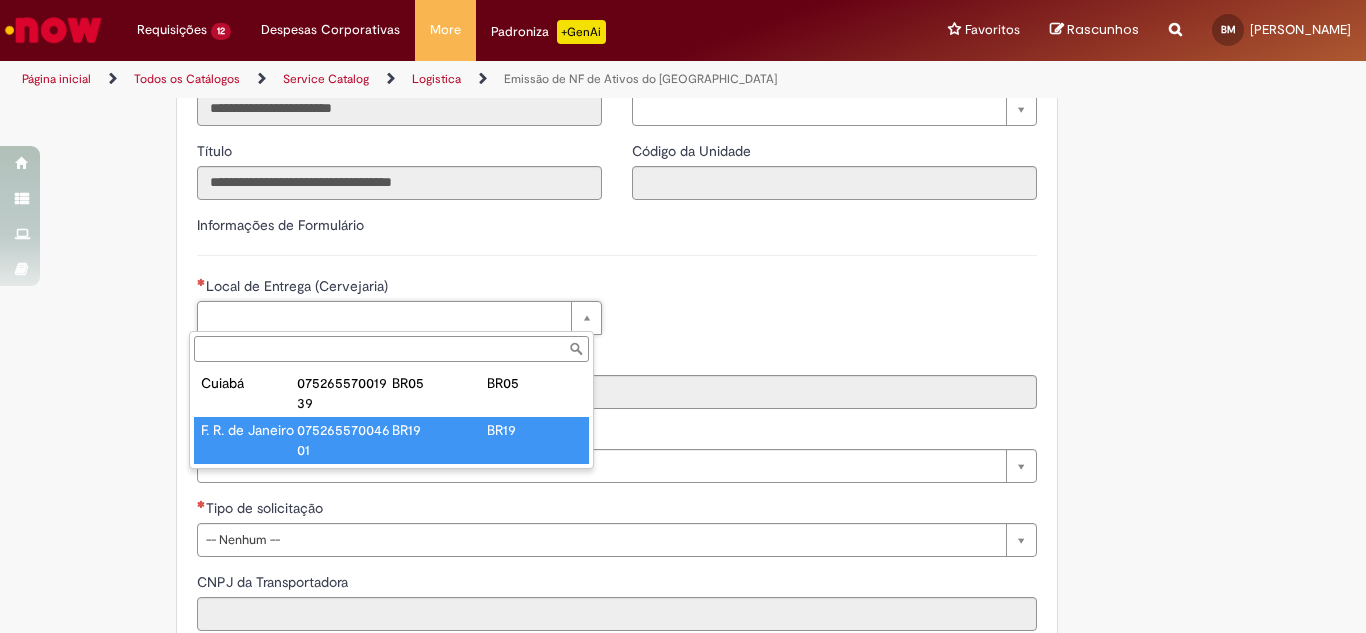 type on "****" 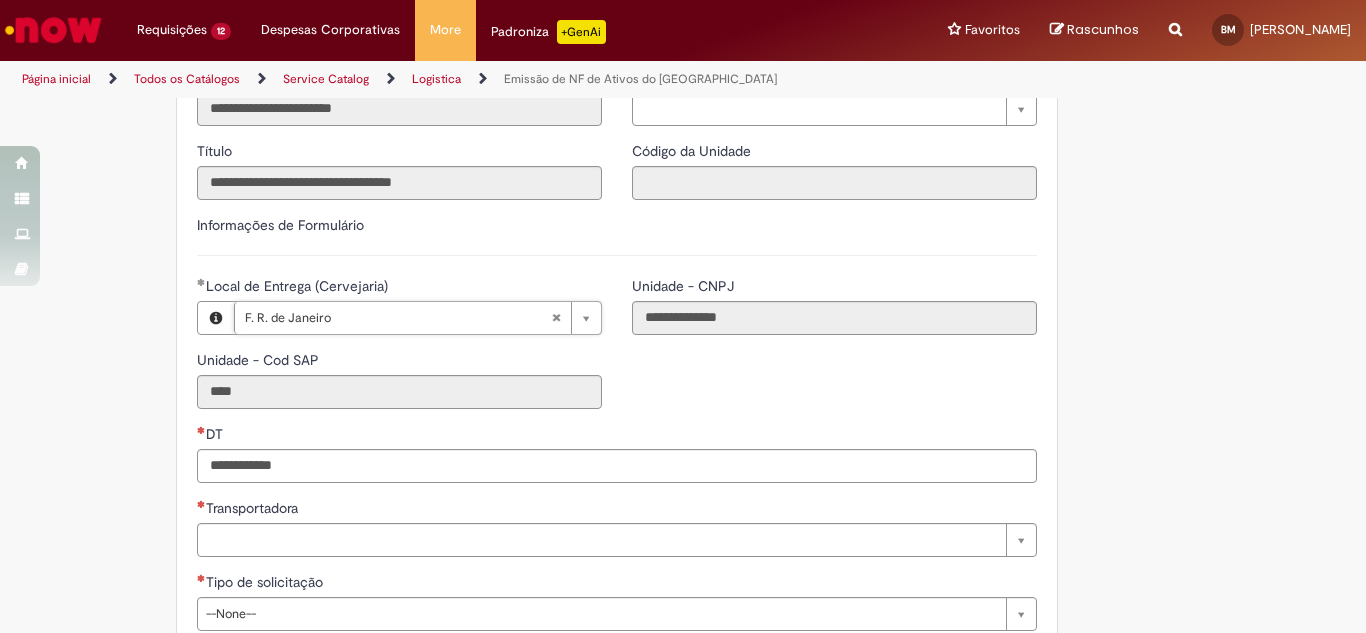 scroll, scrollTop: 500, scrollLeft: 0, axis: vertical 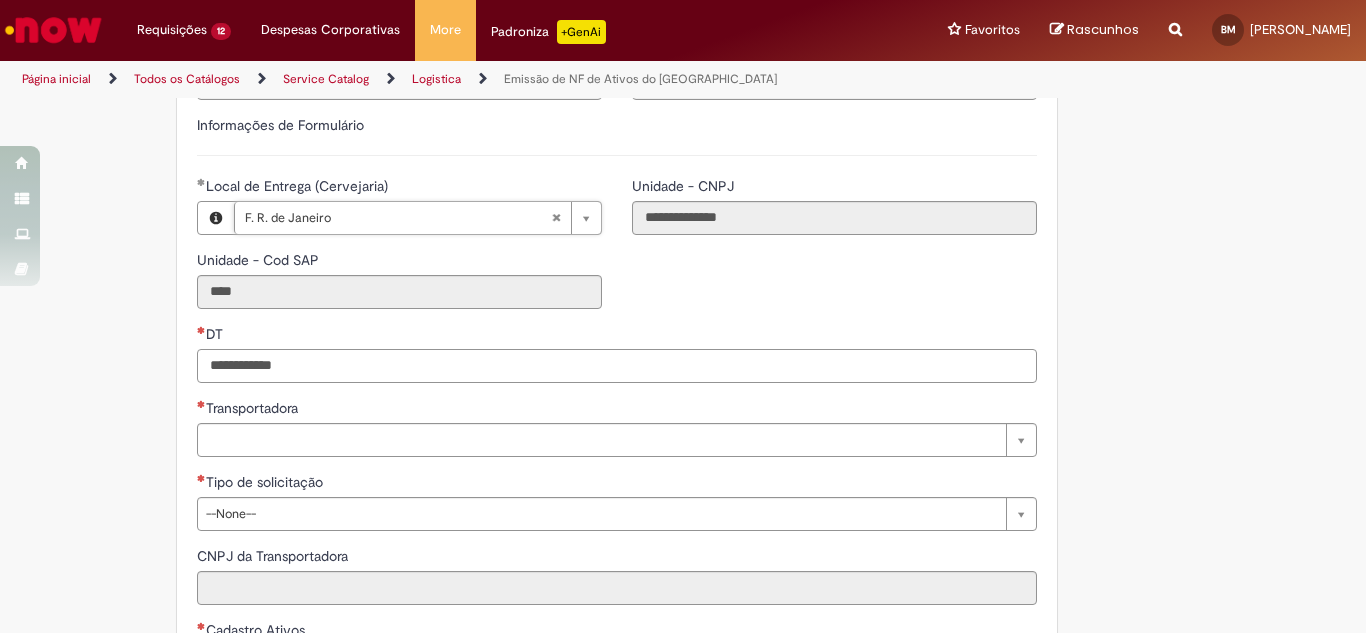 click on "DT" at bounding box center [617, 366] 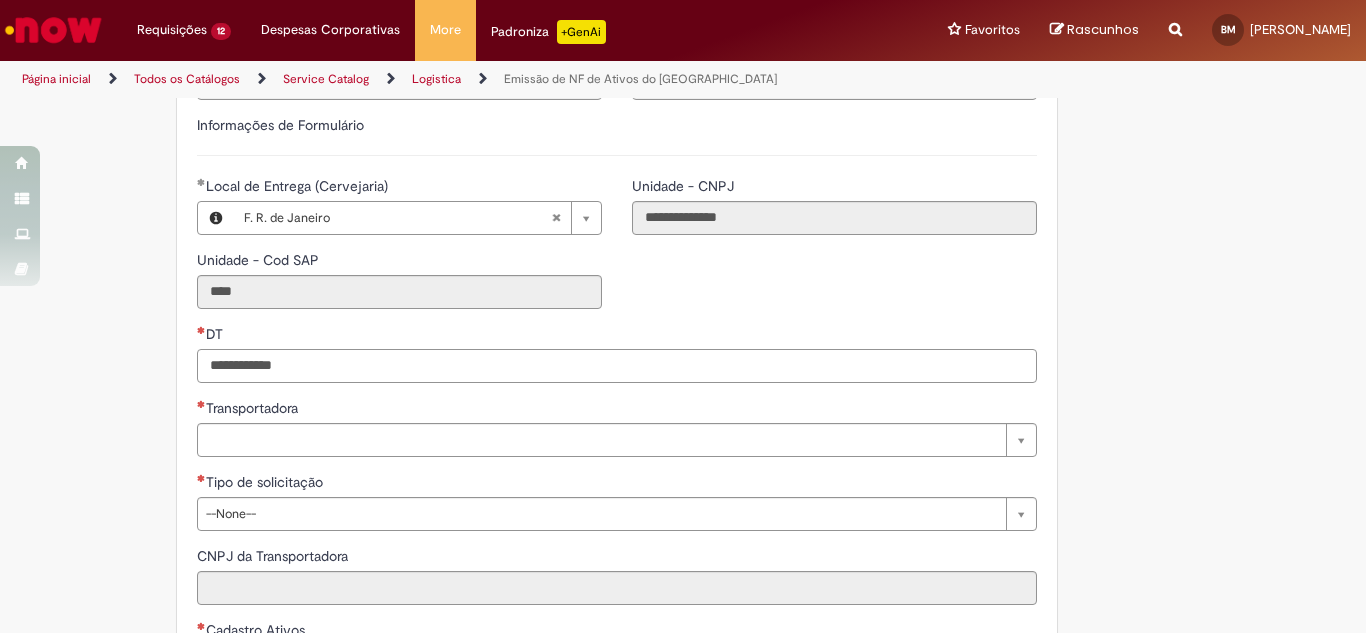 paste on "**********" 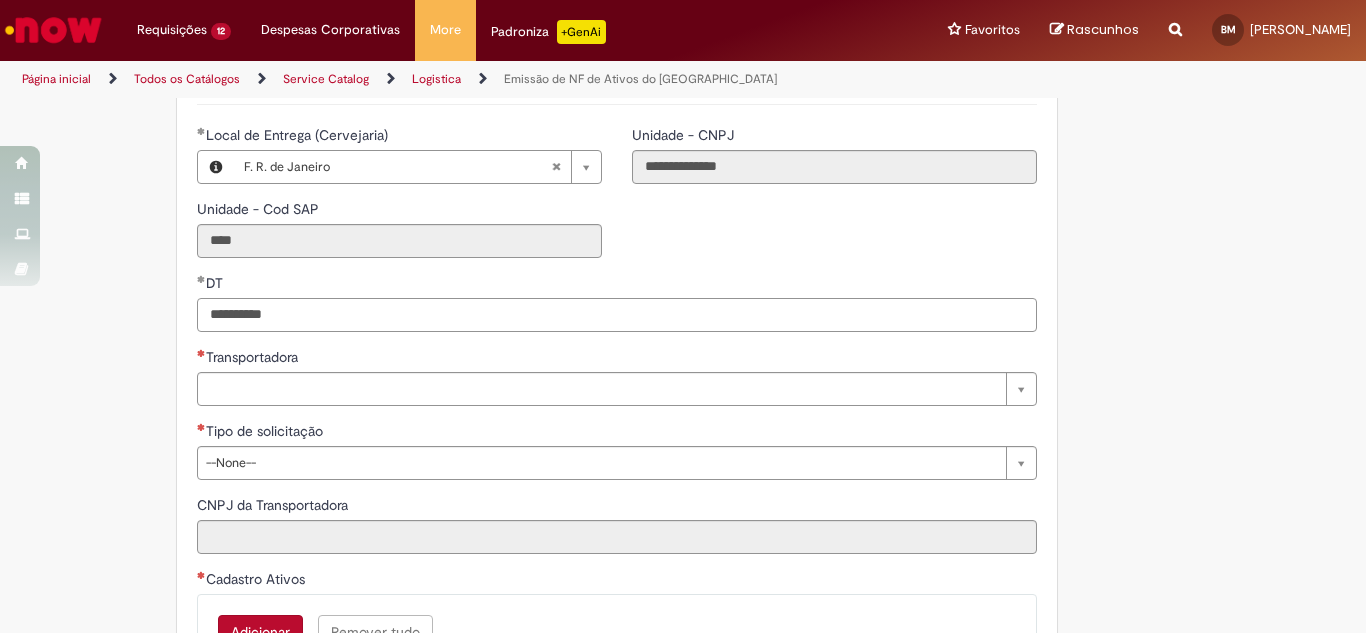 scroll, scrollTop: 600, scrollLeft: 0, axis: vertical 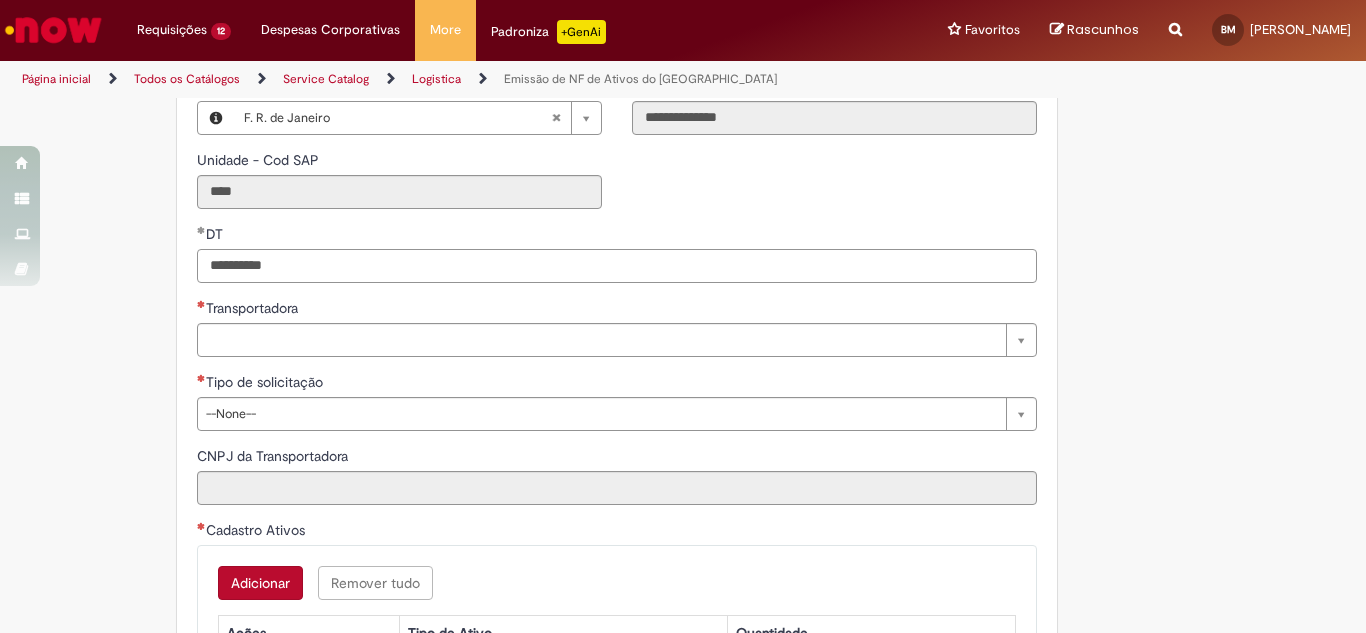 type on "**********" 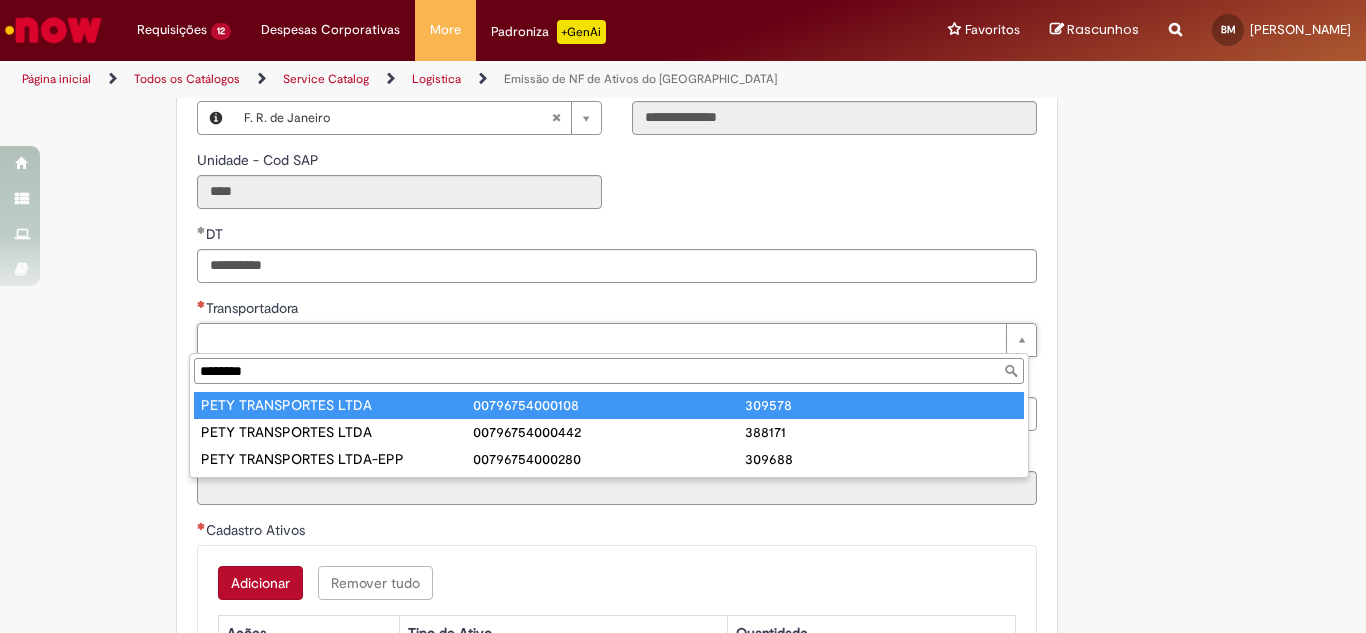 type on "********" 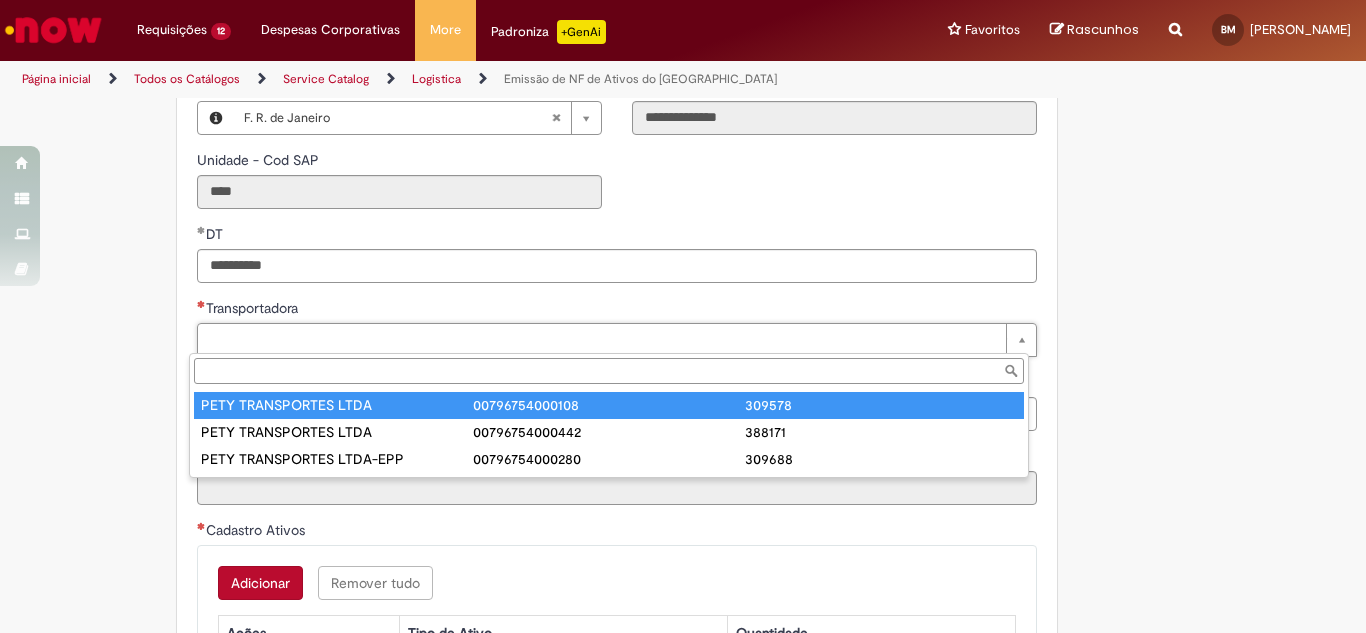 type on "**********" 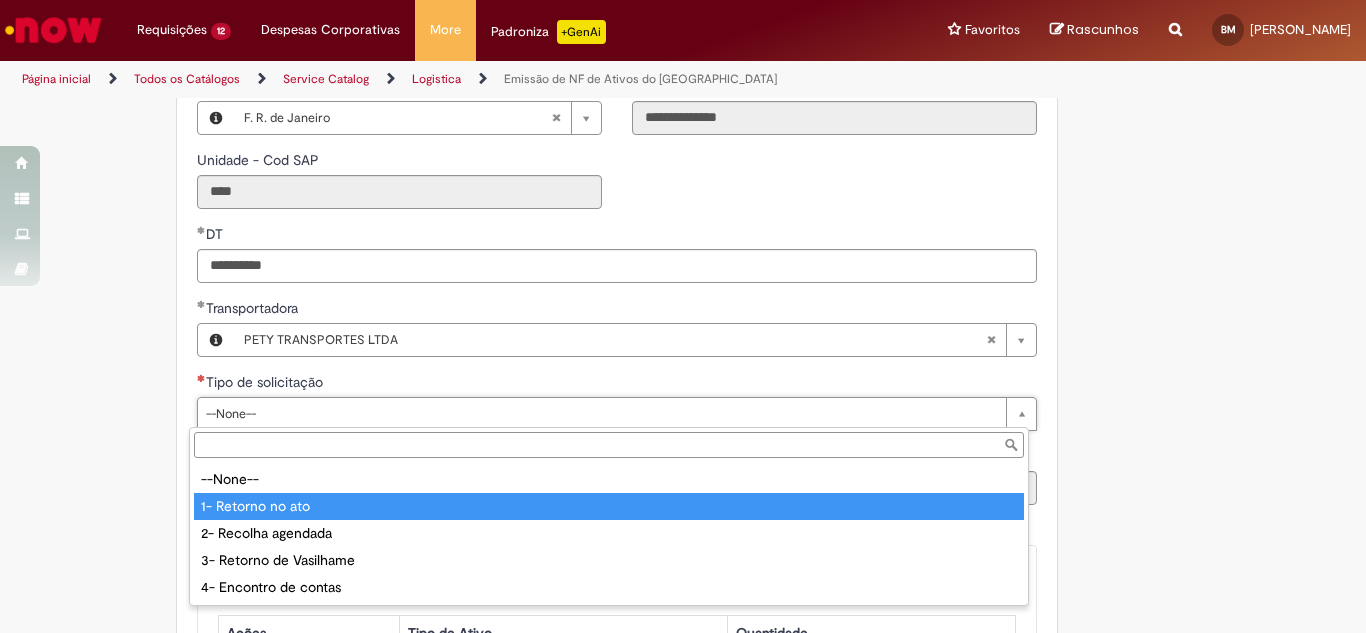 type on "**********" 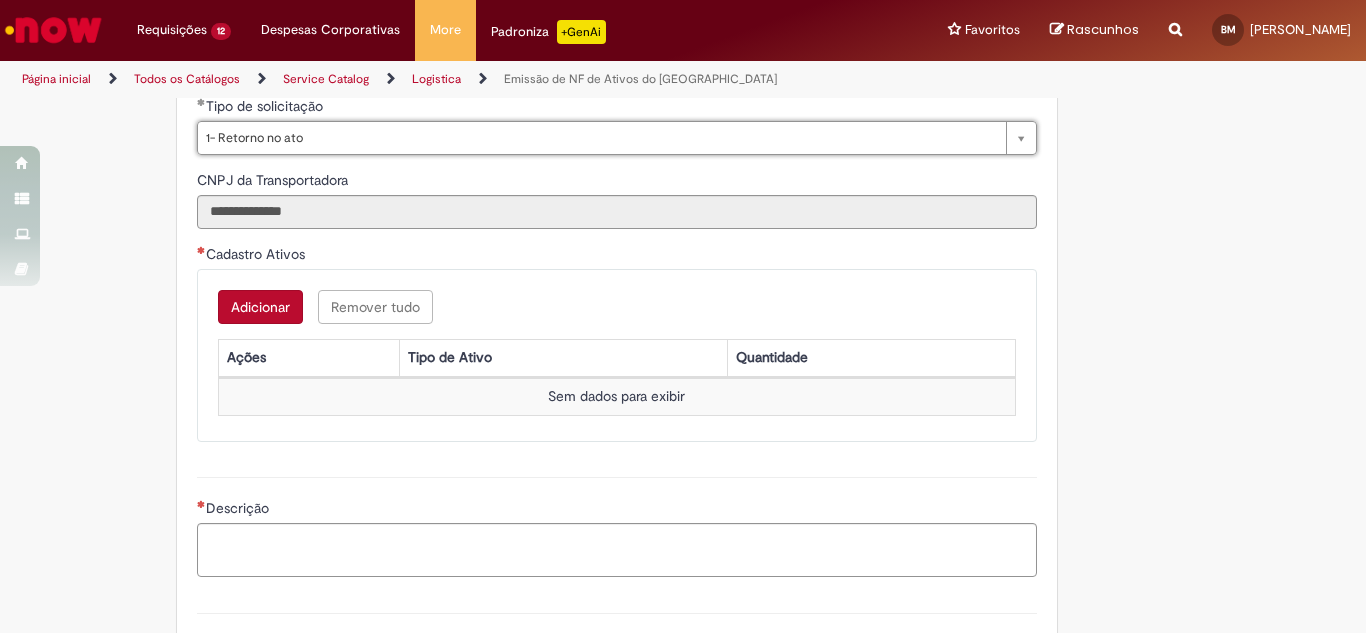 scroll, scrollTop: 1000, scrollLeft: 0, axis: vertical 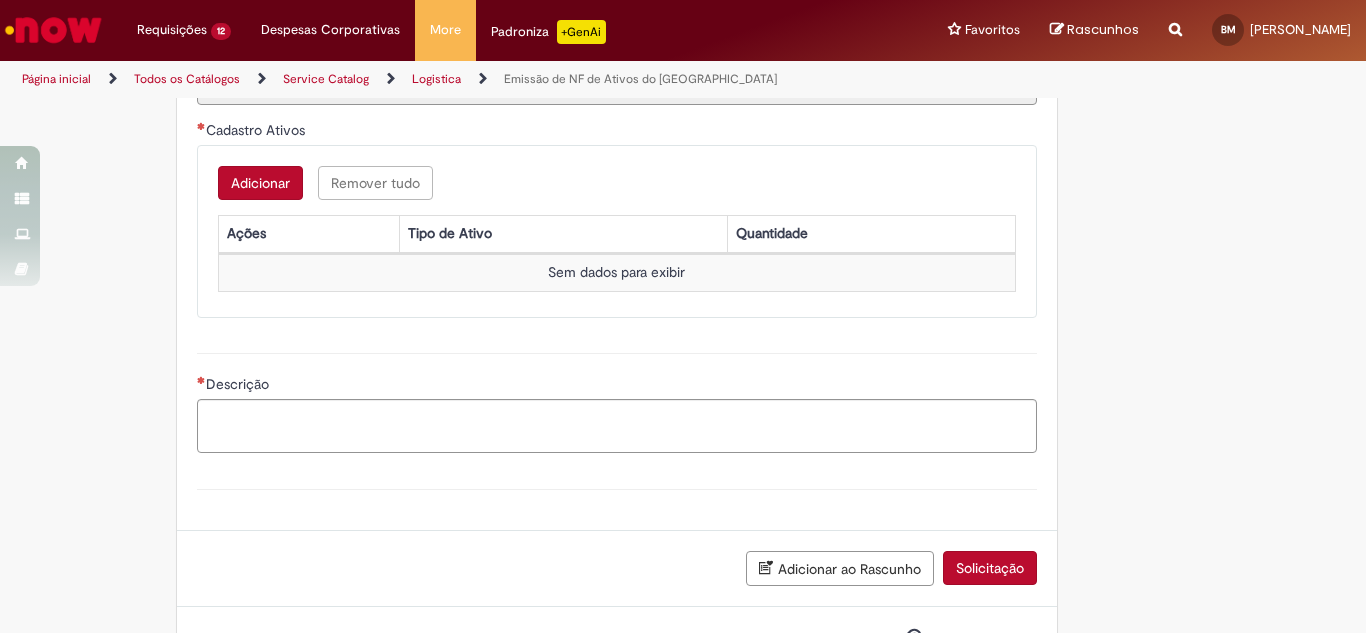 click on "Adicionar" at bounding box center (260, 183) 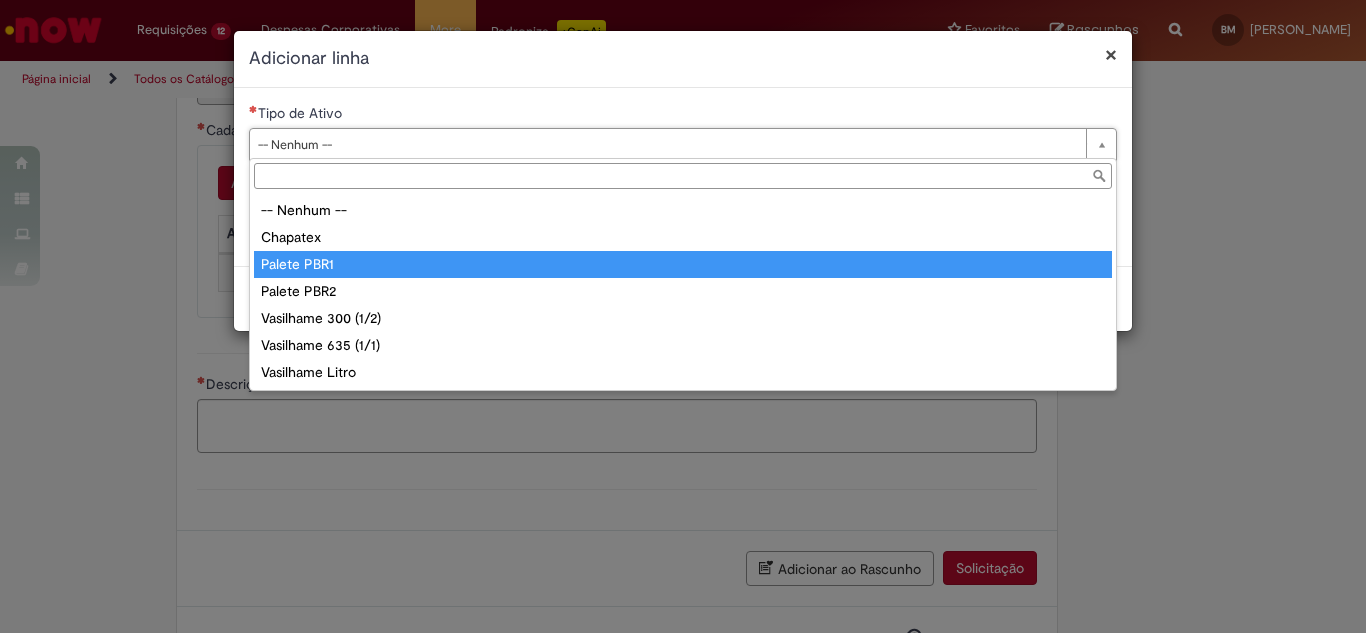 drag, startPoint x: 359, startPoint y: 262, endPoint x: 363, endPoint y: 252, distance: 10.770329 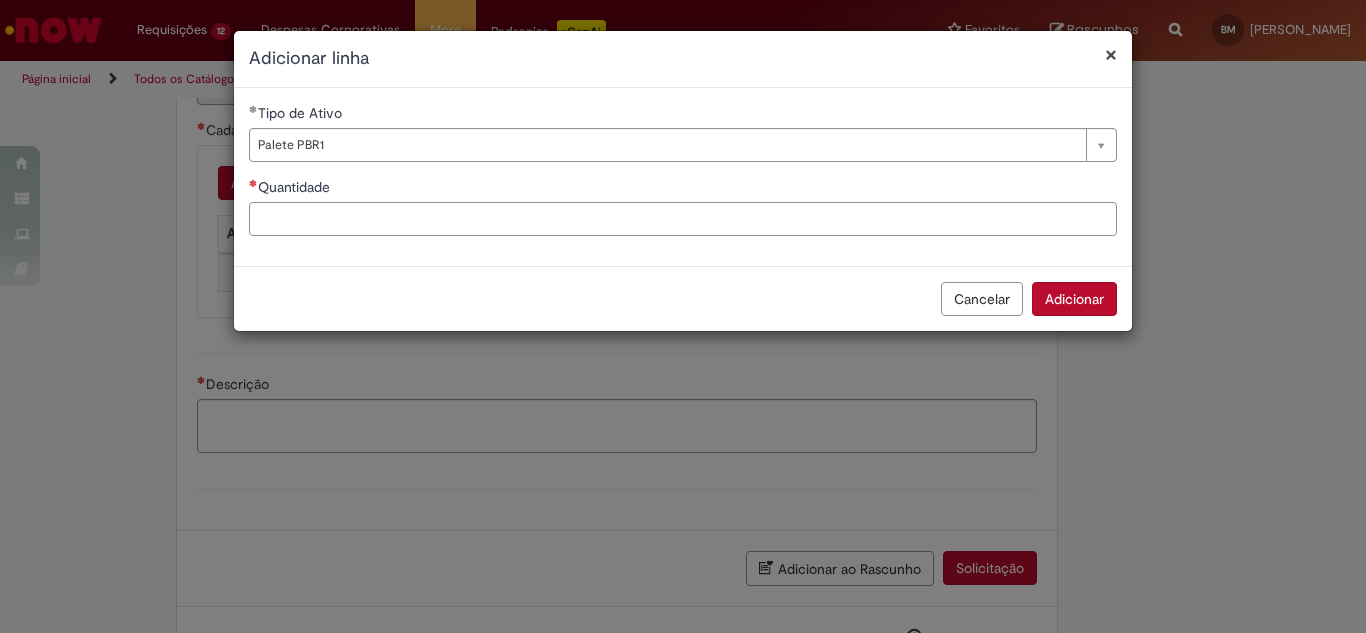 click on "Quantidade" at bounding box center [683, 219] 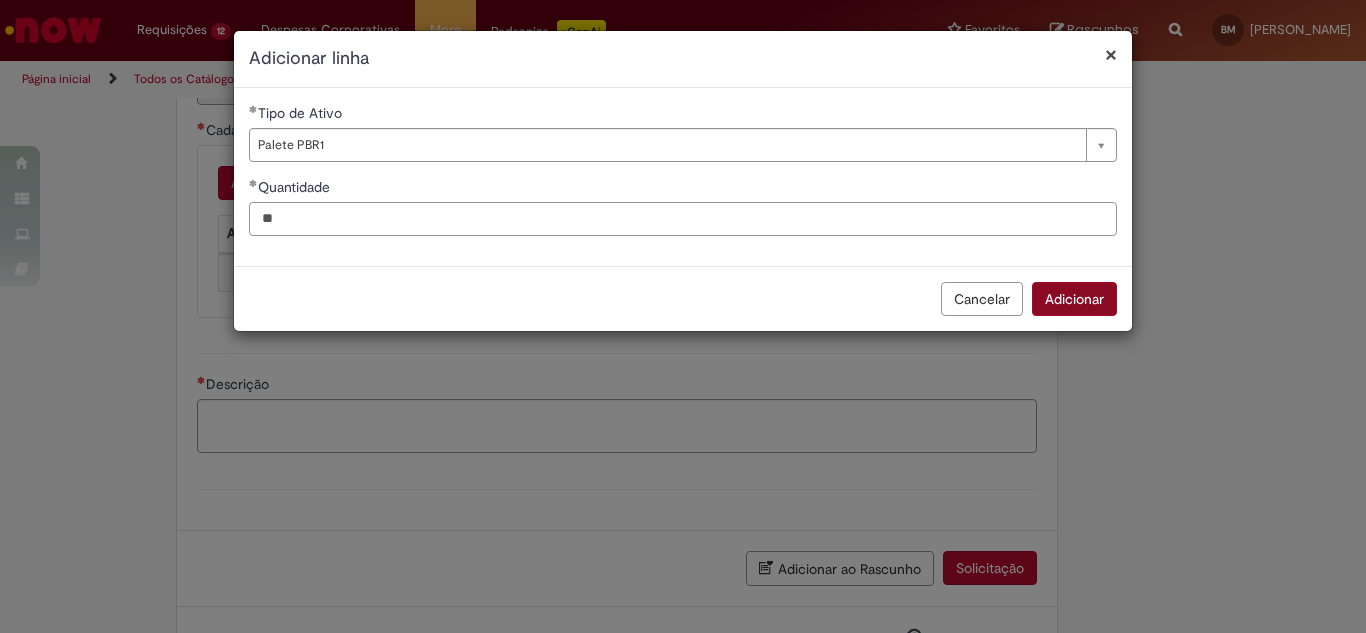 type on "**" 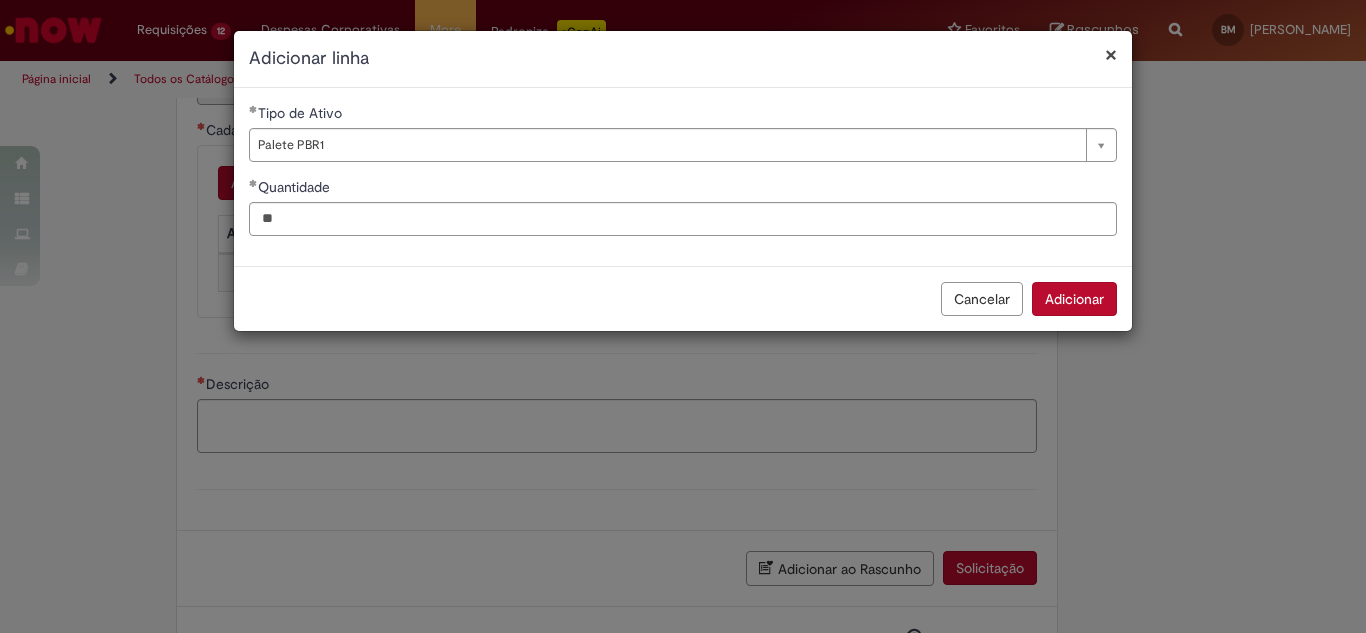 click on "Adicionar" at bounding box center (1074, 299) 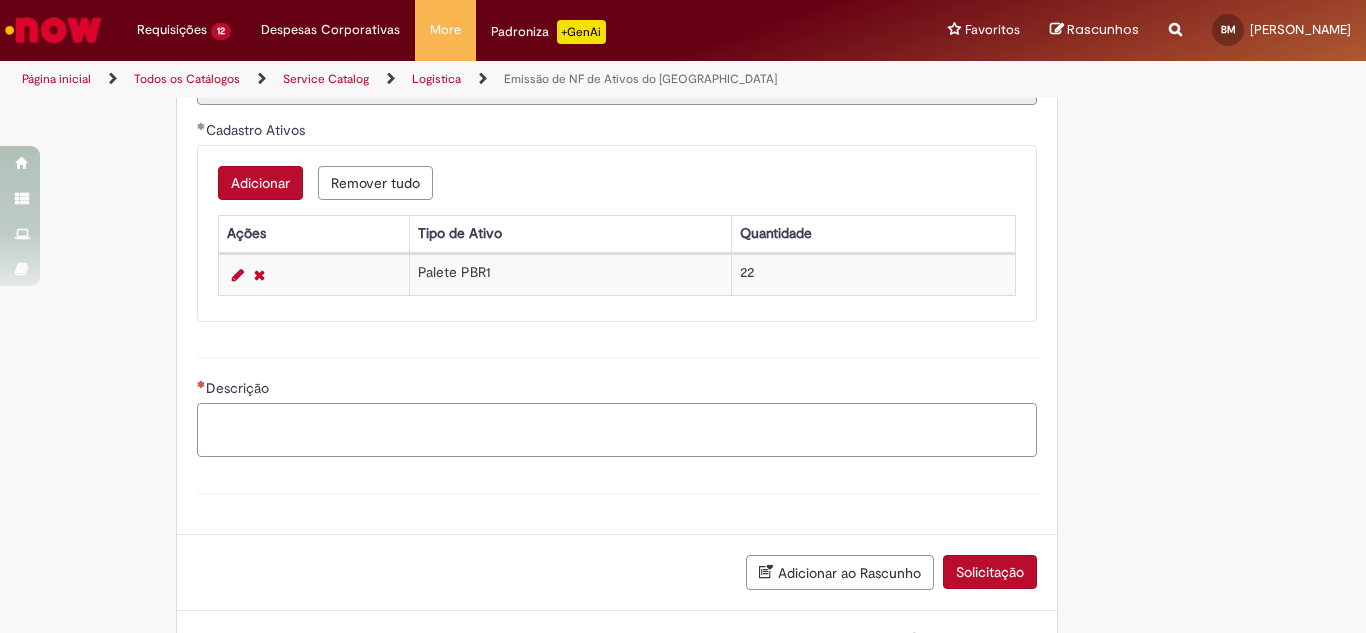 click on "Descrição" at bounding box center [617, 430] 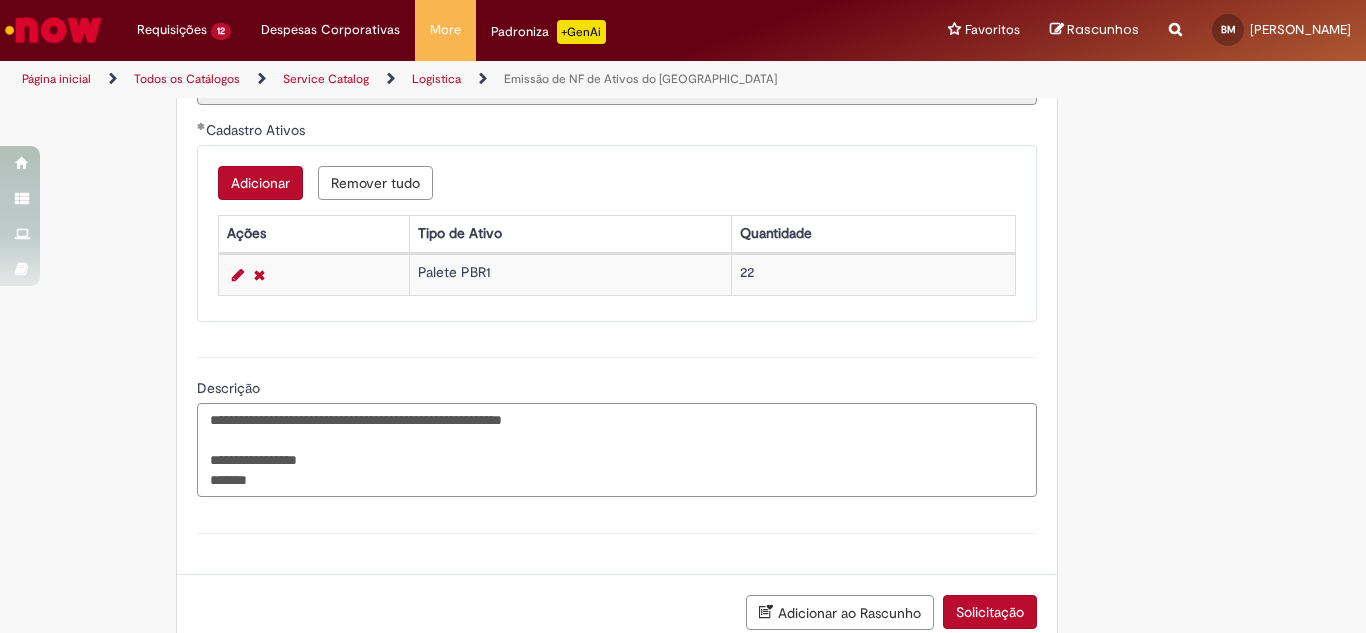paste on "********" 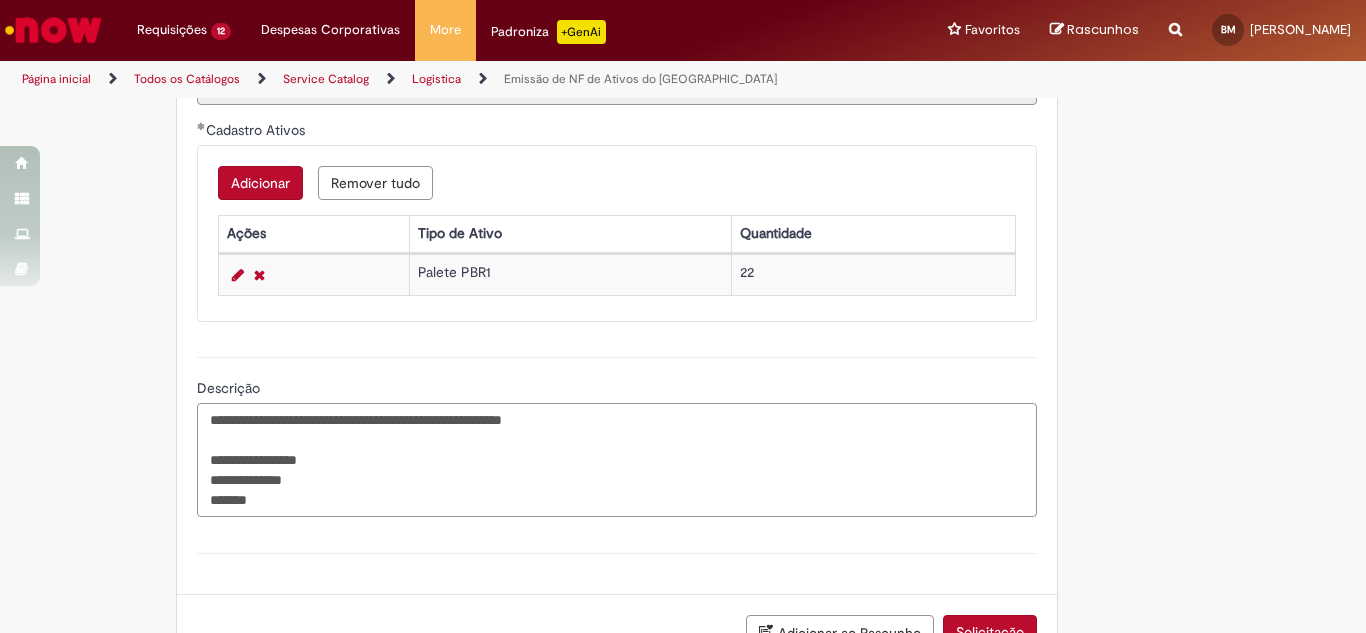 paste on "**********" 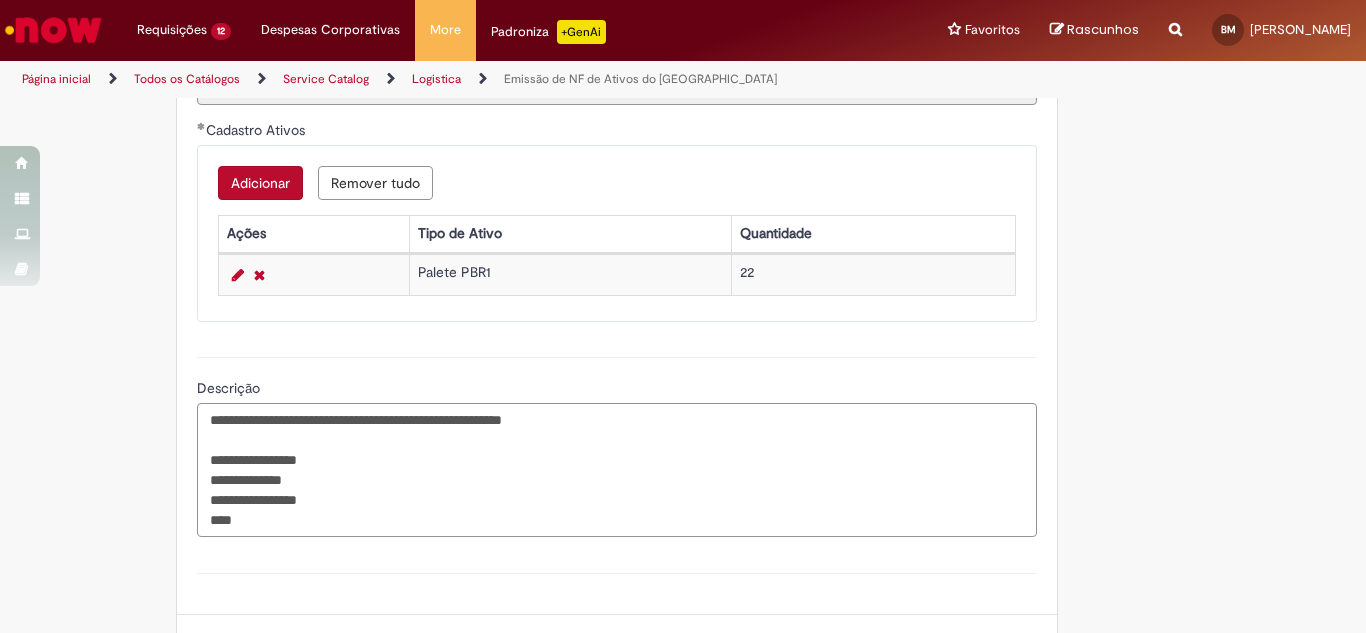 paste on "**********" 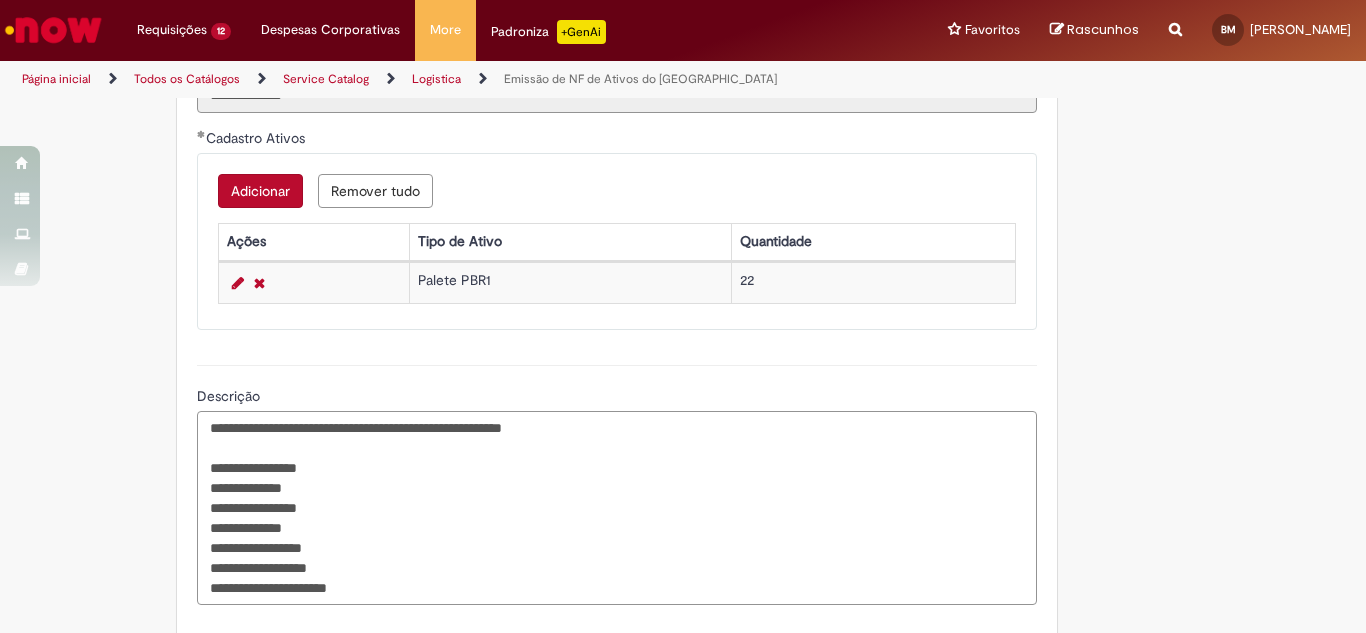 scroll, scrollTop: 1000, scrollLeft: 0, axis: vertical 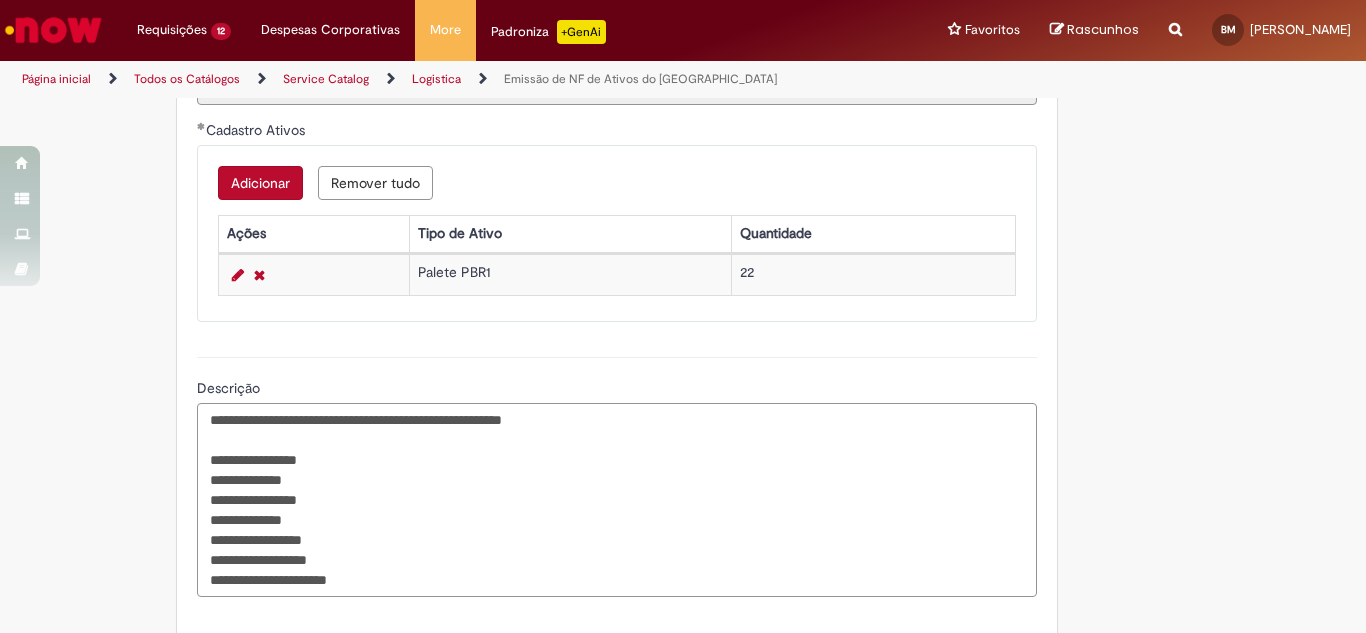 click on "**********" at bounding box center (617, 500) 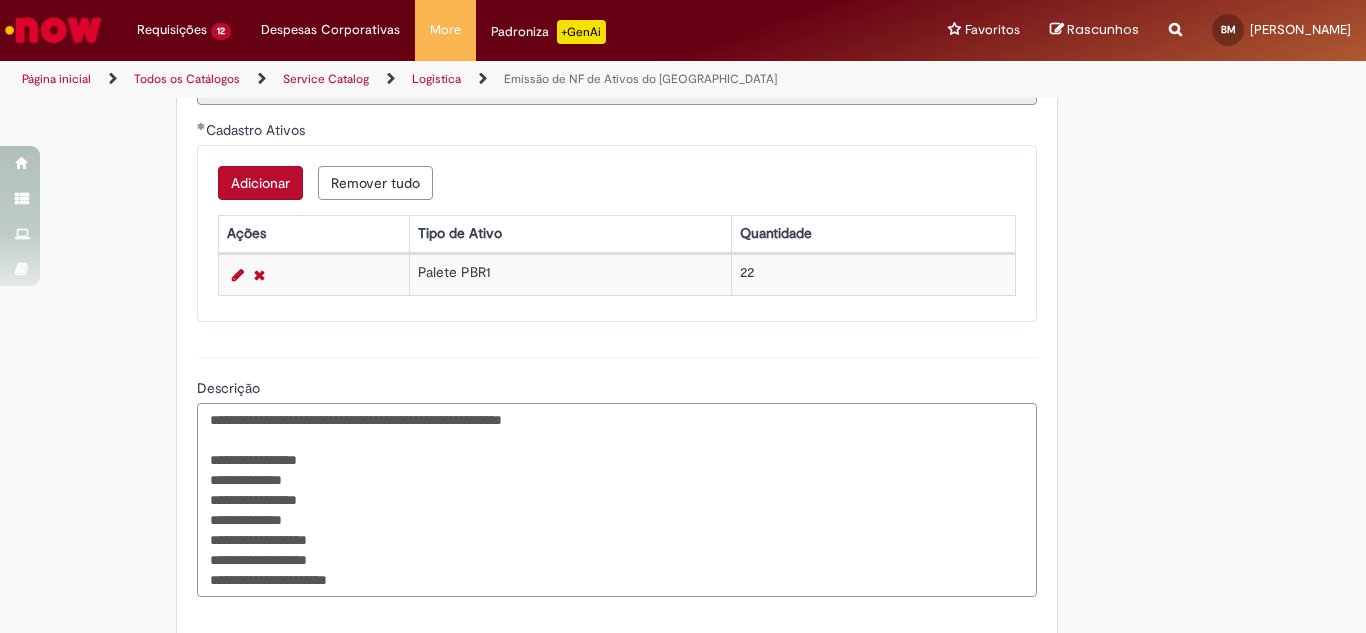 click on "**********" at bounding box center [617, 500] 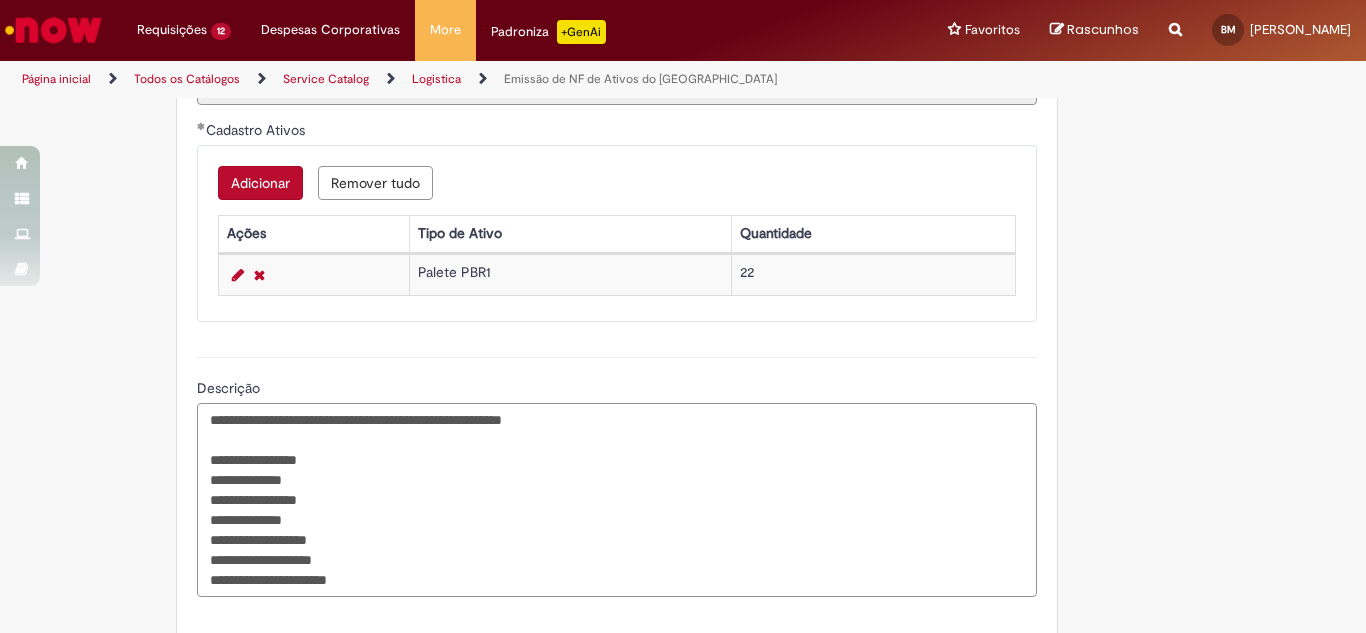 click on "**********" at bounding box center [617, 500] 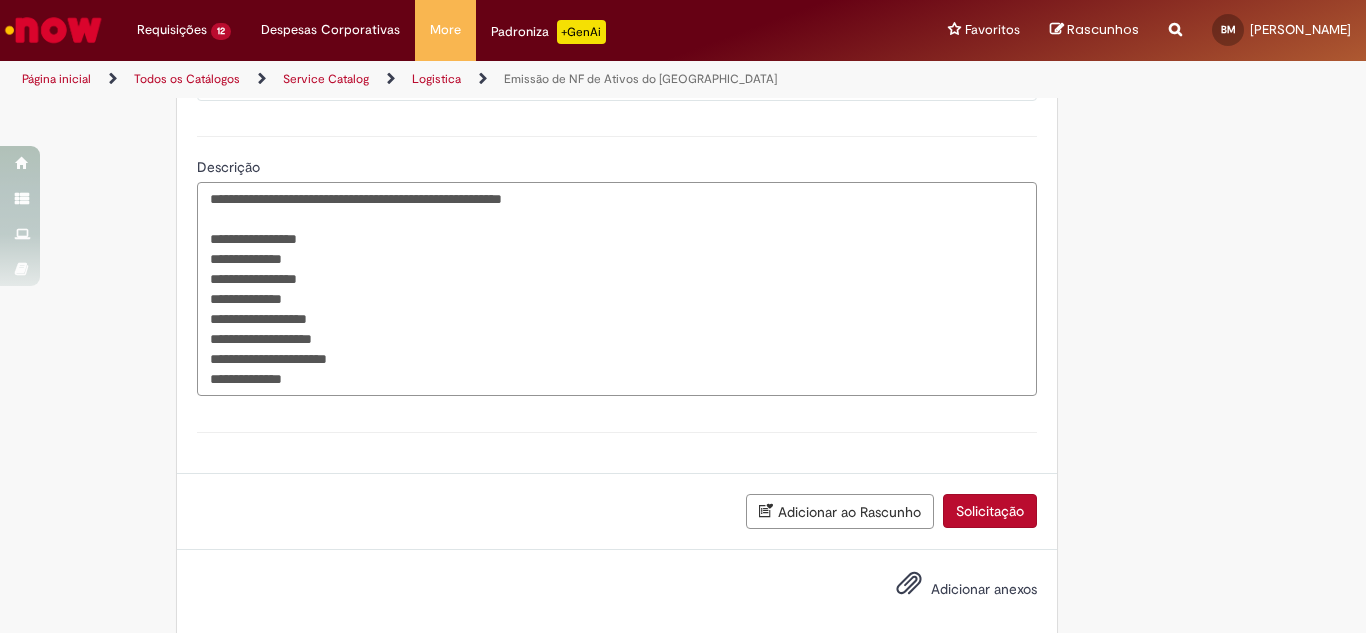 scroll, scrollTop: 1247, scrollLeft: 0, axis: vertical 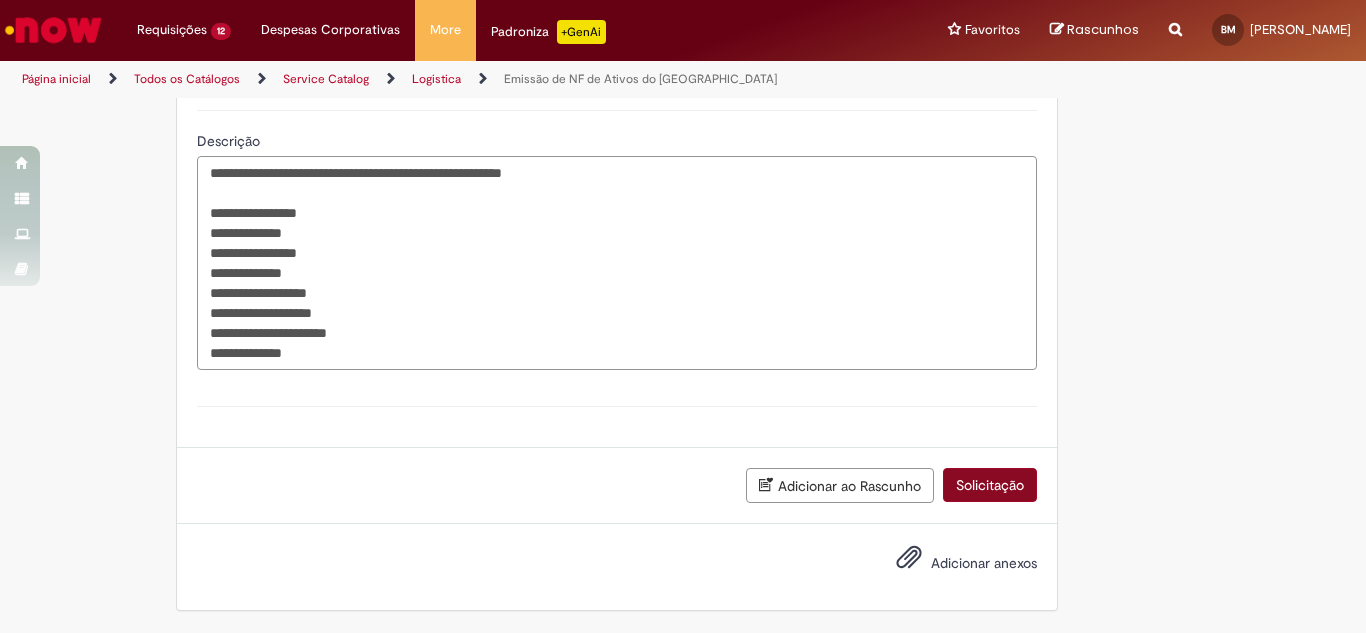 type on "**********" 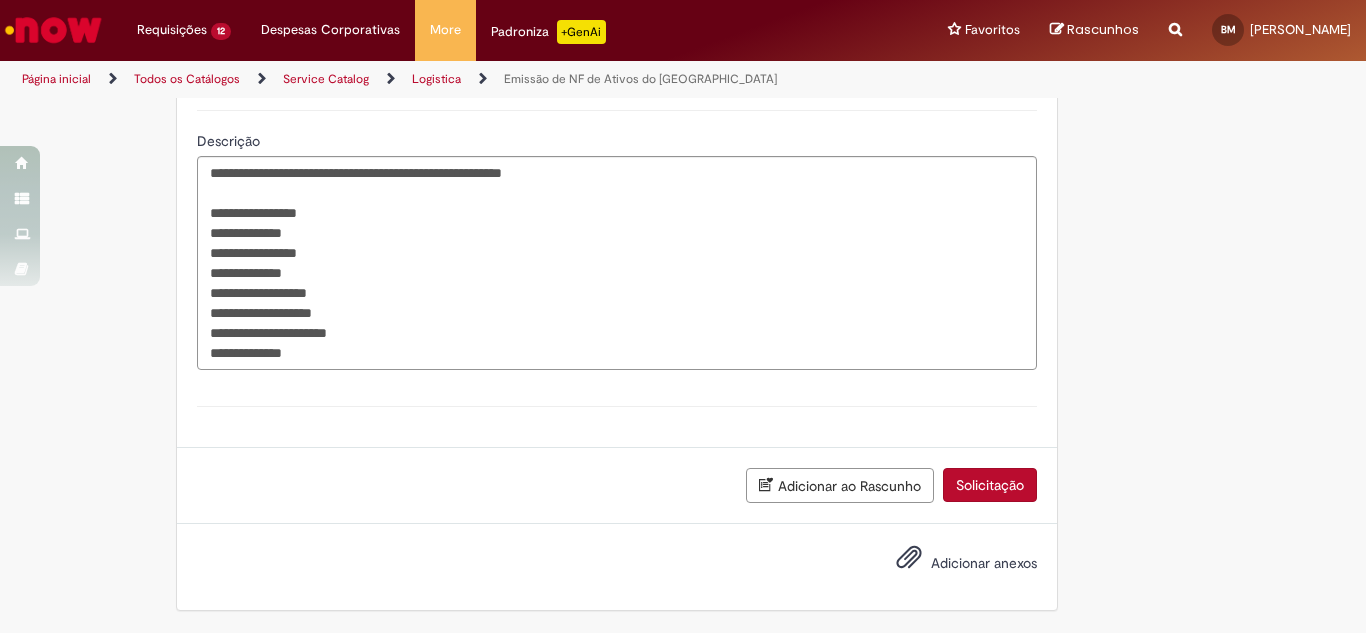 click on "Solicitação" at bounding box center (990, 485) 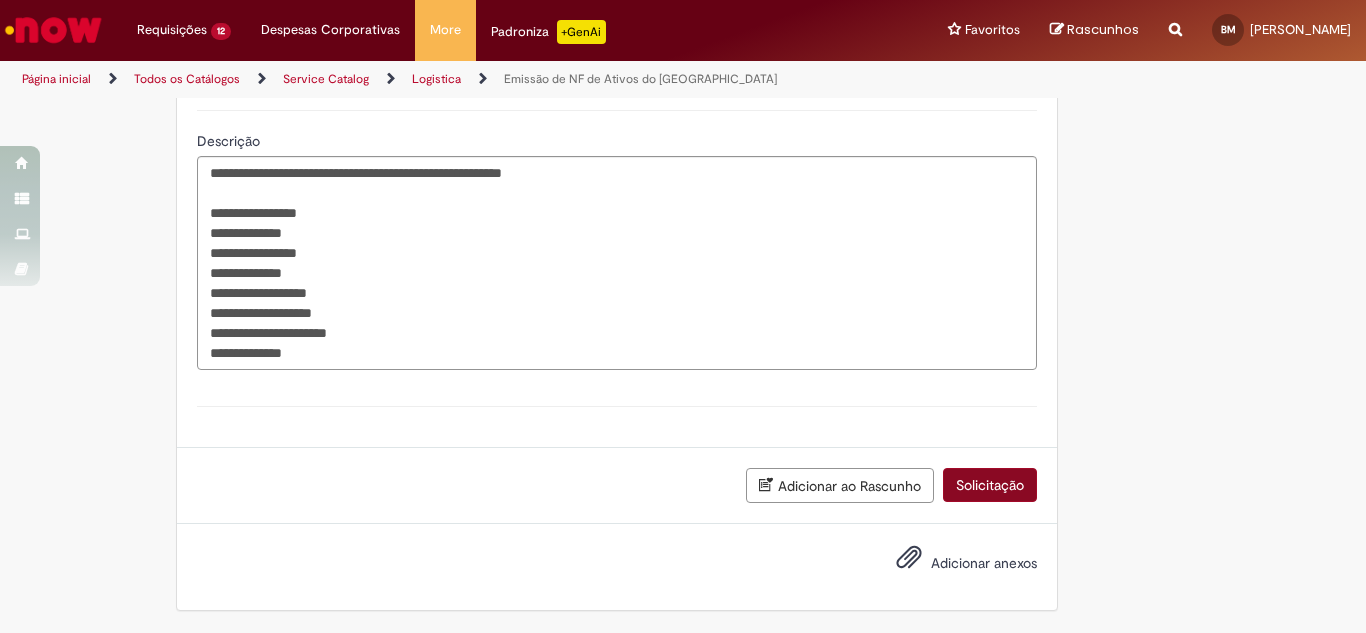 scroll, scrollTop: 1201, scrollLeft: 0, axis: vertical 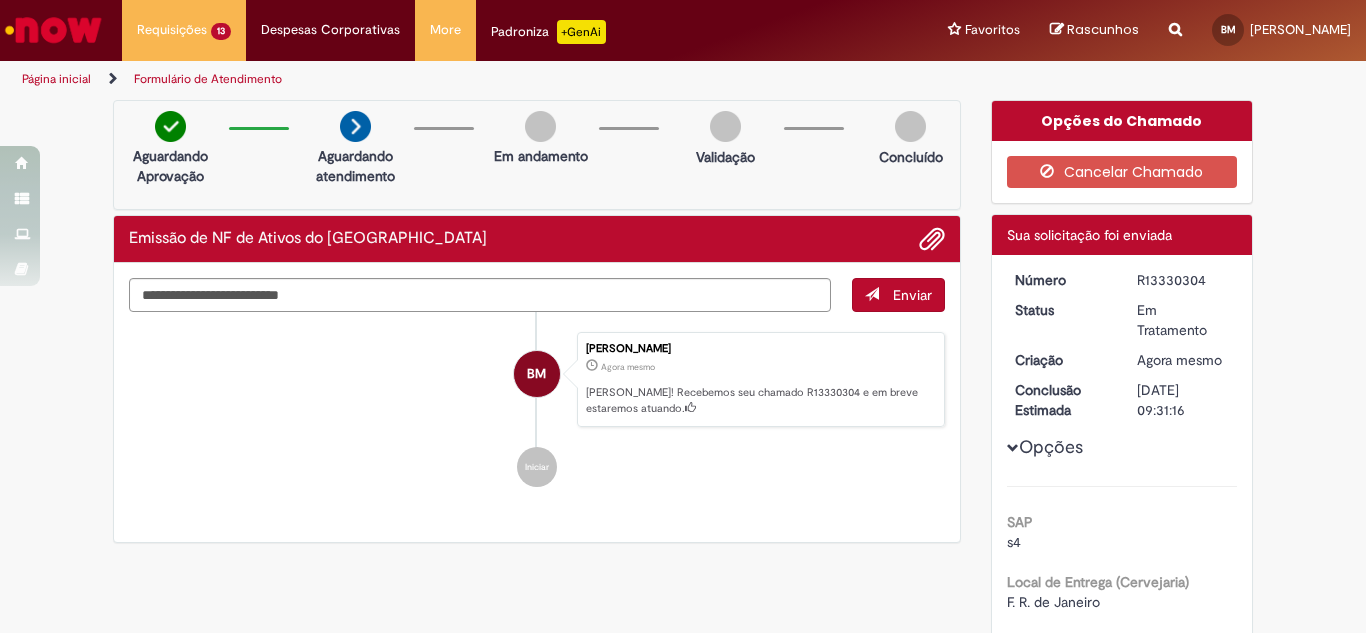 click on "*******
Reportar problema
Artigos
Não encontrou base de conhecimento
Catálogo
Não foram encontradas ofertas
Comunidade
Nenhum resultado encontrado na comunidade" at bounding box center [1175, 30] 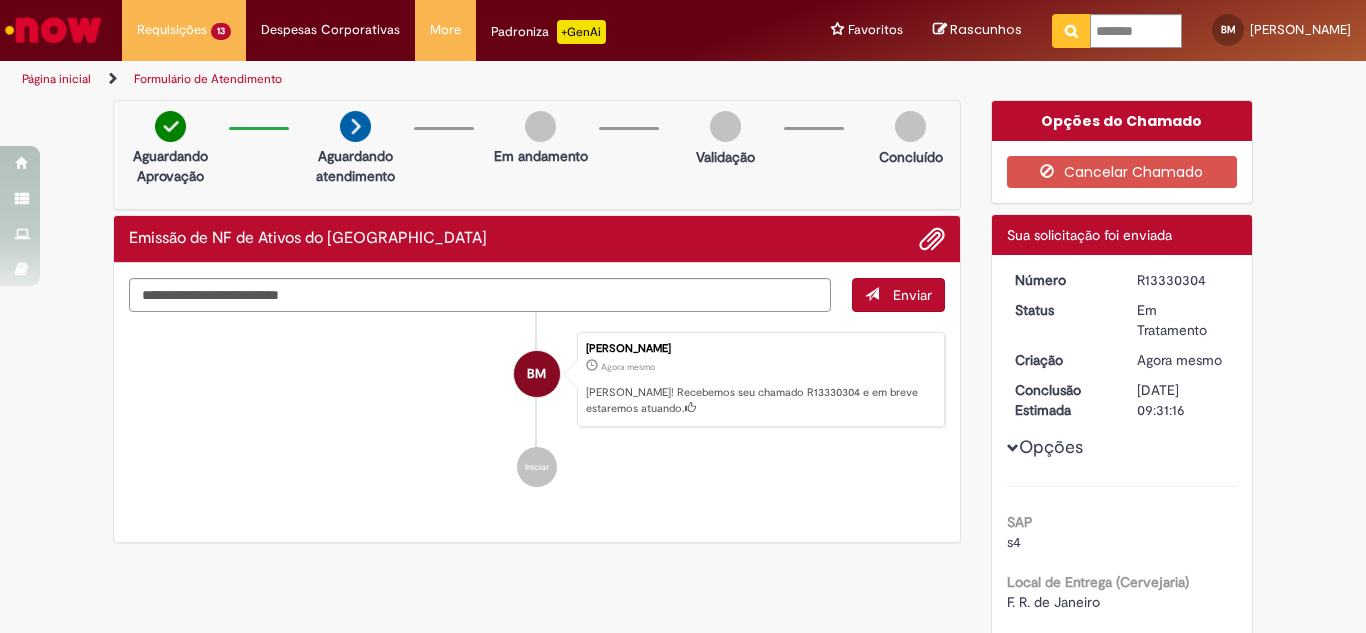 click at bounding box center (1071, 31) 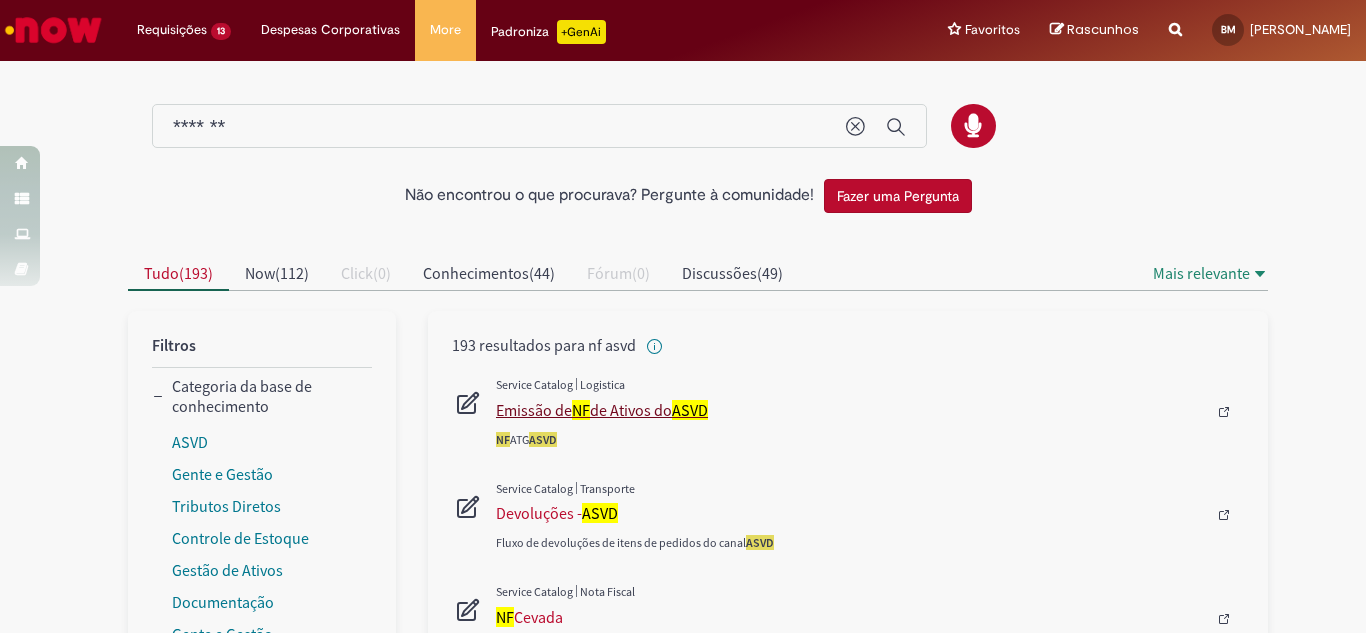 click on "Emissão de  NF  de Ativos do  [GEOGRAPHIC_DATA]" at bounding box center (851, 410) 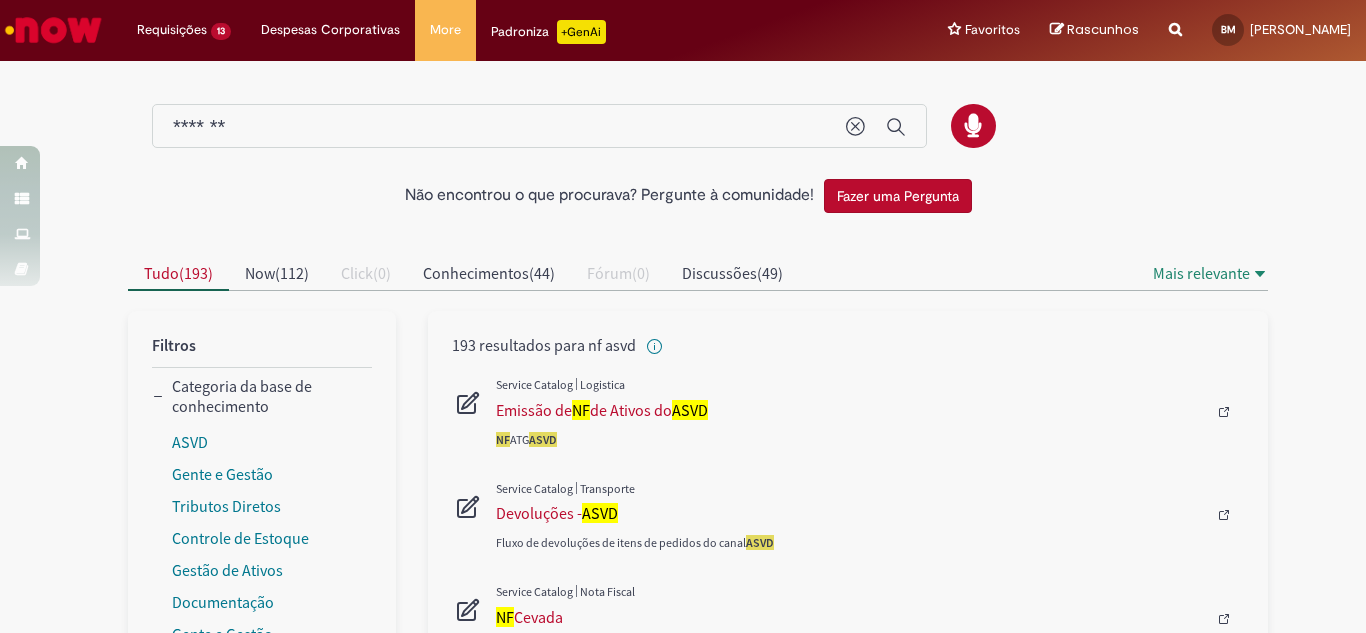 type 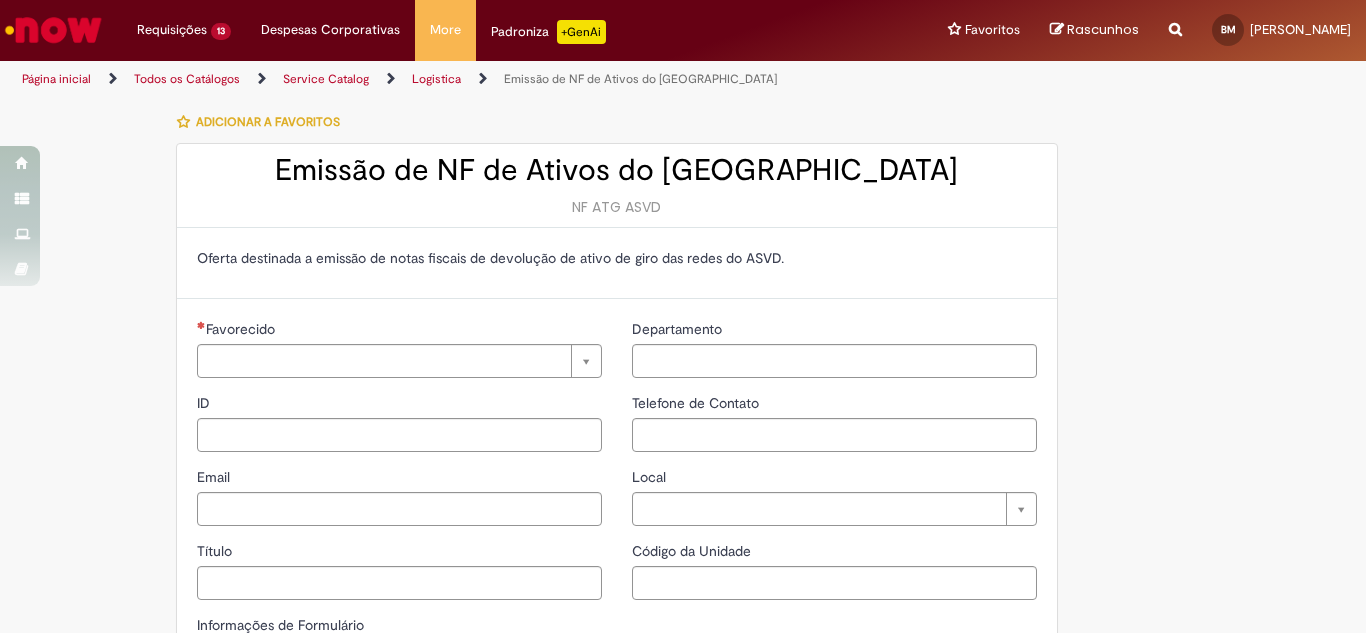 type on "**********" 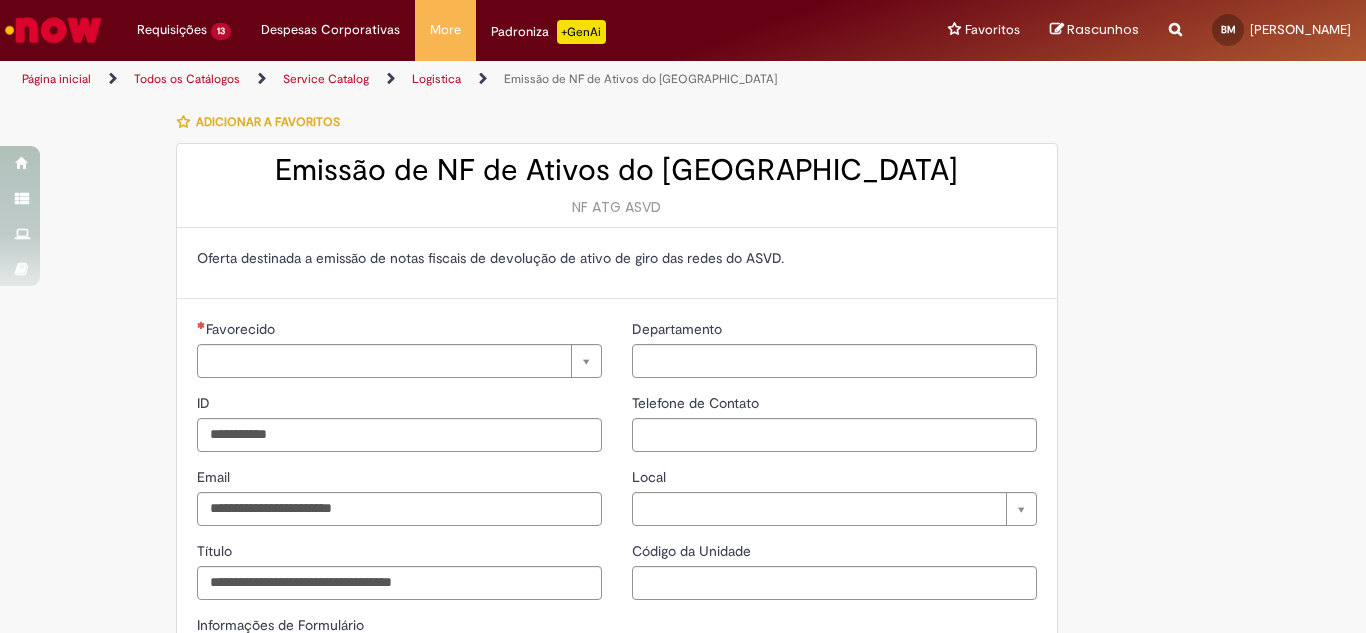 type on "**********" 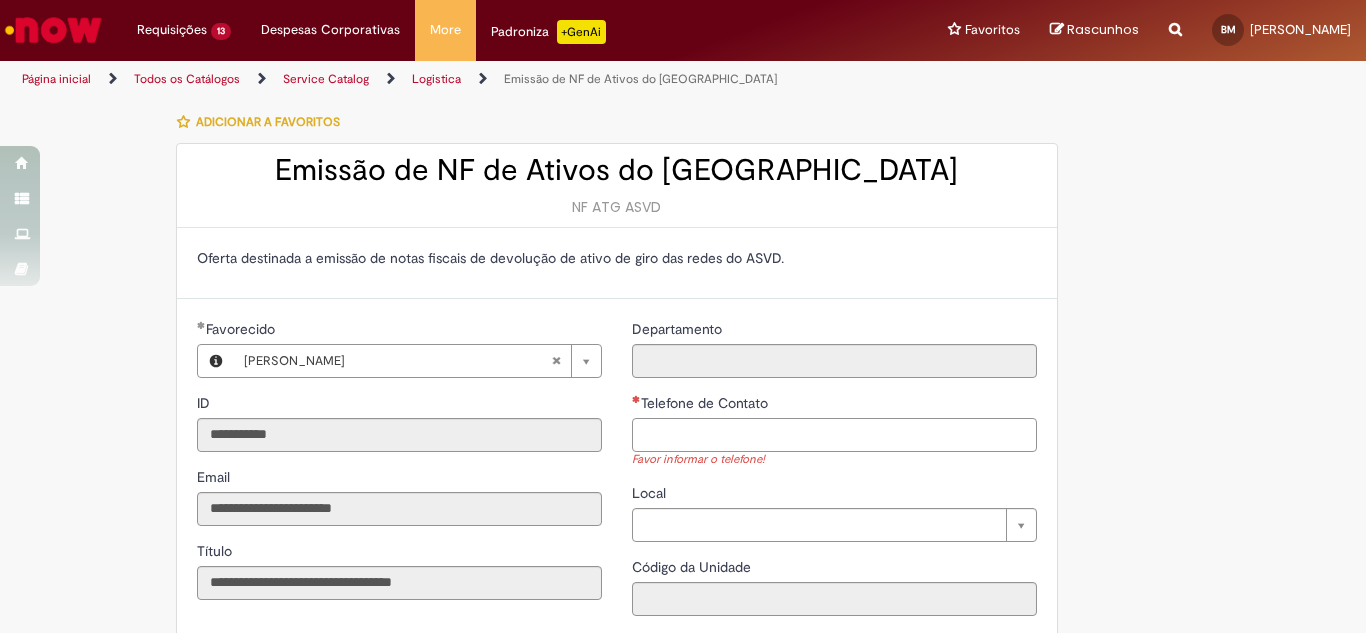 click on "Telefone de Contato" at bounding box center (834, 435) 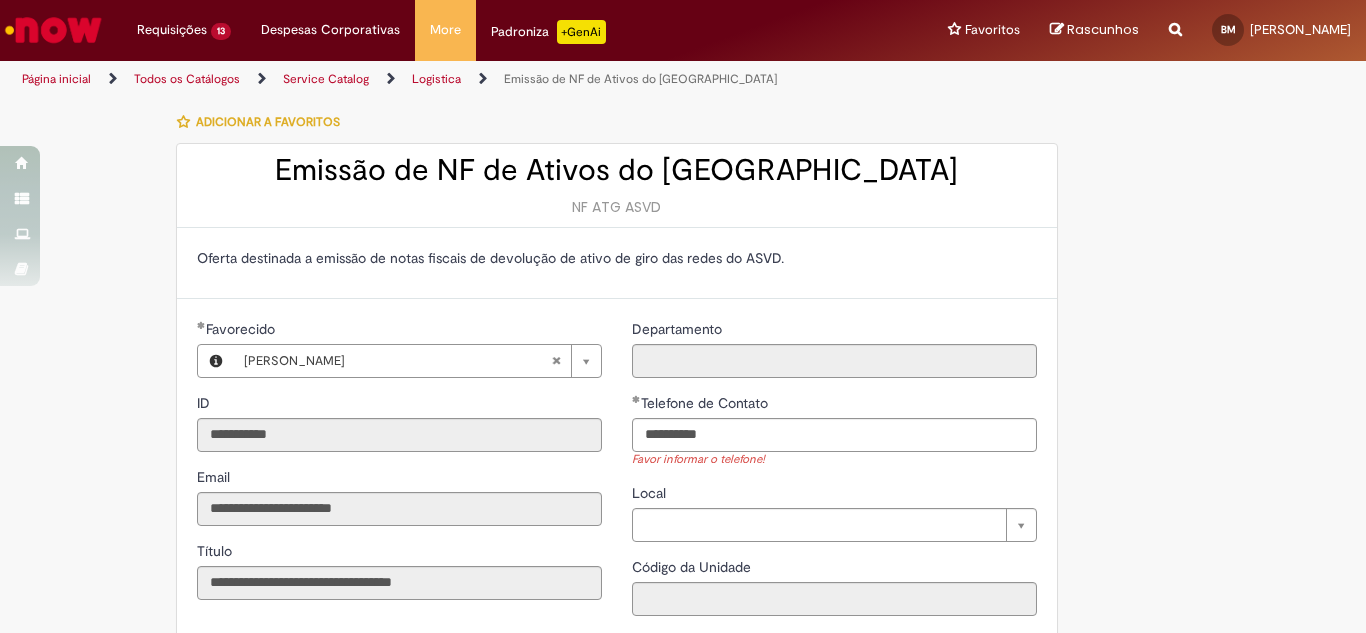 click on "**********" at bounding box center [683, 879] 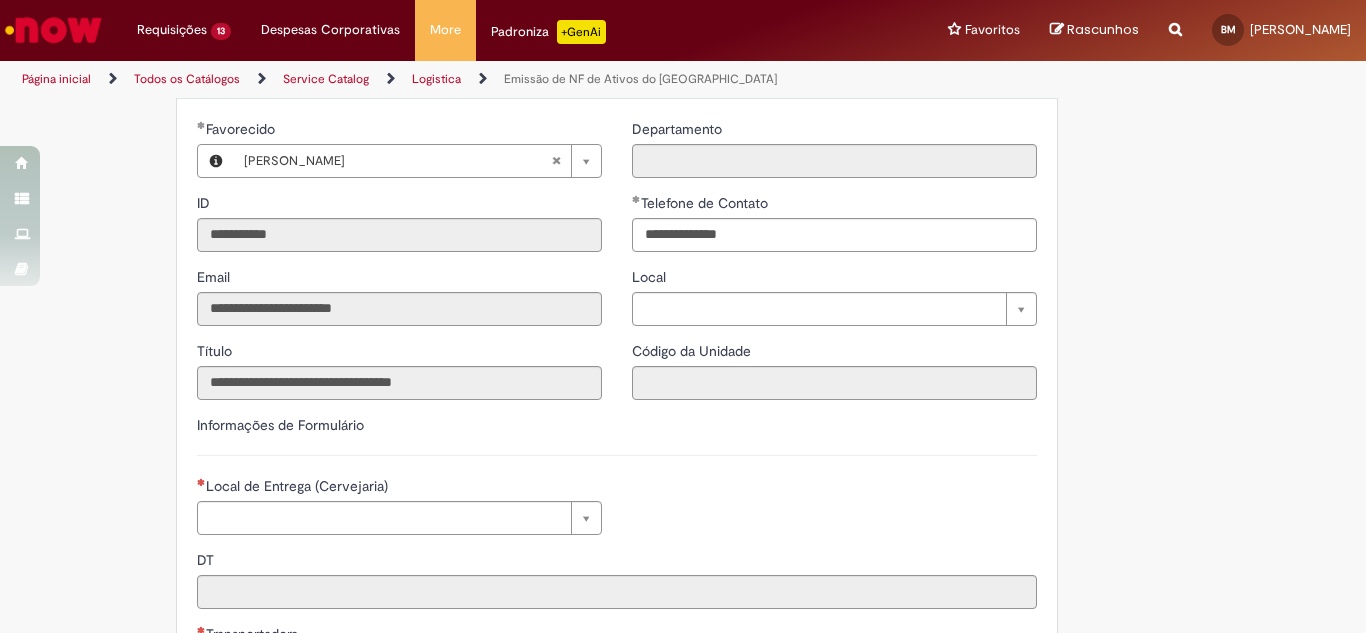 scroll, scrollTop: 300, scrollLeft: 0, axis: vertical 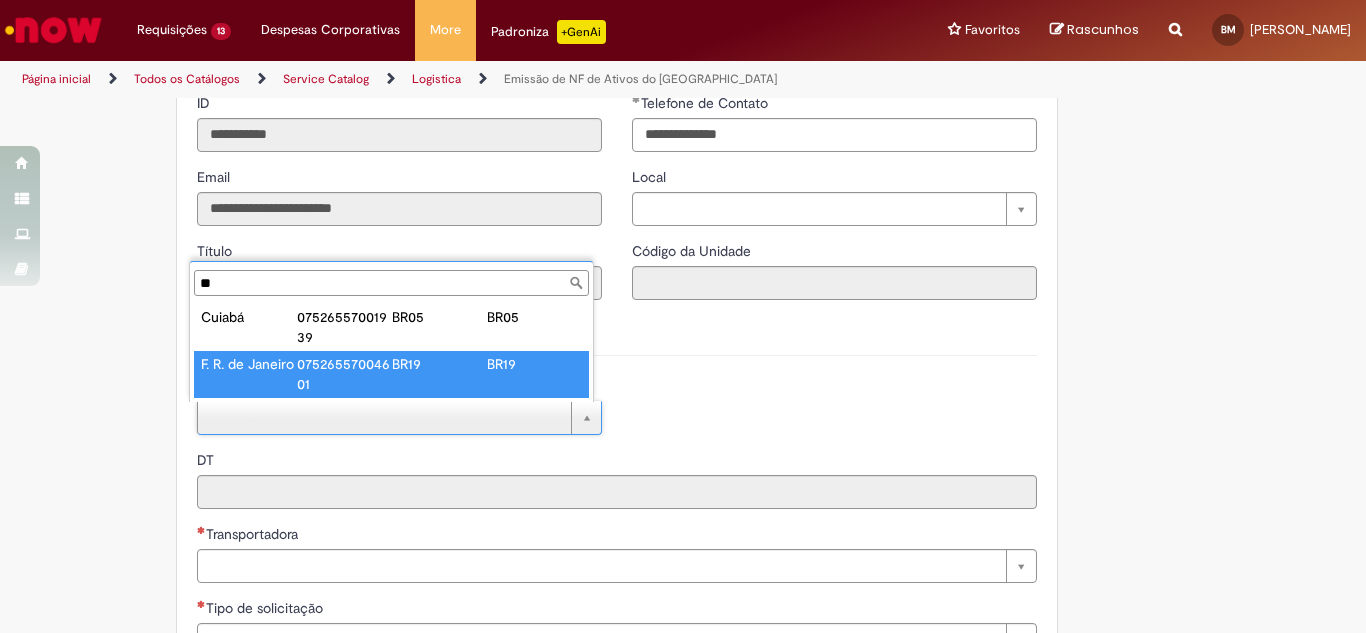 type on "**" 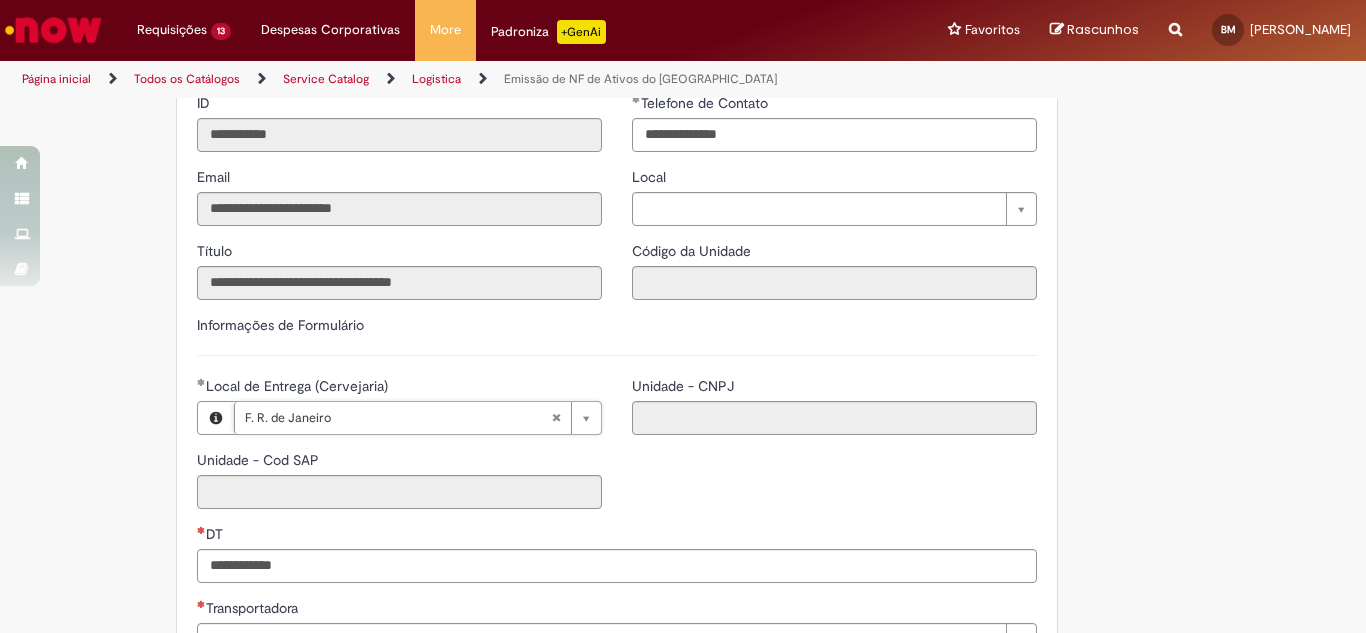 type on "****" 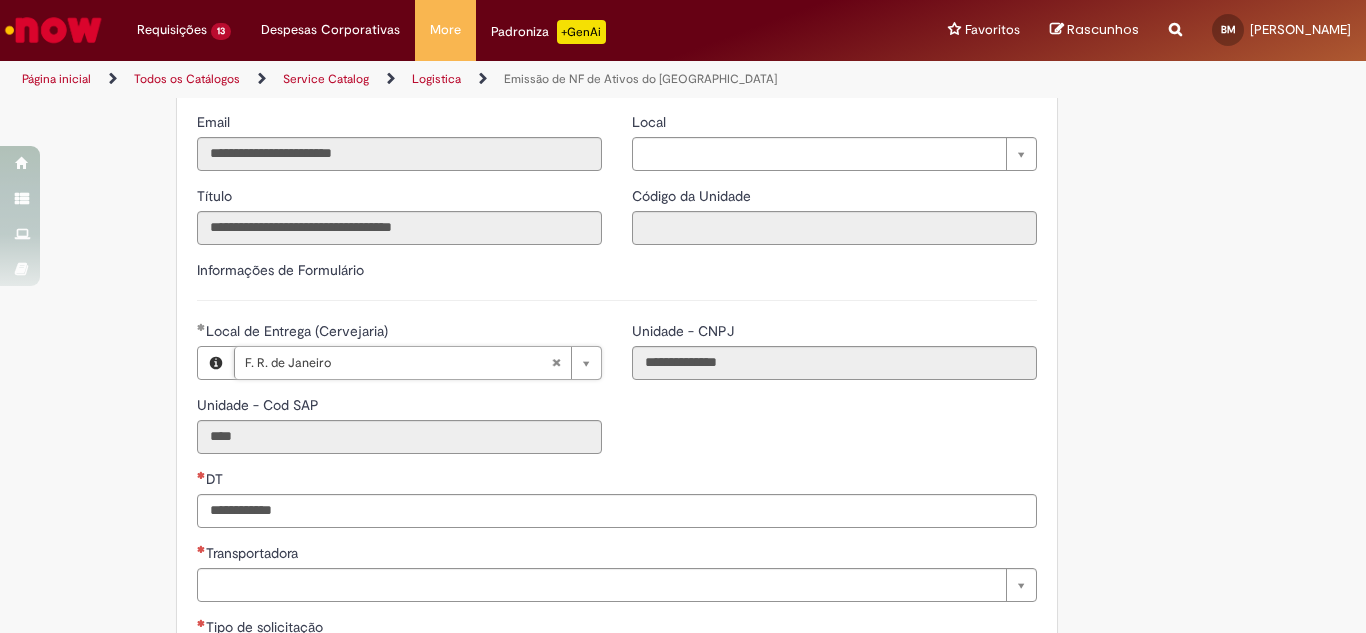scroll, scrollTop: 400, scrollLeft: 0, axis: vertical 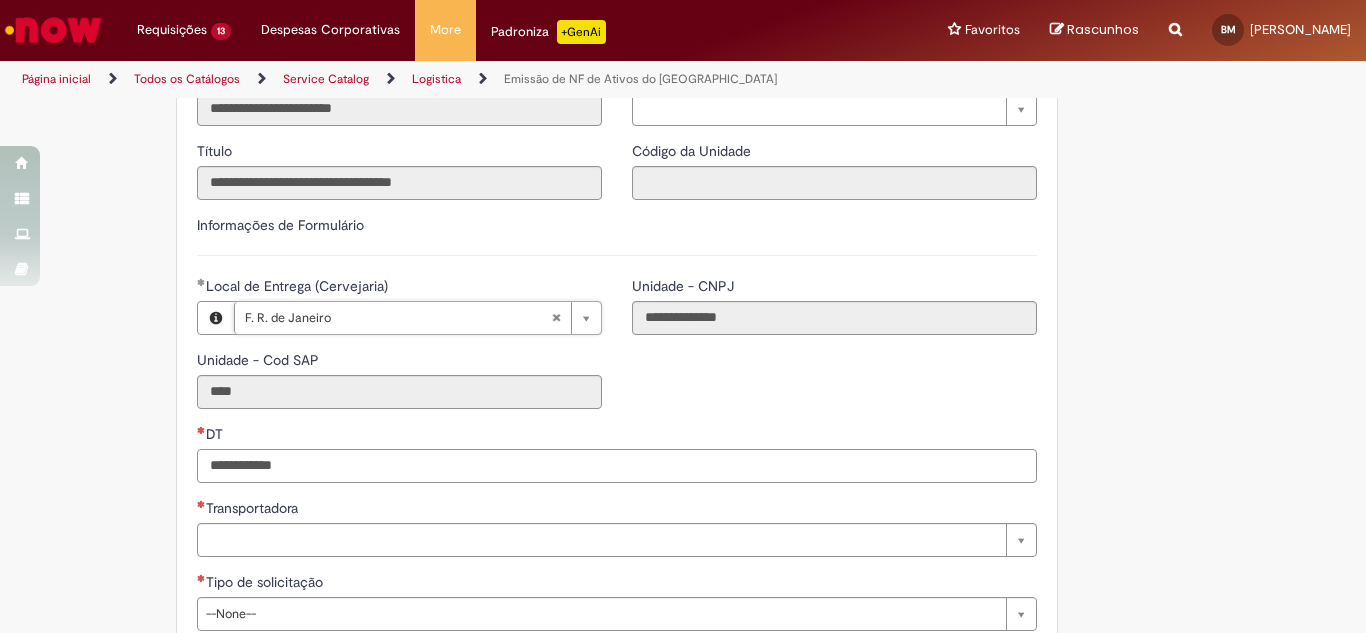 click on "DT" at bounding box center (617, 466) 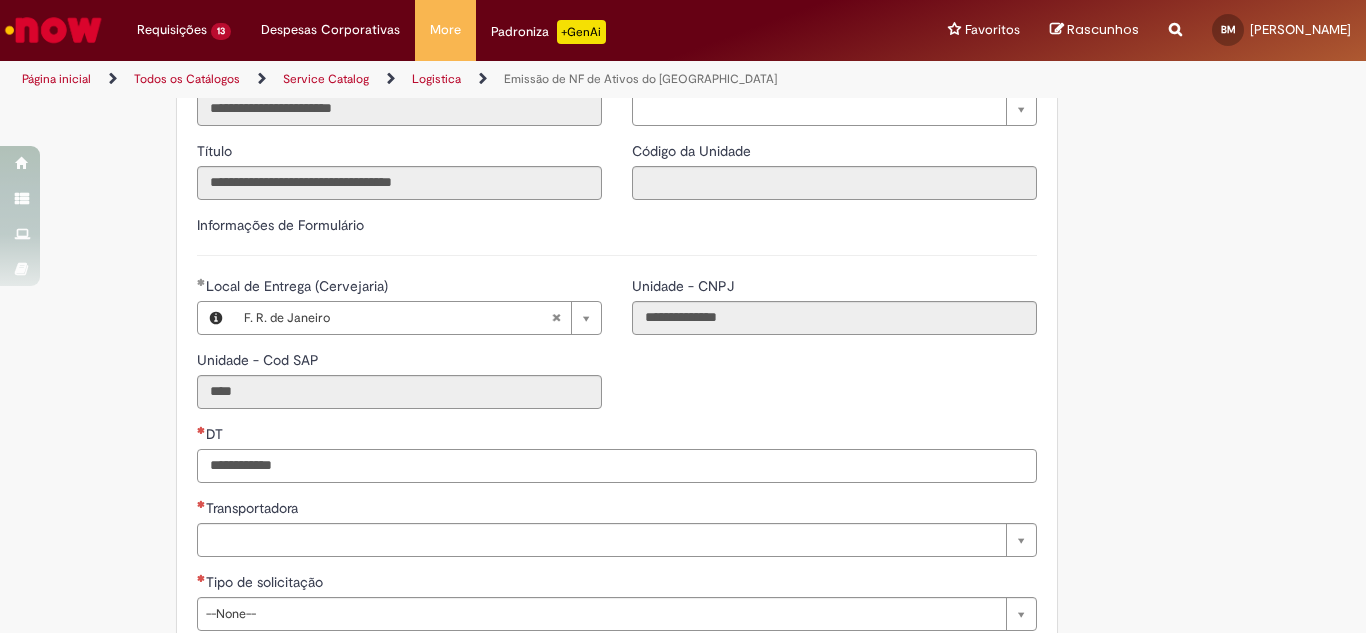 paste on "**********" 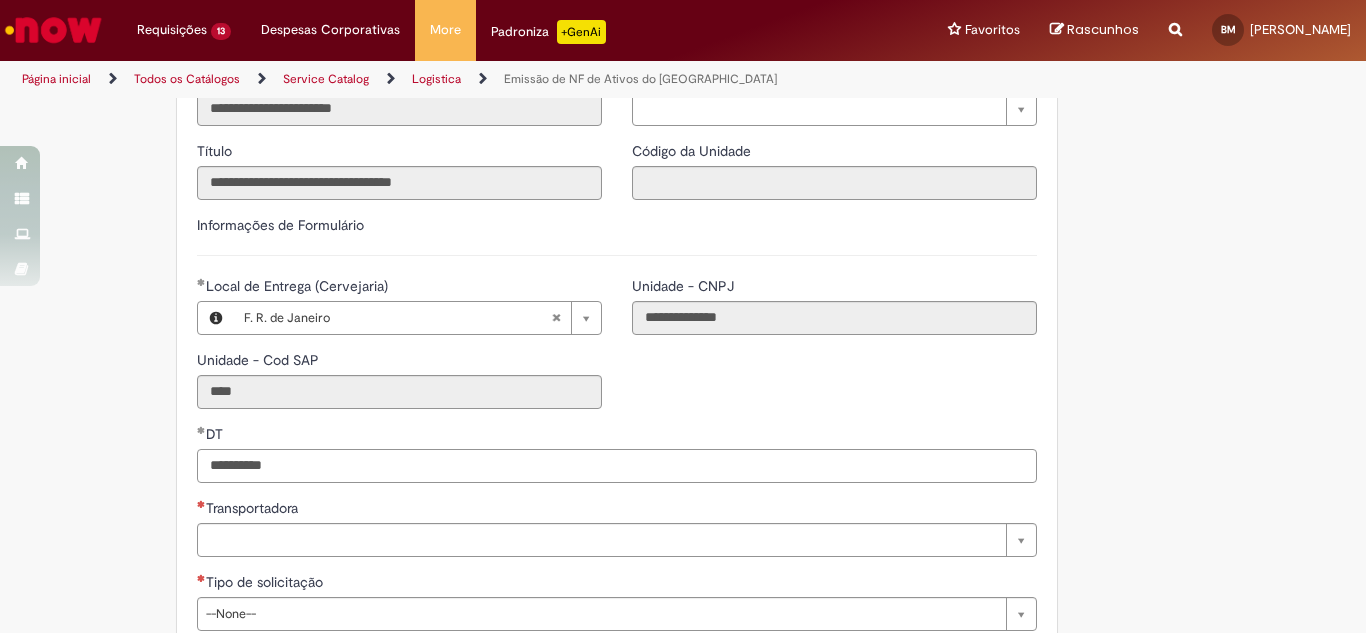 type on "**********" 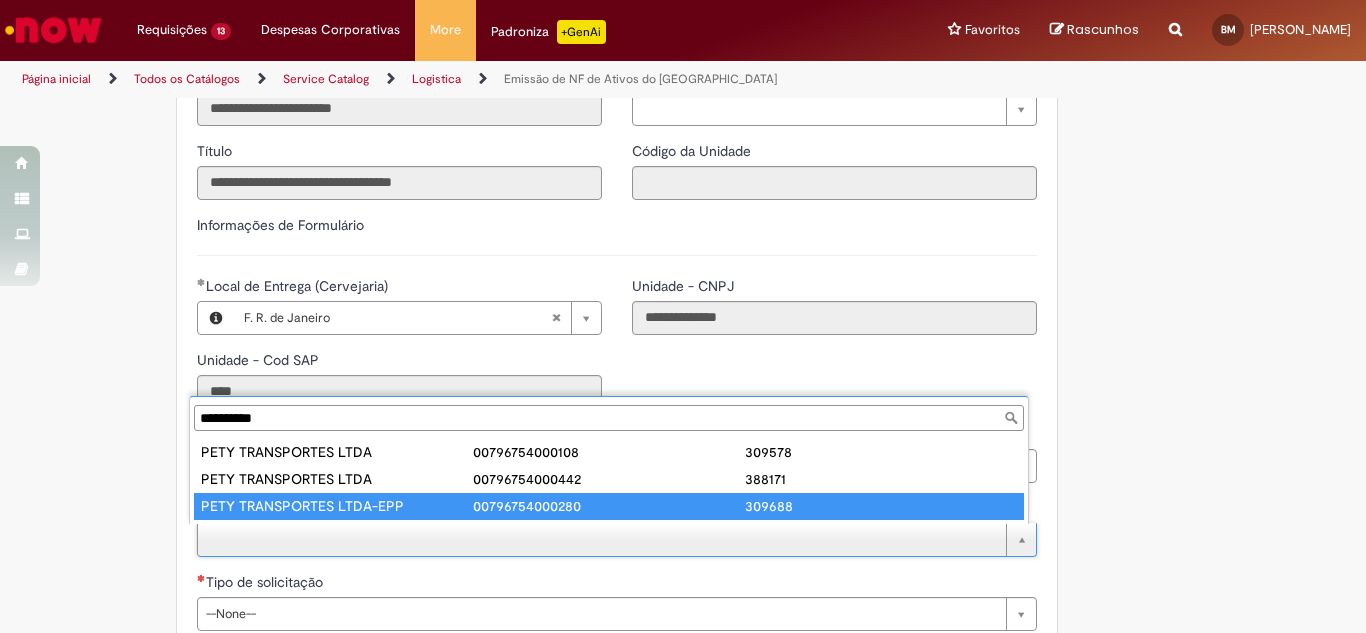 scroll, scrollTop: 0, scrollLeft: 0, axis: both 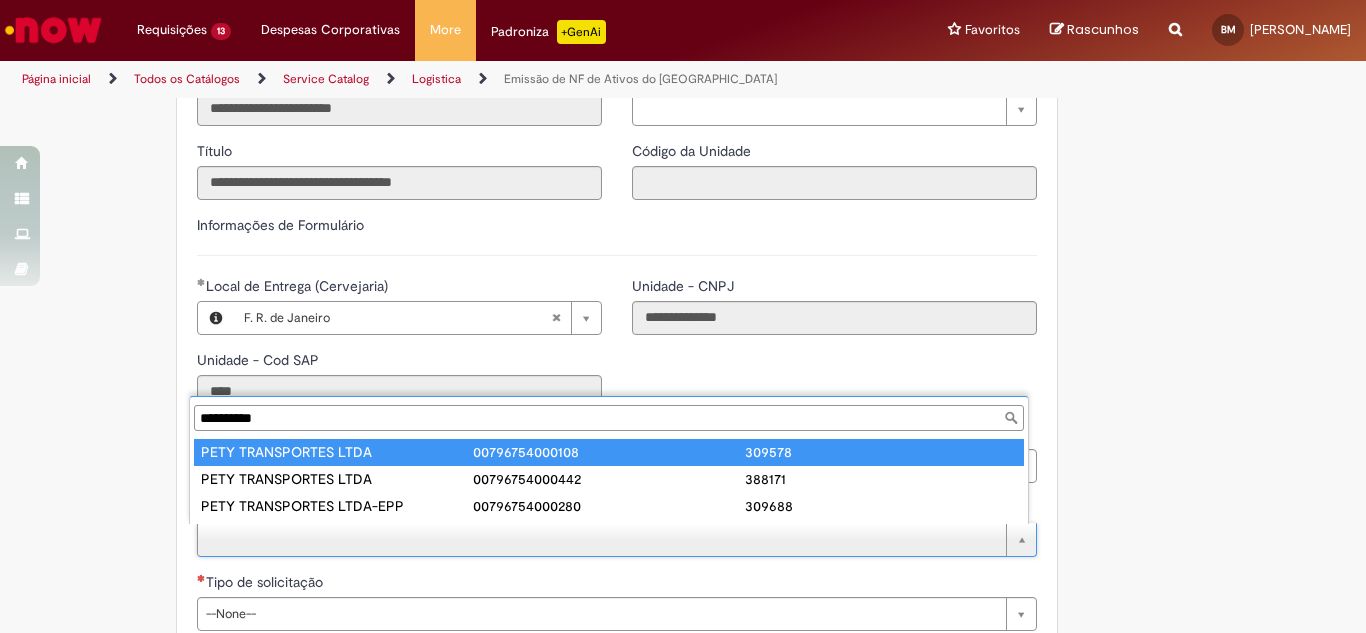 type on "**********" 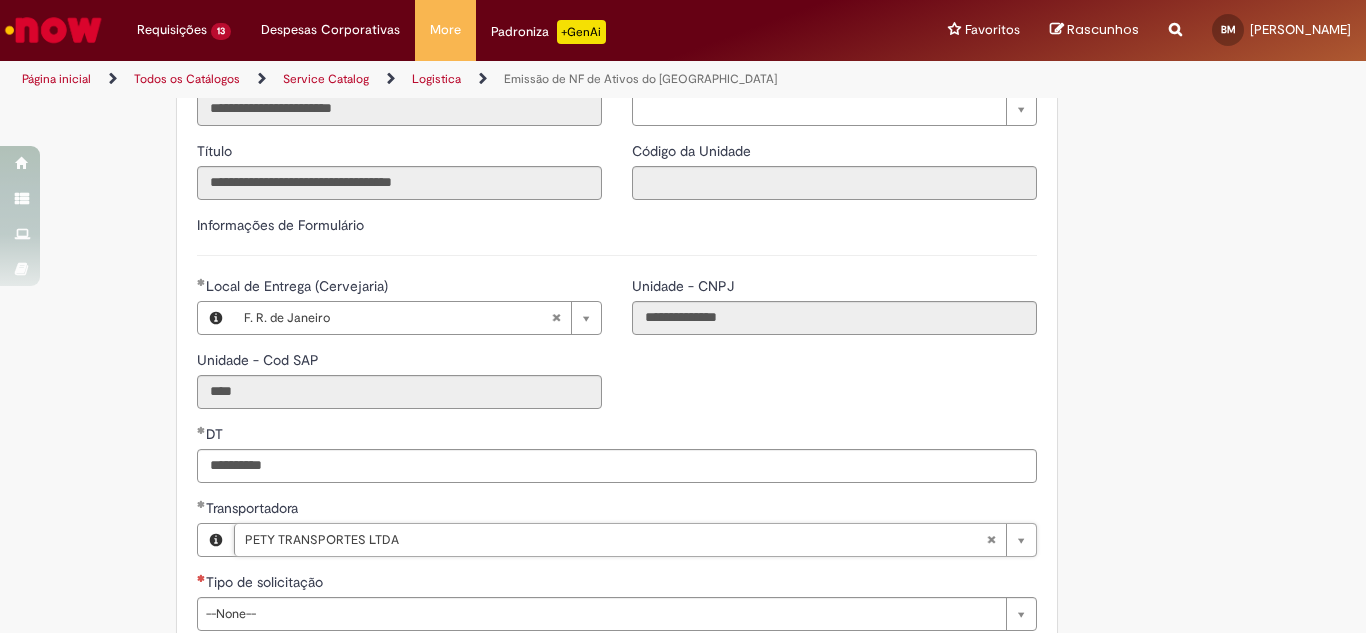 type on "**********" 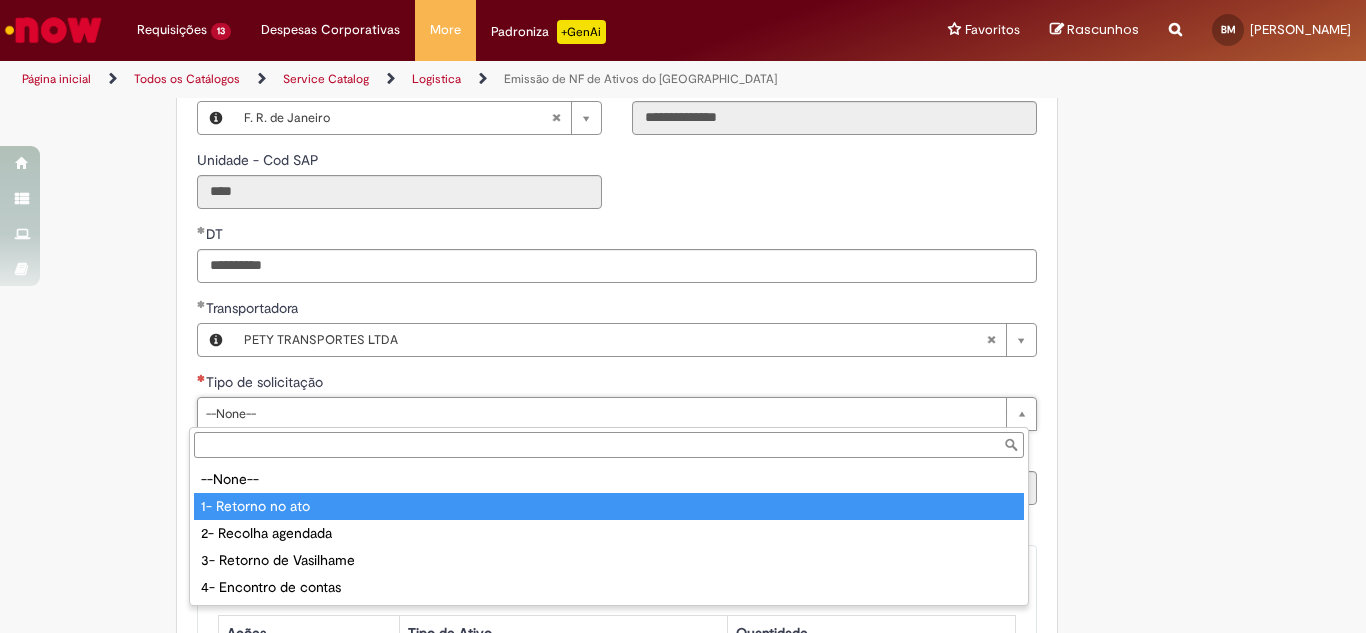 type on "**********" 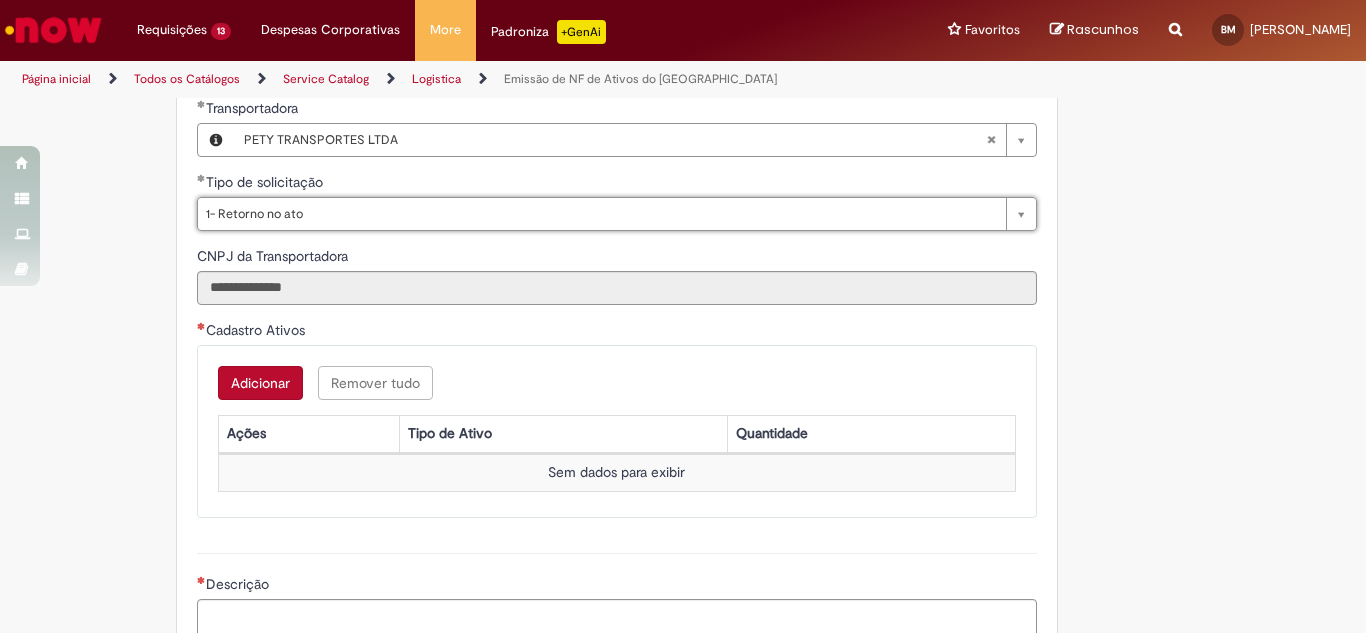 scroll, scrollTop: 900, scrollLeft: 0, axis: vertical 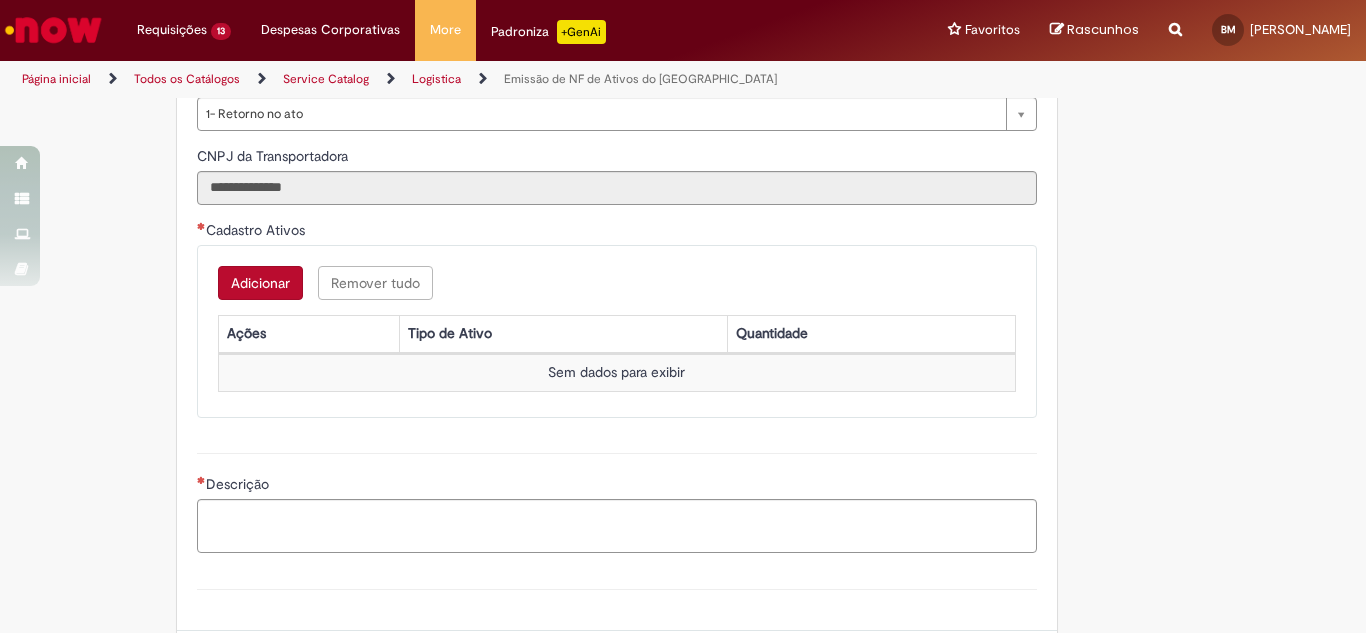 click on "Adicionar" at bounding box center [260, 283] 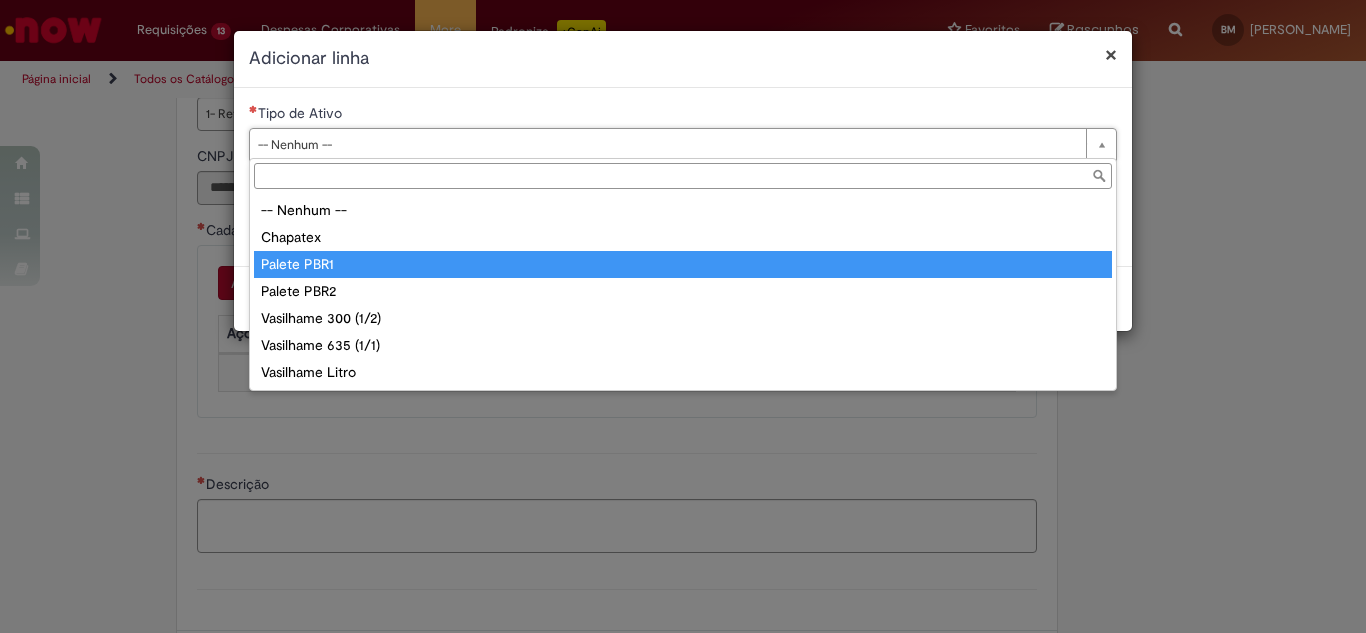 drag, startPoint x: 340, startPoint y: 262, endPoint x: 339, endPoint y: 249, distance: 13.038404 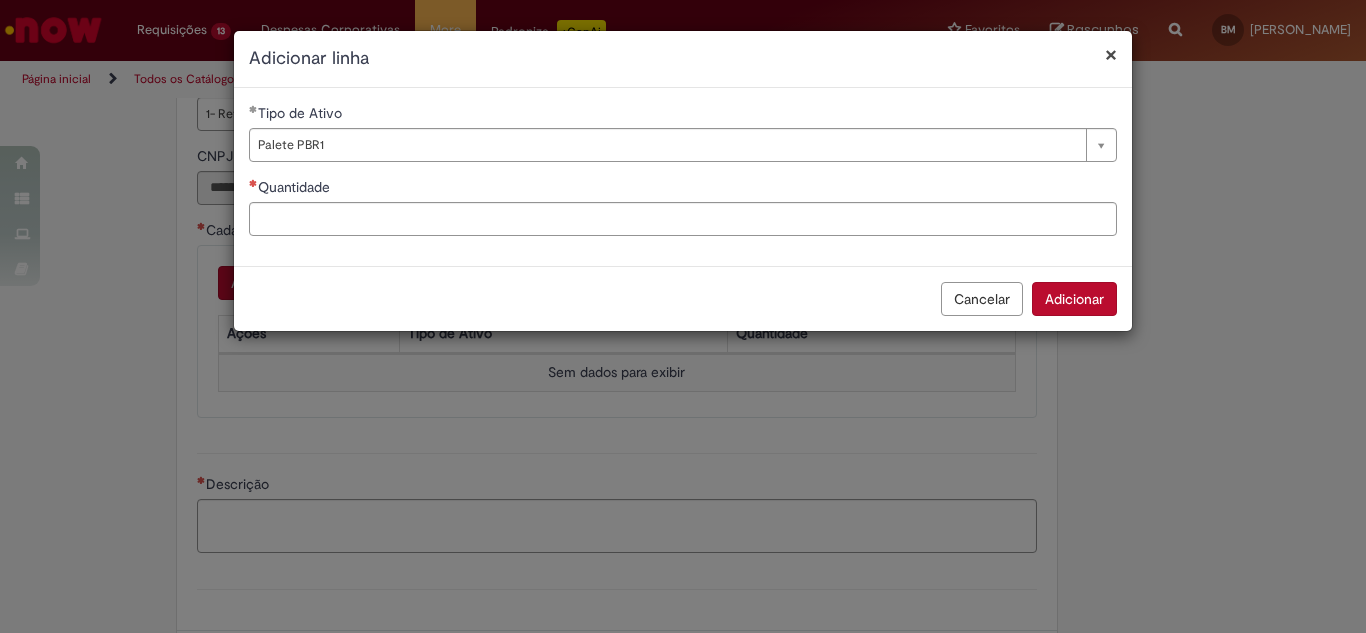 click on "**********" at bounding box center (683, 177) 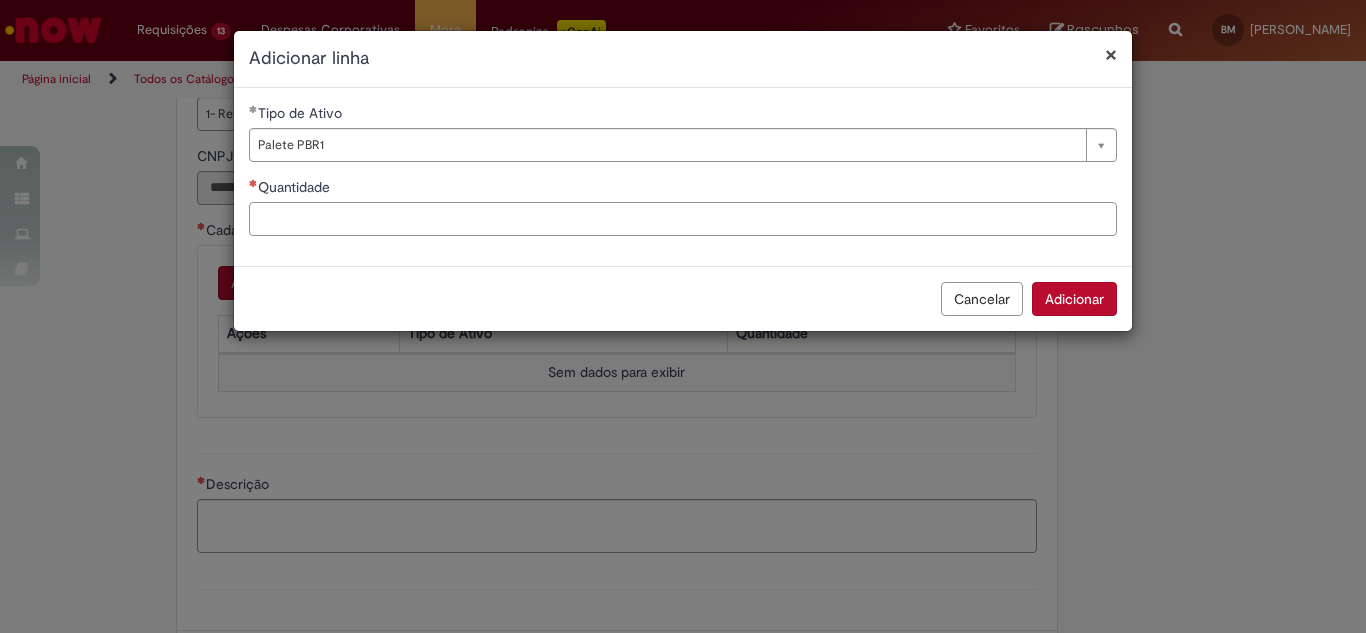 click on "Quantidade" at bounding box center (683, 219) 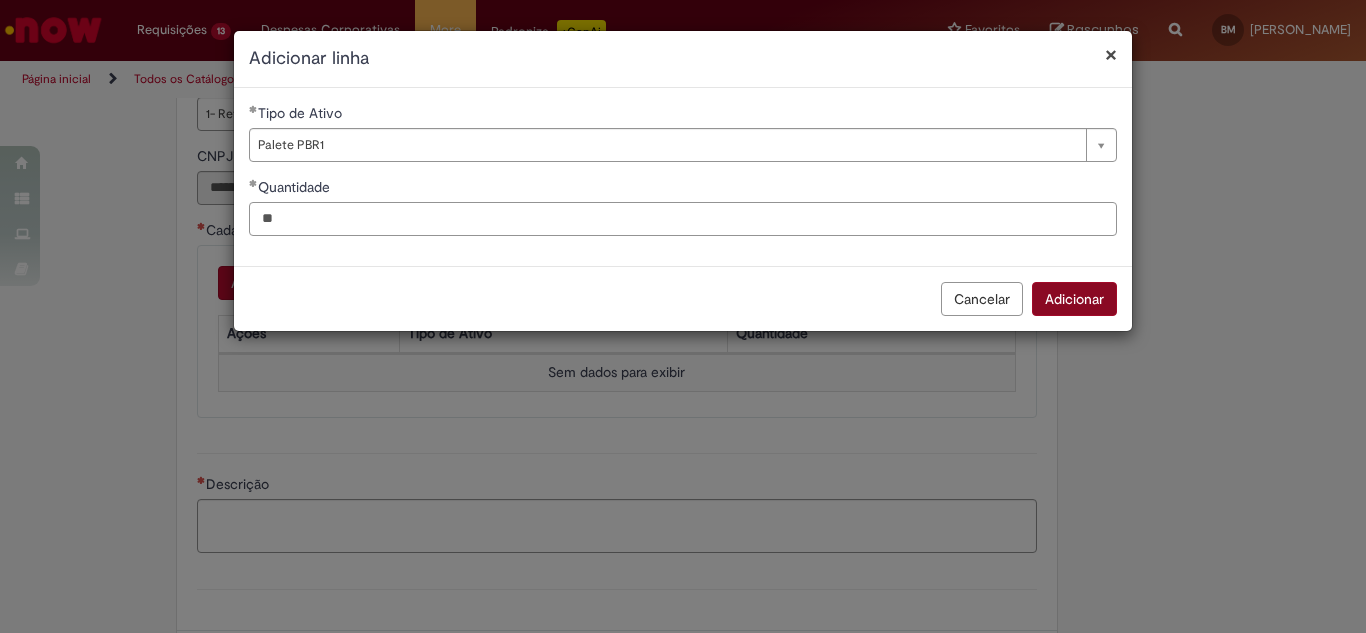 type on "**" 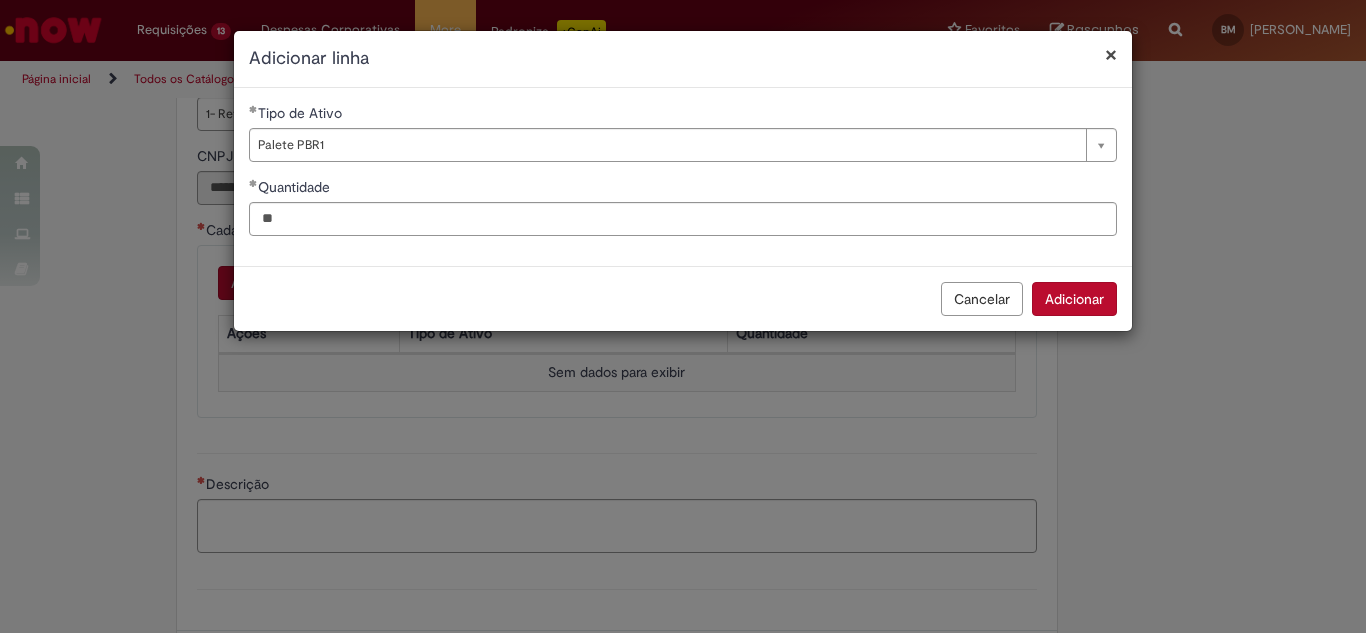 click on "Adicionar" at bounding box center (1074, 299) 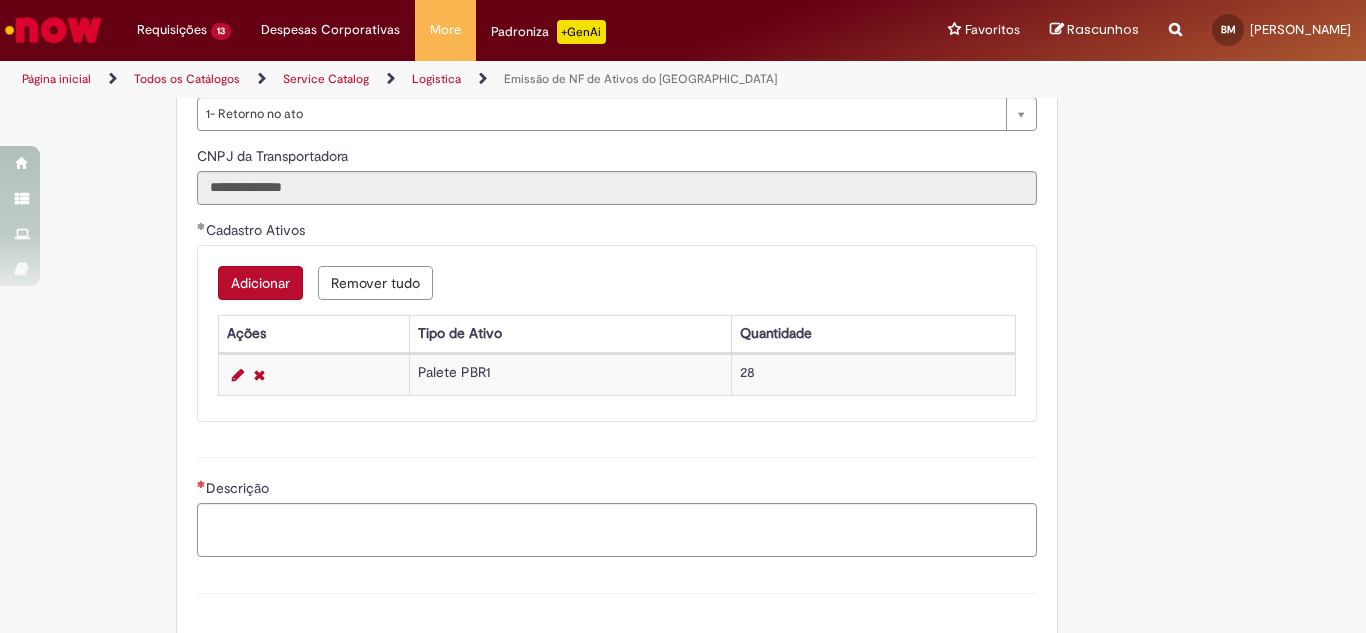scroll, scrollTop: 1000, scrollLeft: 0, axis: vertical 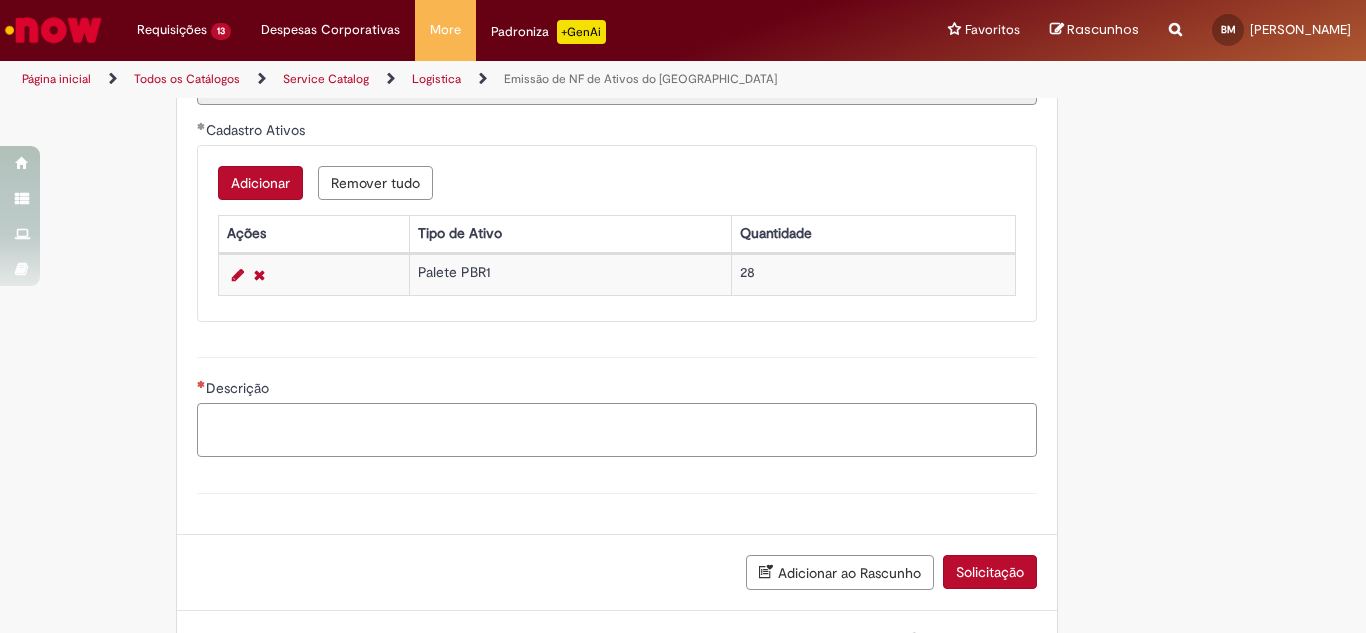 click on "Descrição" at bounding box center (617, 430) 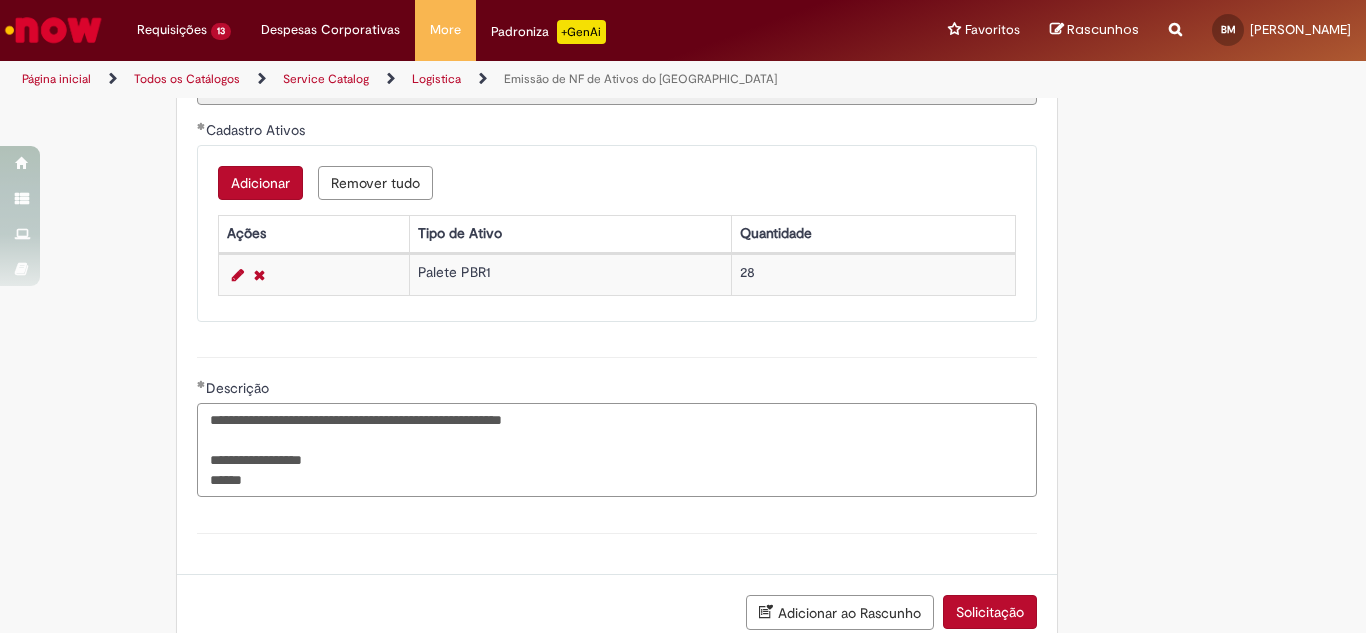 paste on "**********" 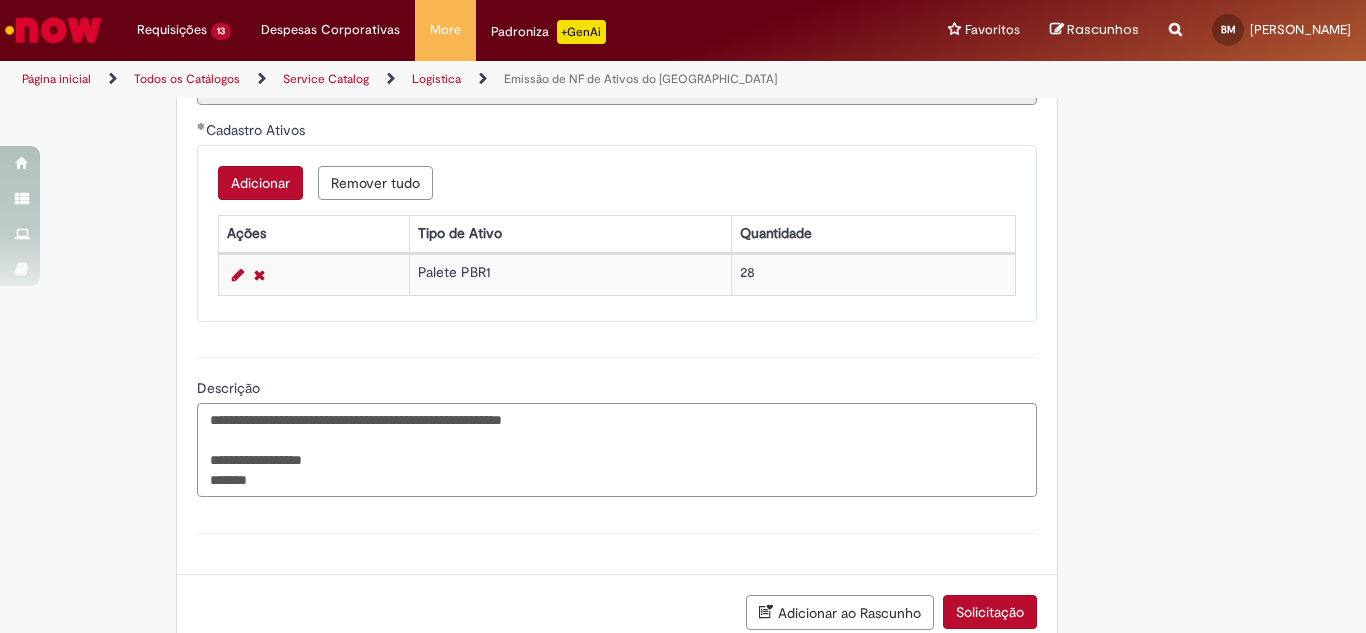 paste on "********" 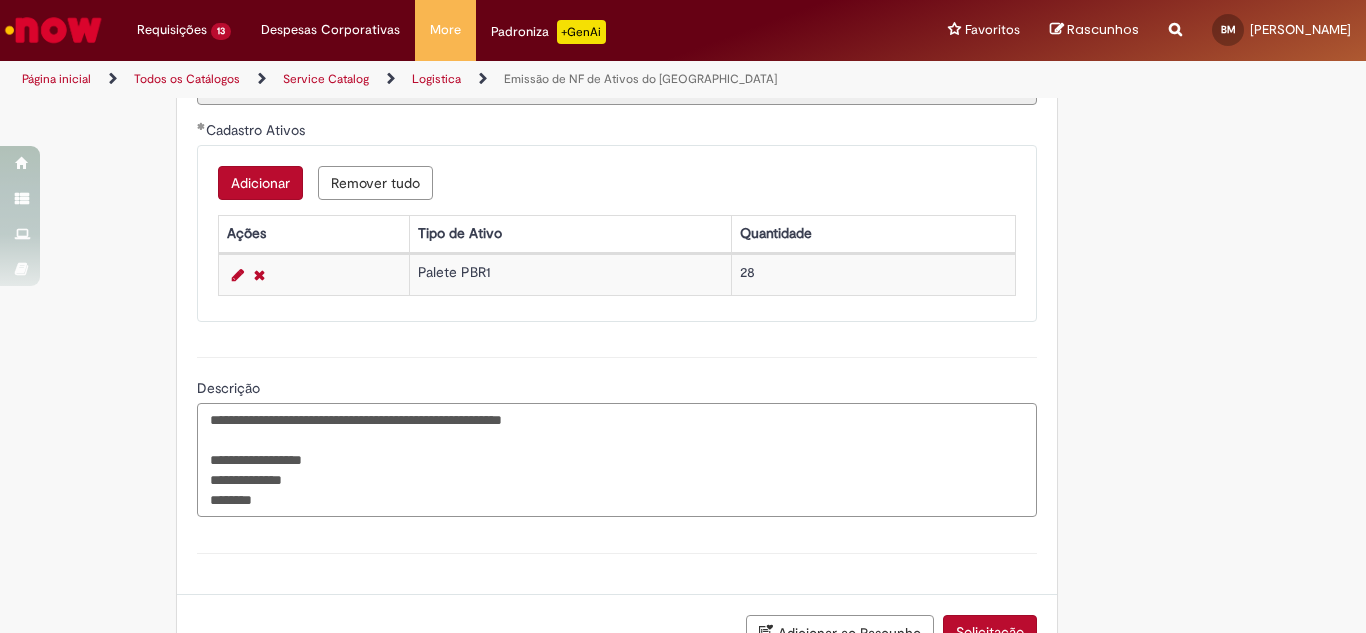 paste on "**********" 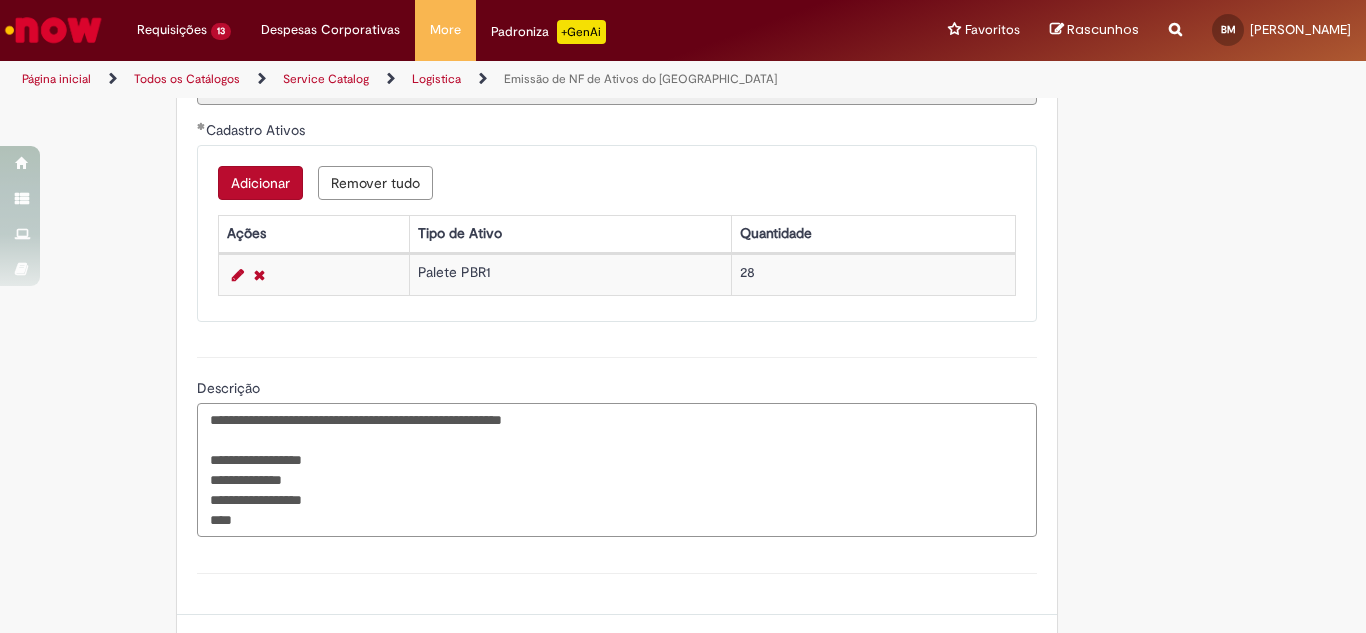 paste on "**********" 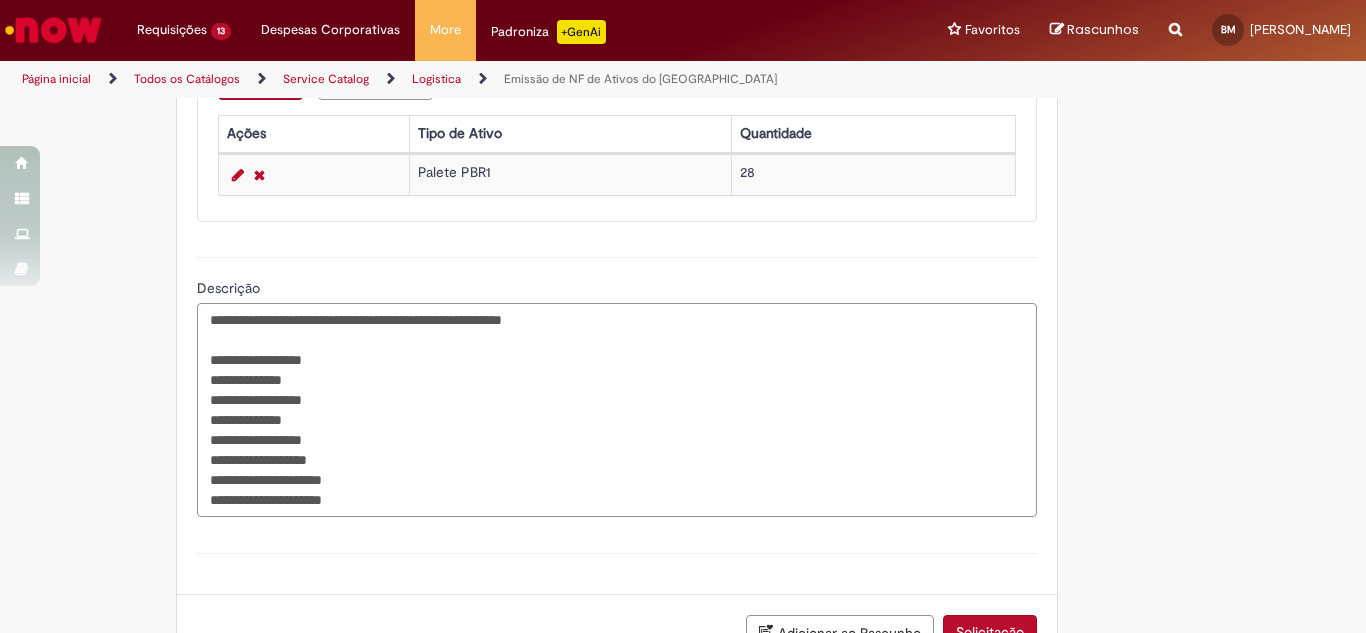 scroll, scrollTop: 1200, scrollLeft: 0, axis: vertical 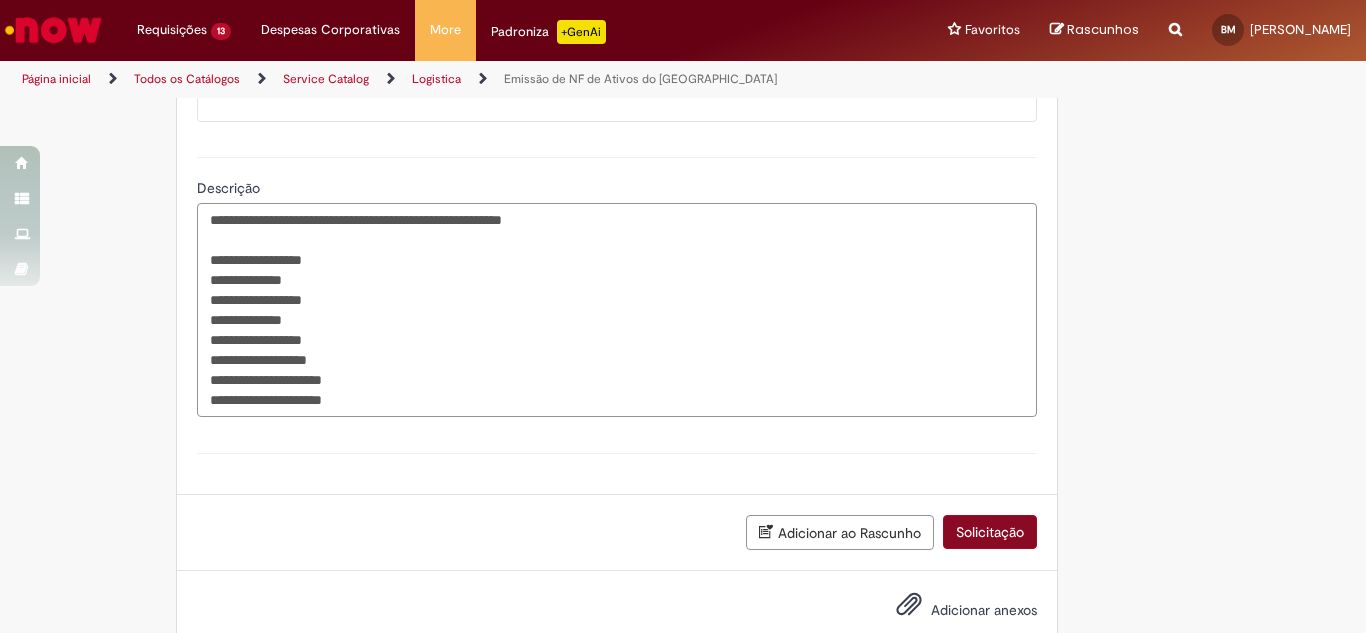 type on "**********" 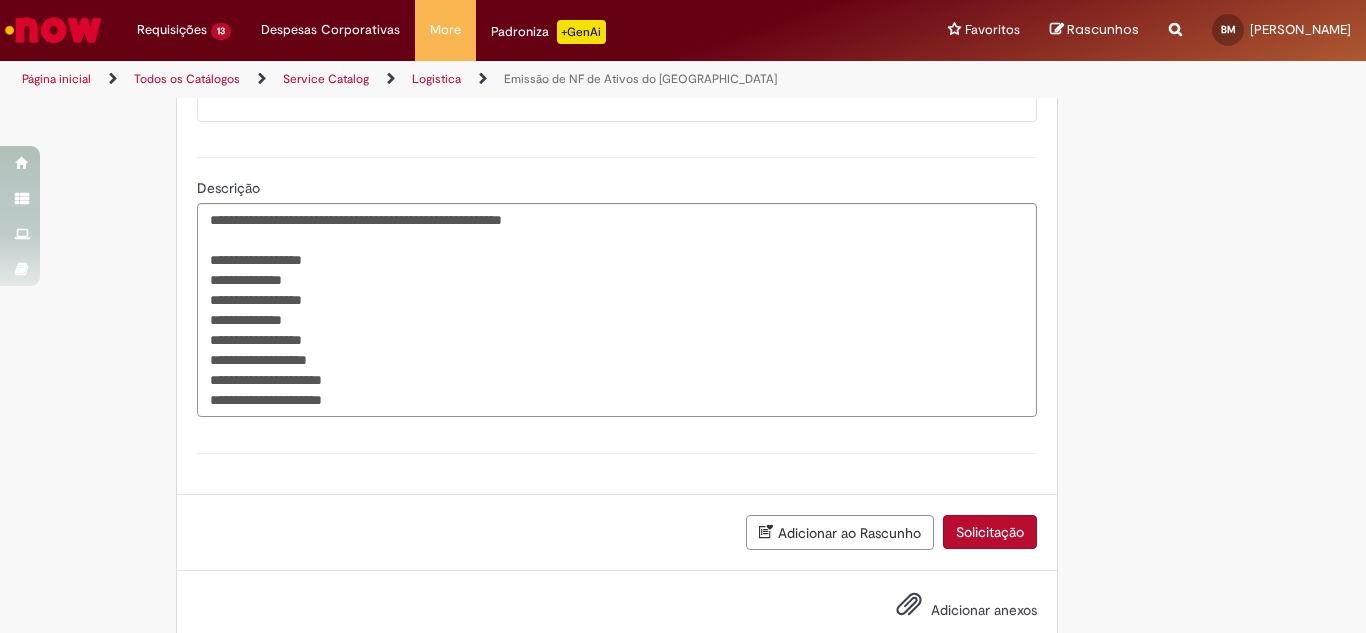 click on "Solicitação" at bounding box center (990, 532) 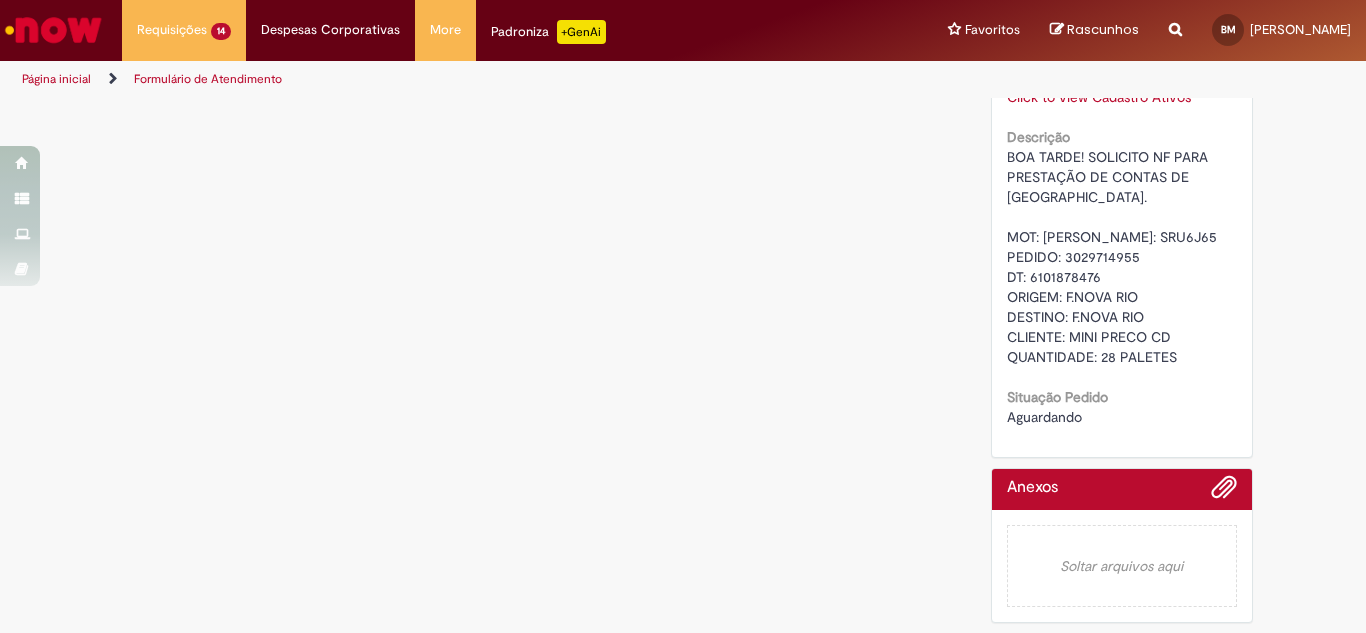 scroll, scrollTop: 0, scrollLeft: 0, axis: both 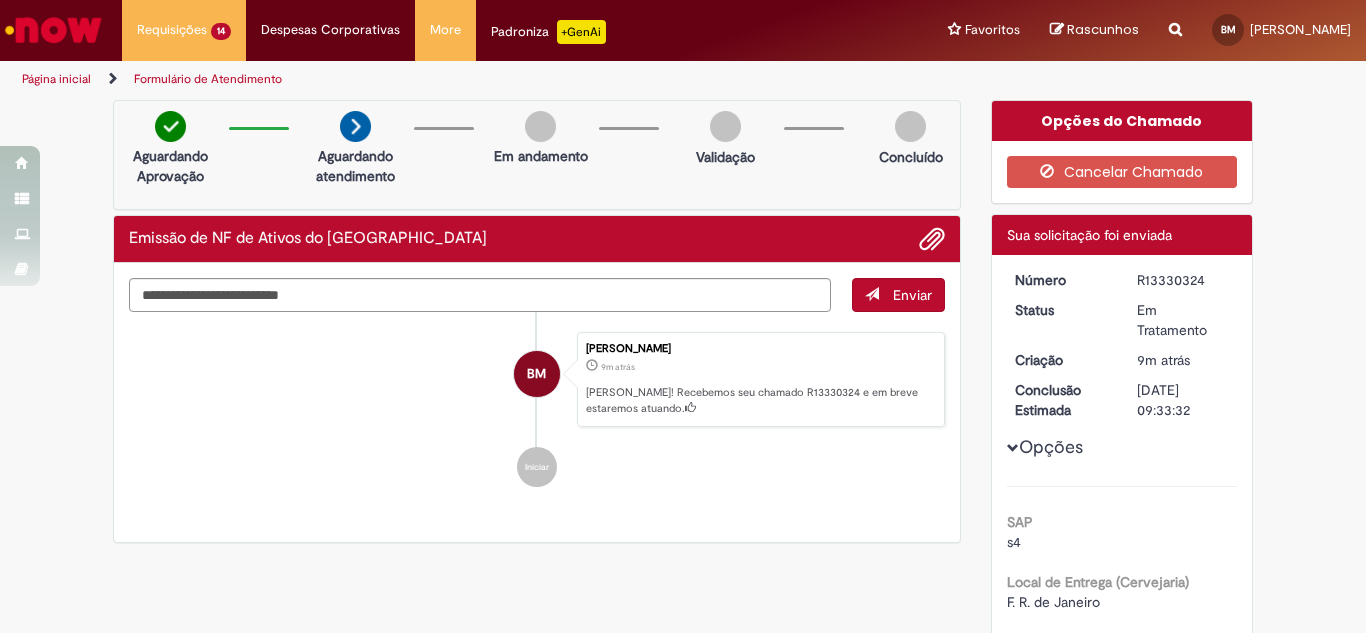 click at bounding box center [1175, 18] 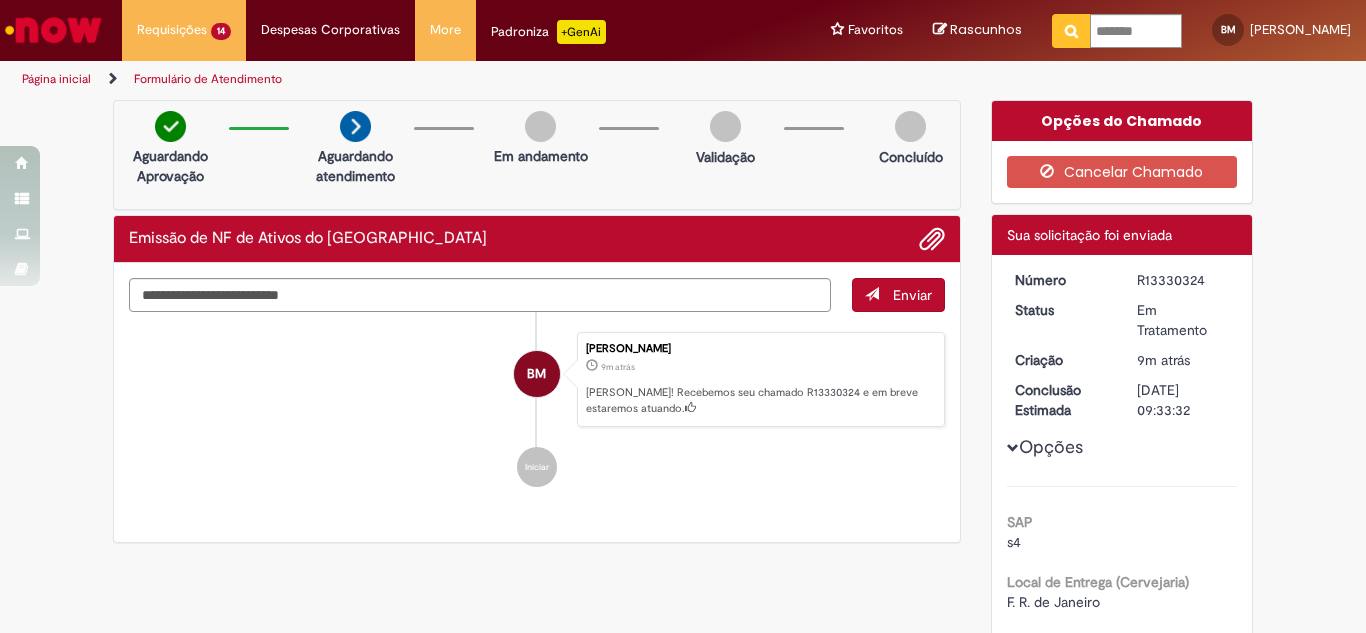click at bounding box center [1071, 31] 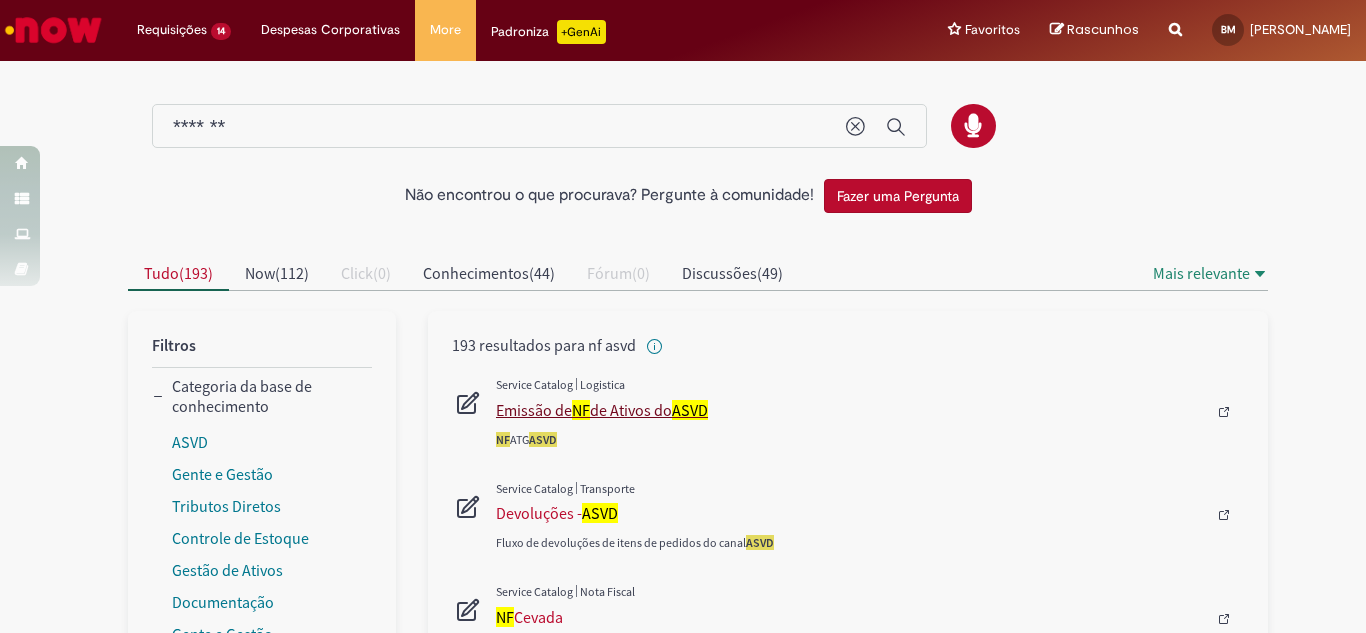 click on "Emissão de  NF  de Ativos do  [GEOGRAPHIC_DATA]" at bounding box center [851, 410] 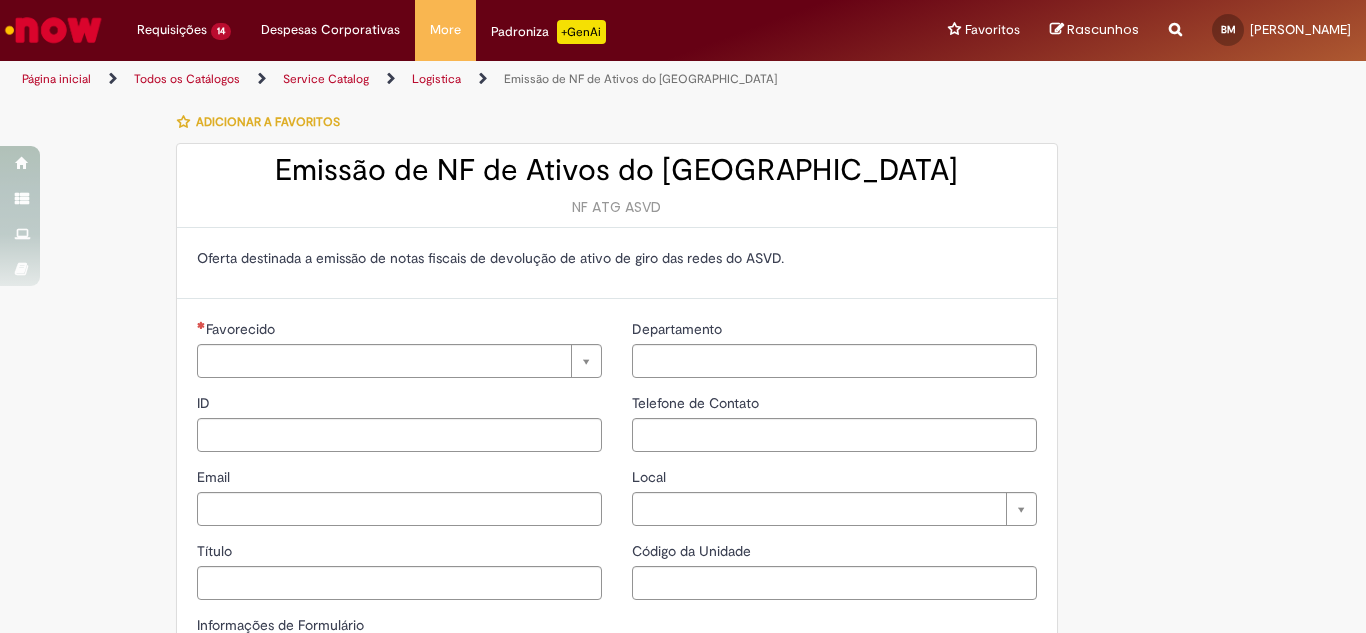 type on "**********" 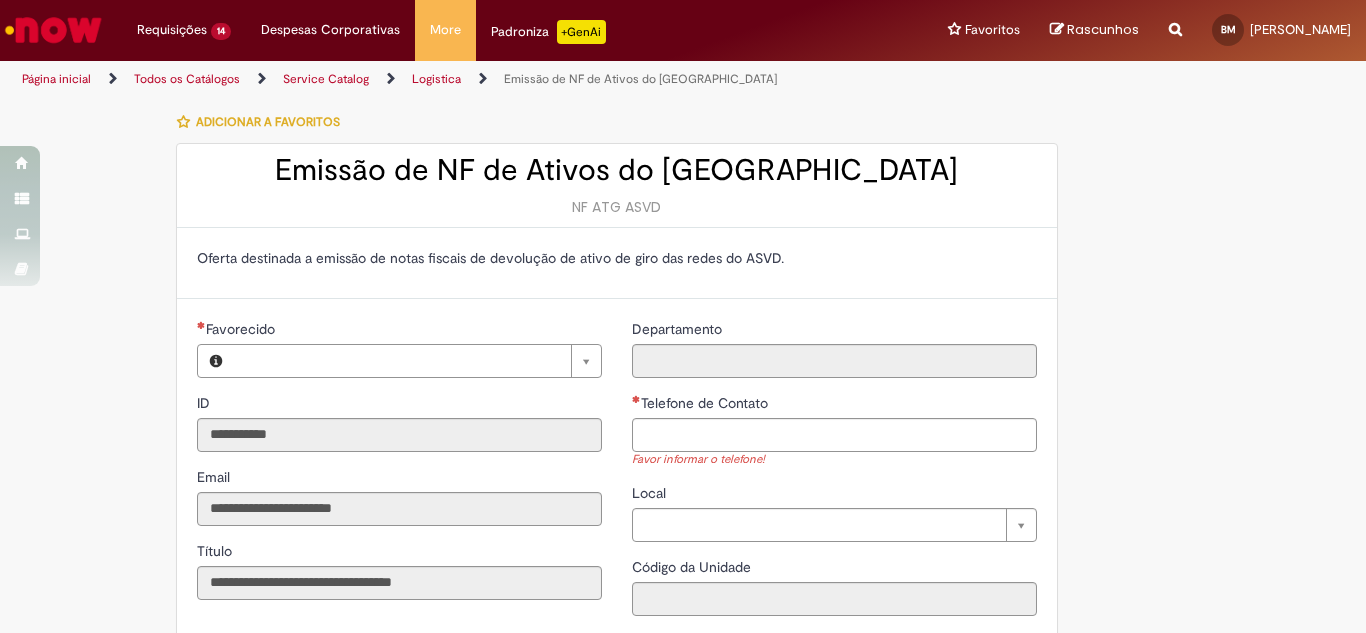 type on "**********" 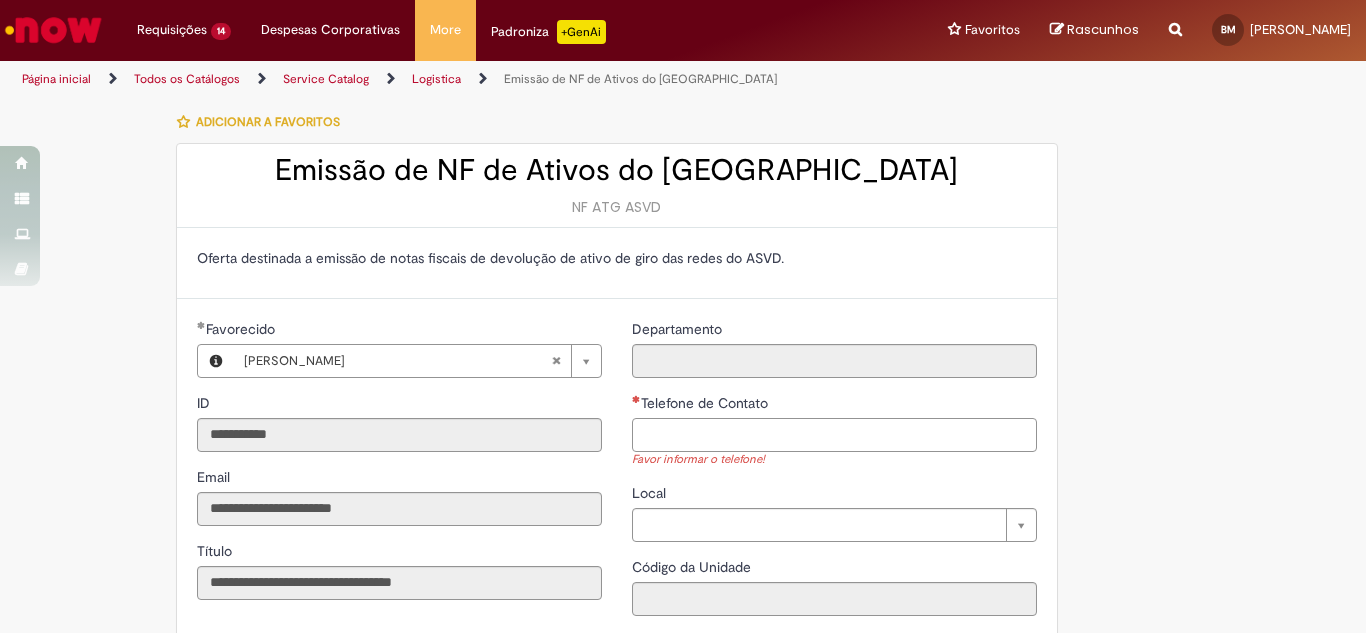 click on "Telefone de Contato" at bounding box center [834, 435] 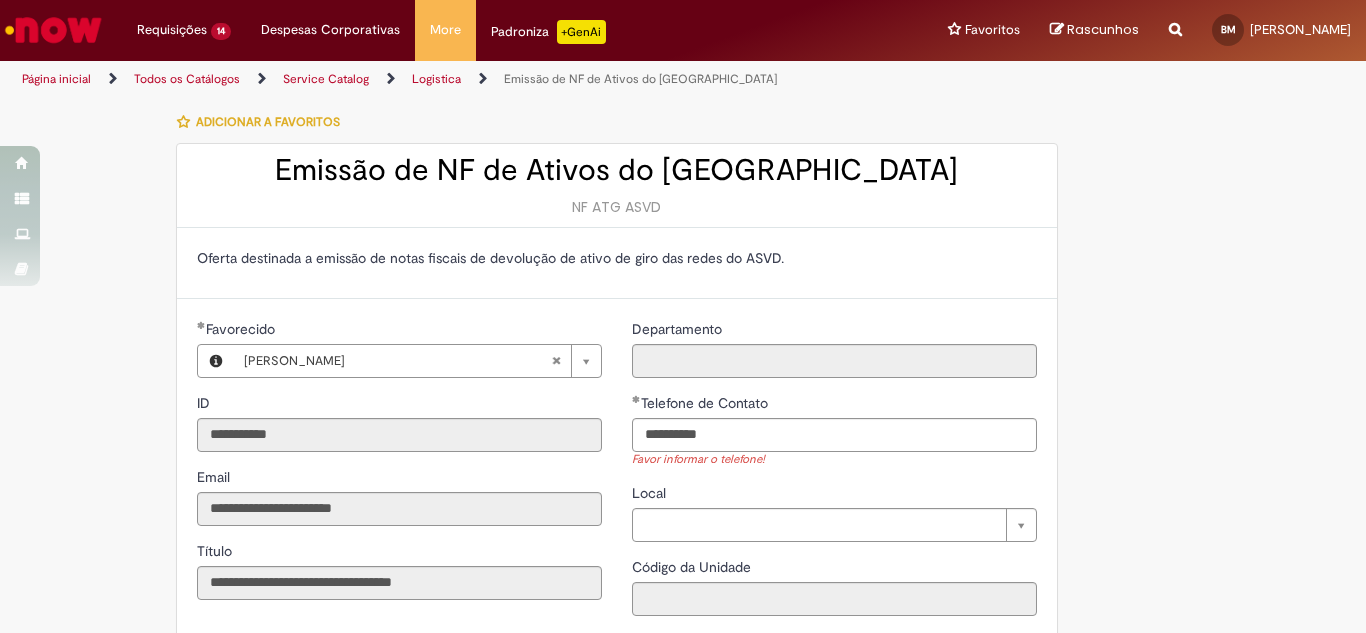 click on "**********" at bounding box center (683, 879) 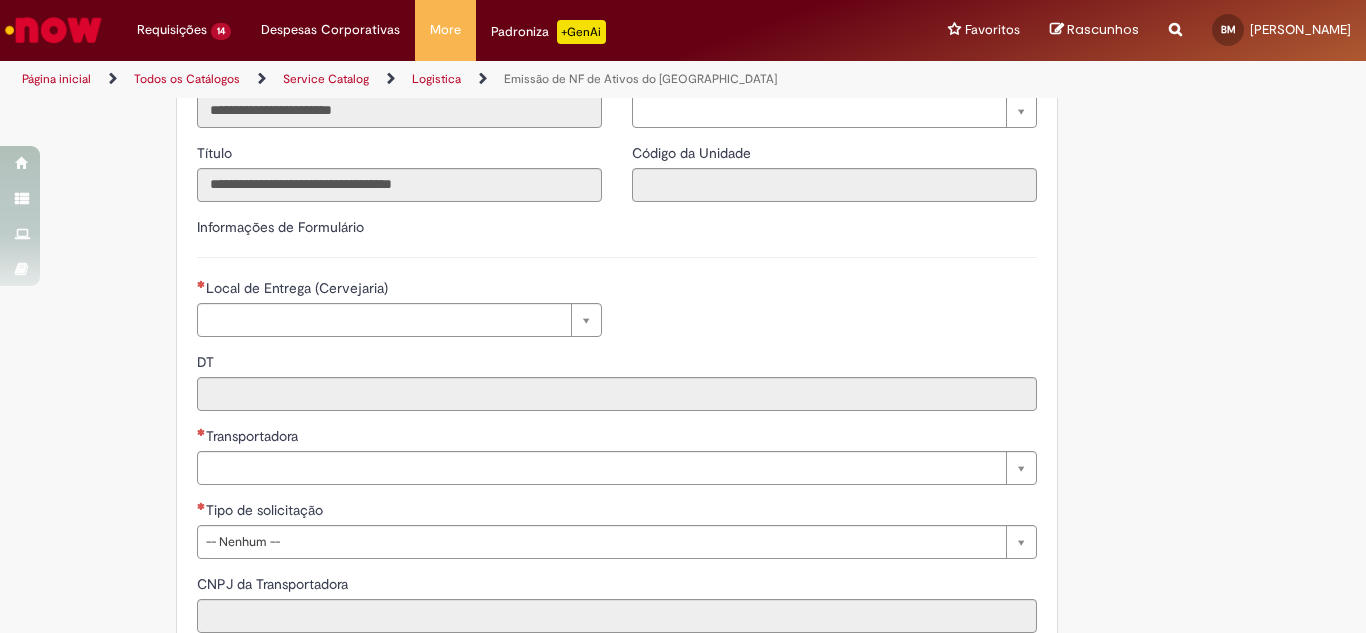 scroll, scrollTop: 400, scrollLeft: 0, axis: vertical 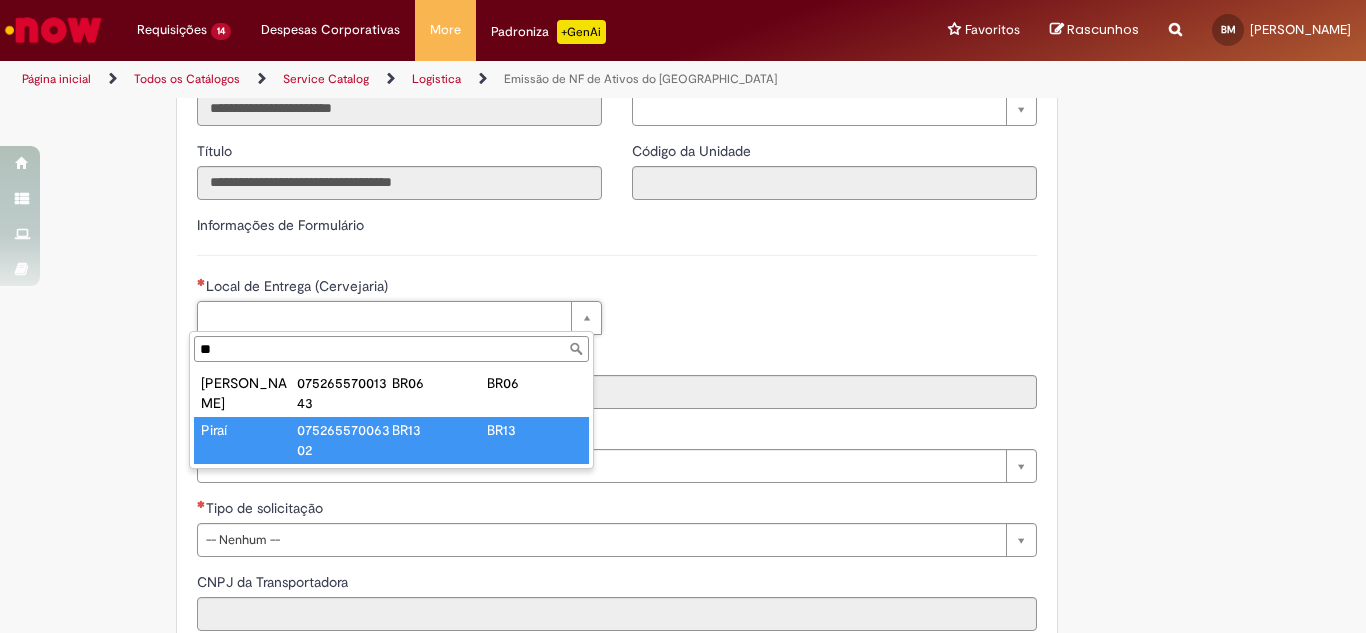 type on "**" 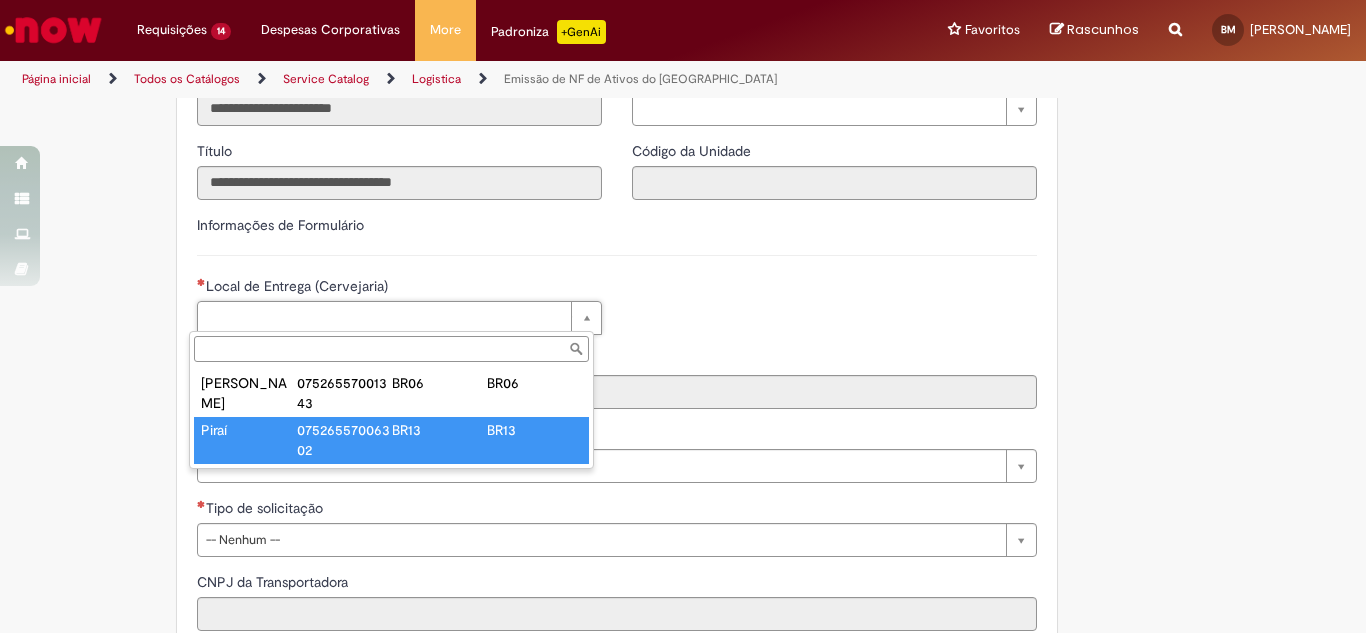 type on "****" 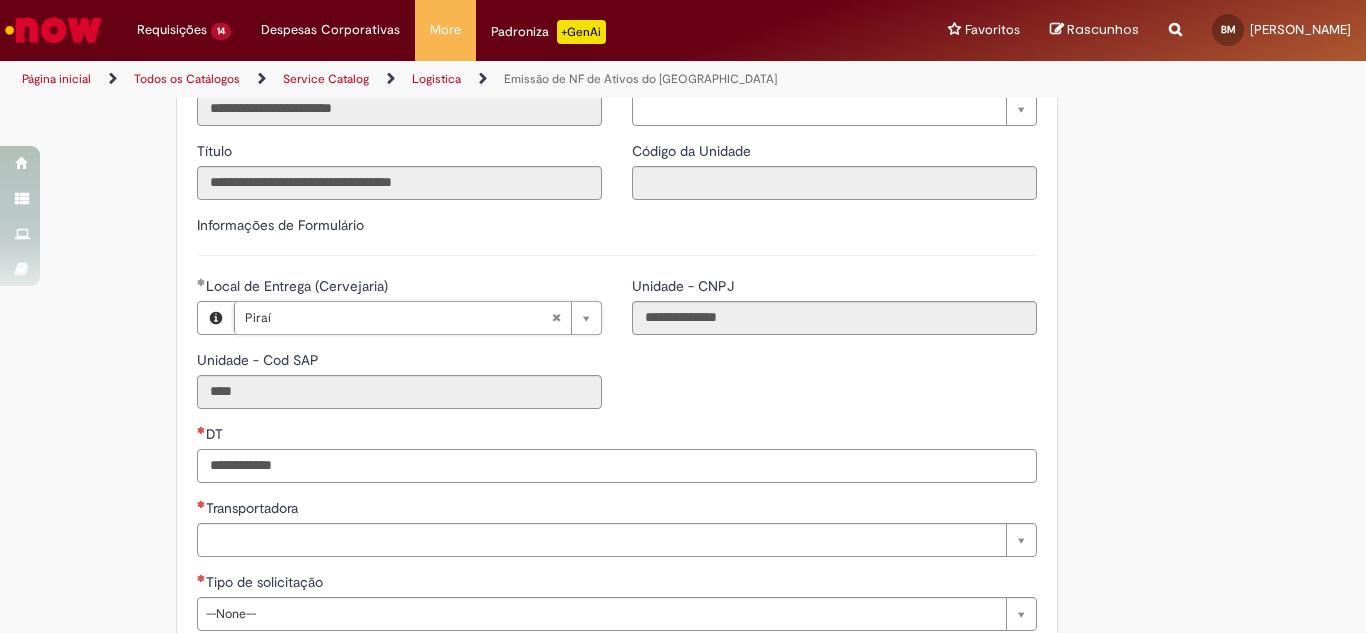 click on "DT" at bounding box center (617, 466) 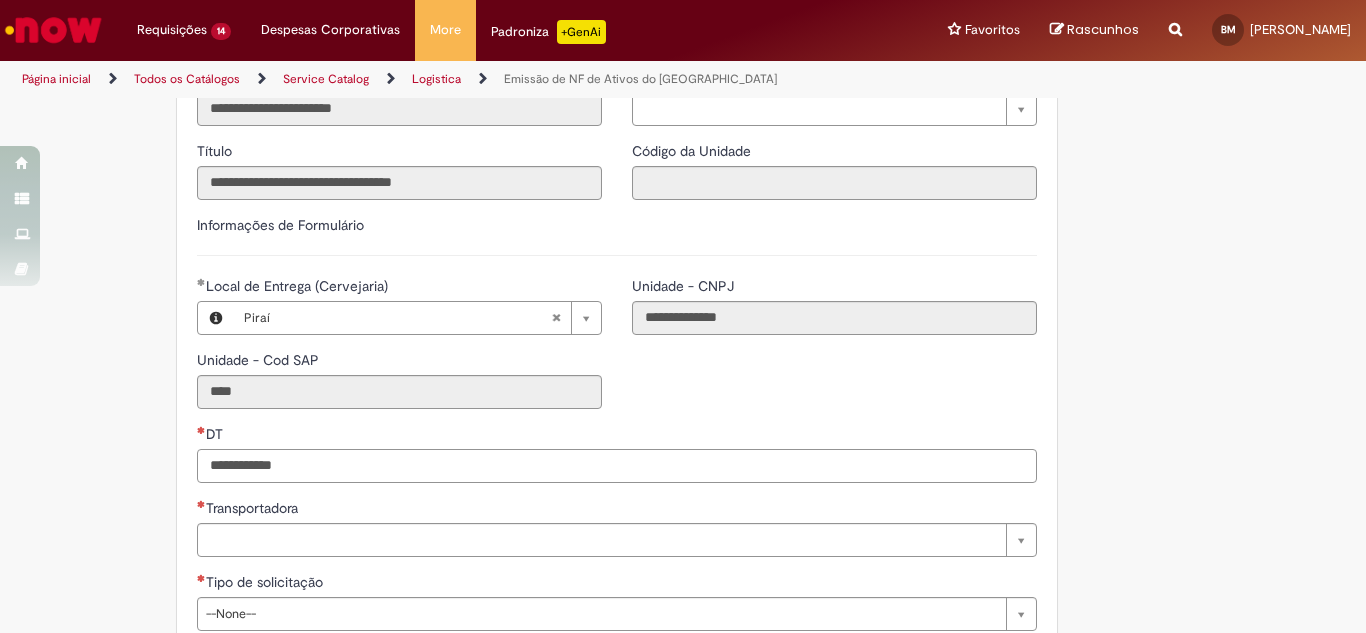 paste on "**********" 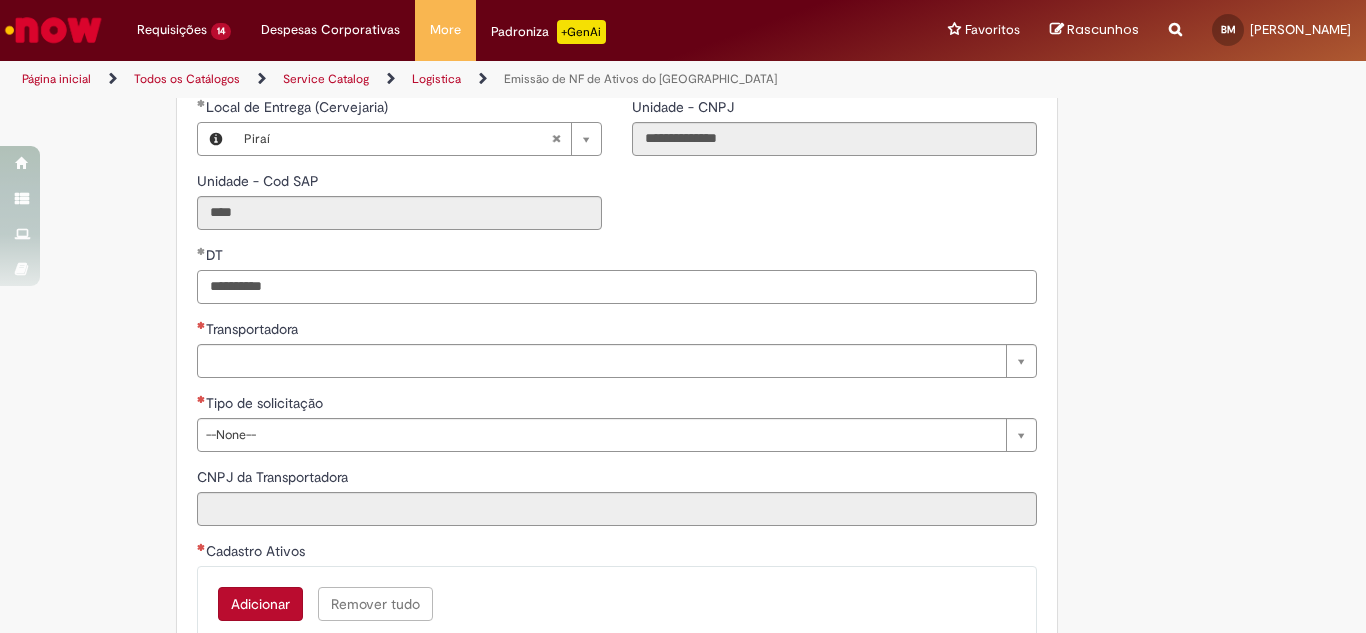 scroll, scrollTop: 600, scrollLeft: 0, axis: vertical 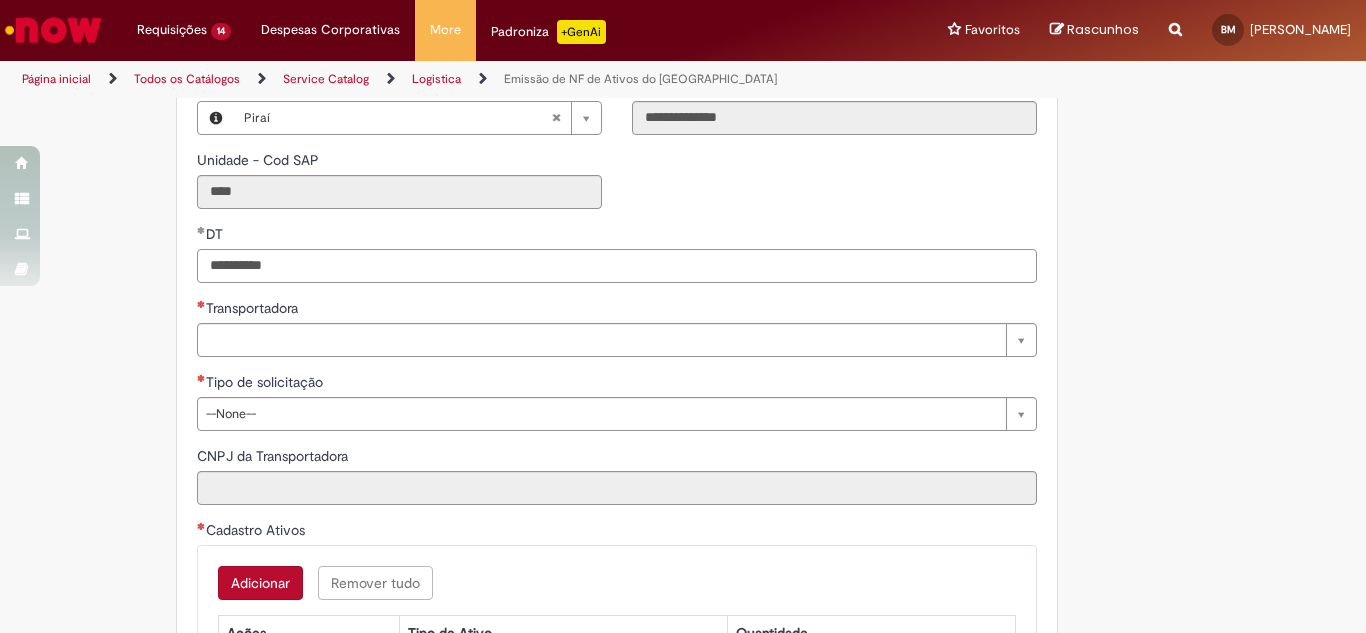 type on "**********" 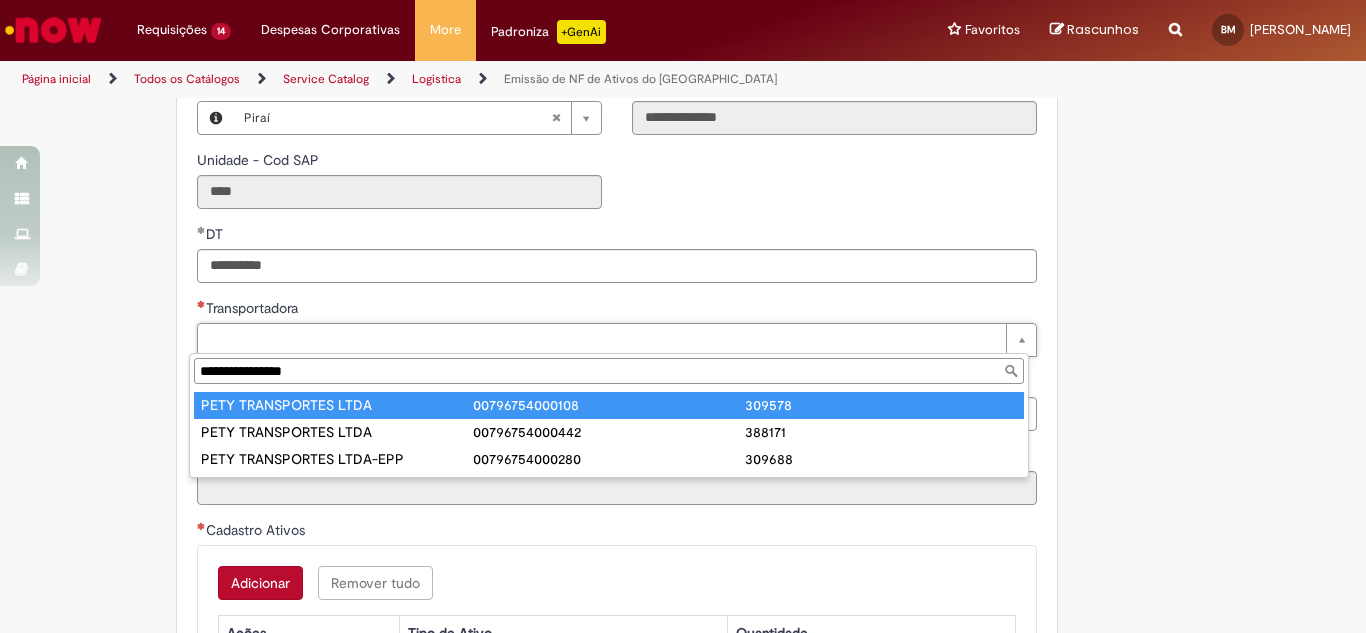 type on "**********" 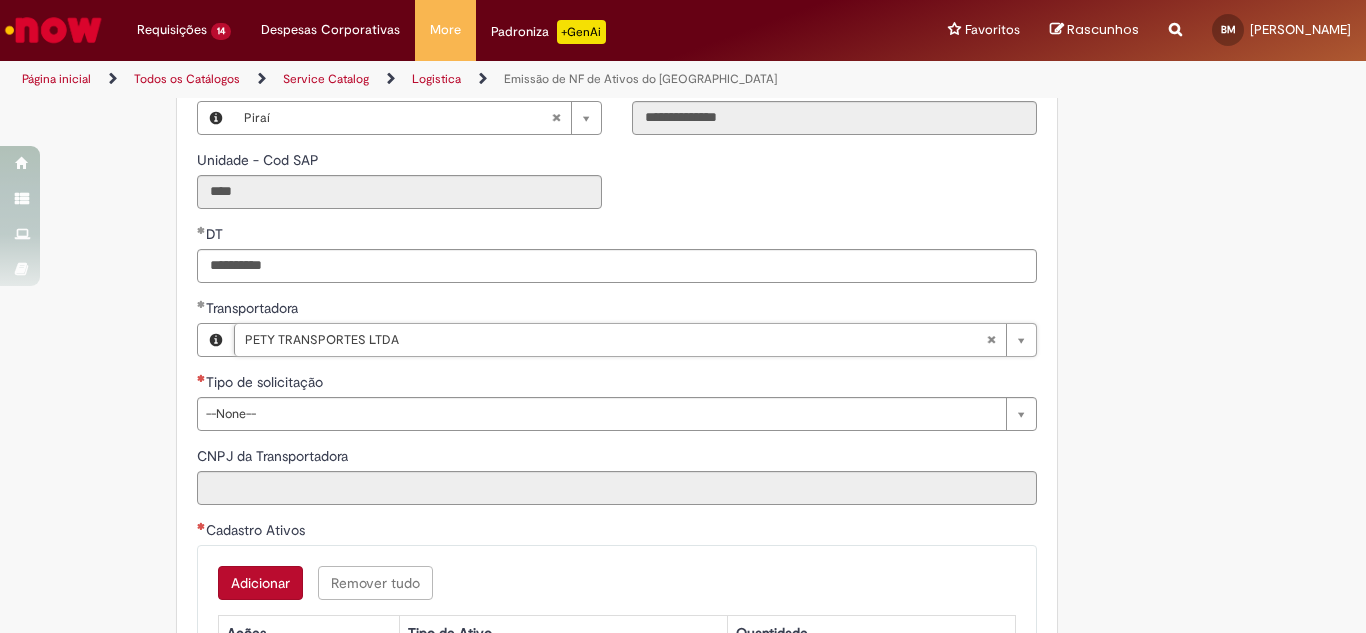 type on "**********" 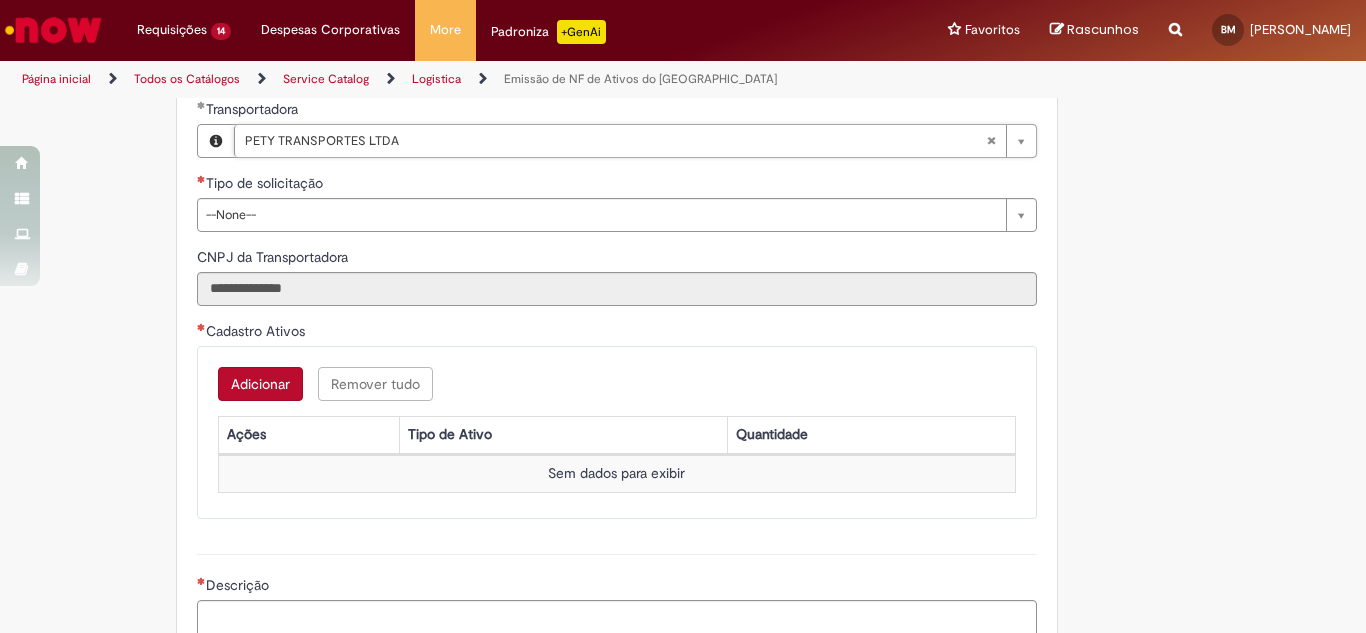 scroll, scrollTop: 800, scrollLeft: 0, axis: vertical 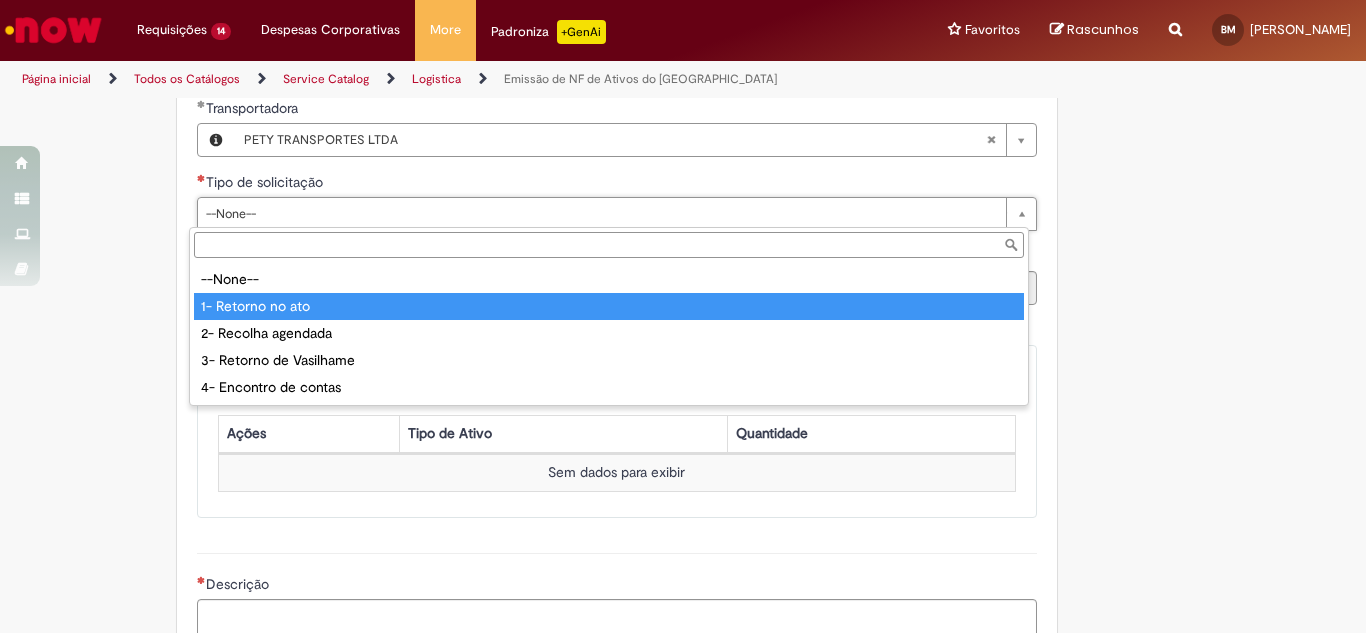type on "**********" 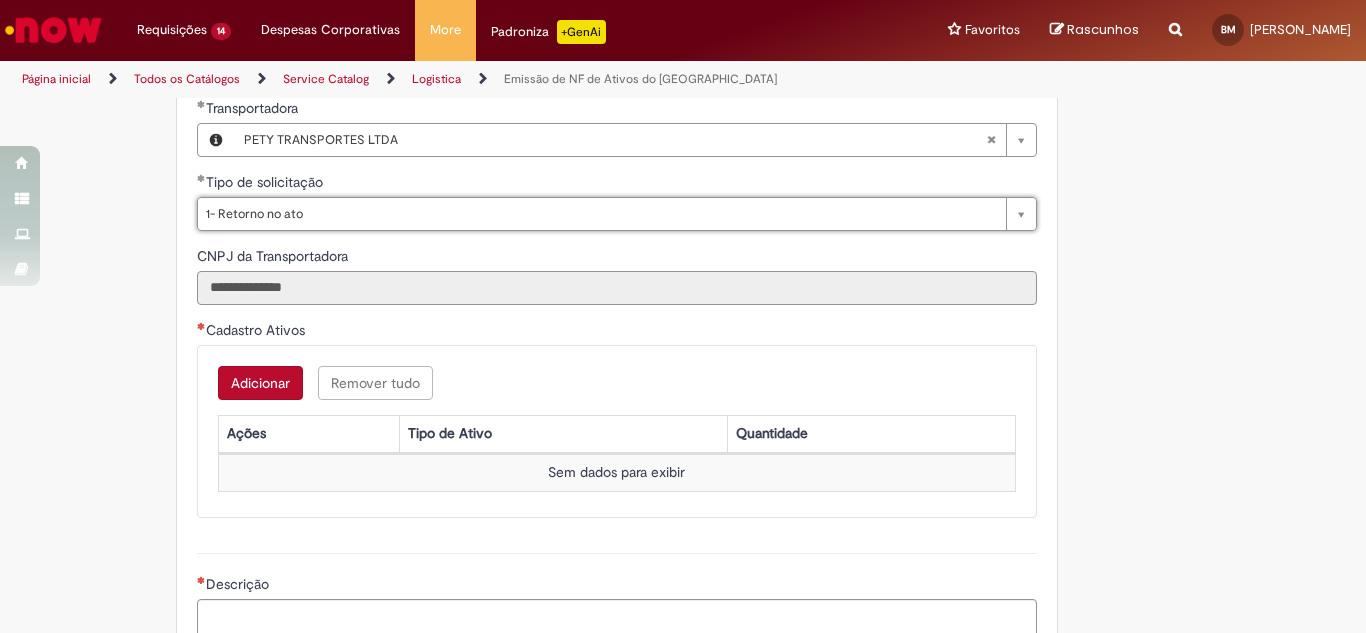 click on "**********" at bounding box center (617, 288) 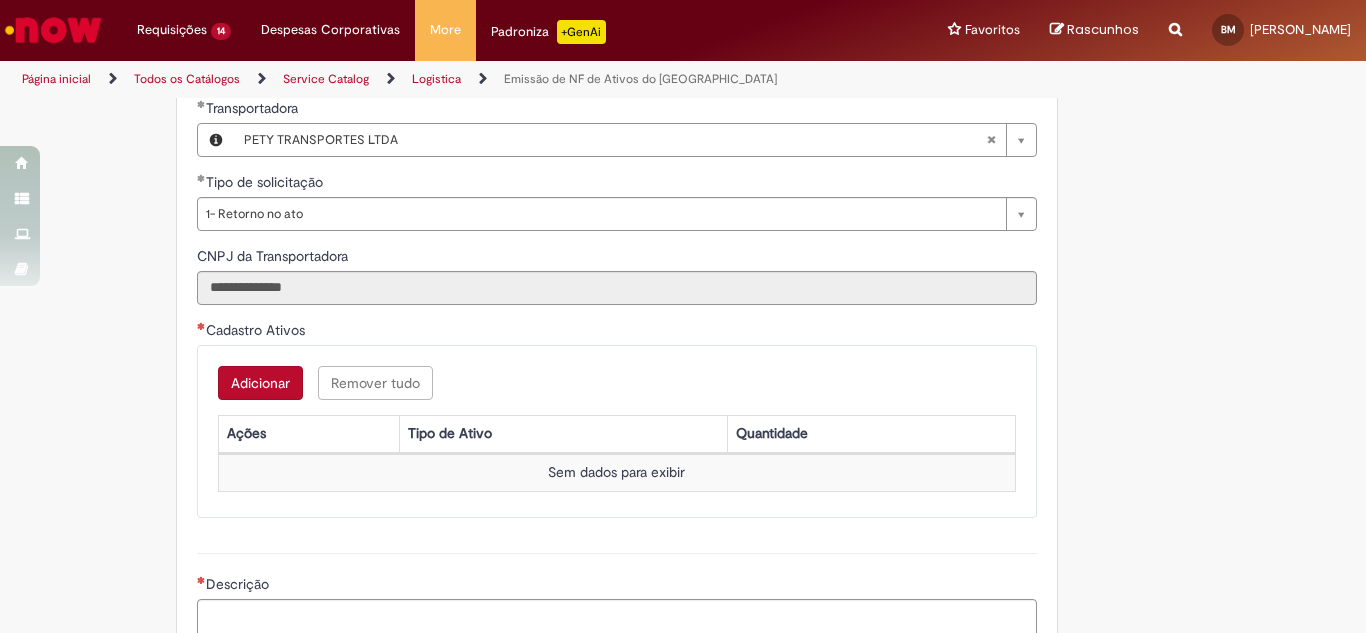 click on "Adicionar" at bounding box center [260, 383] 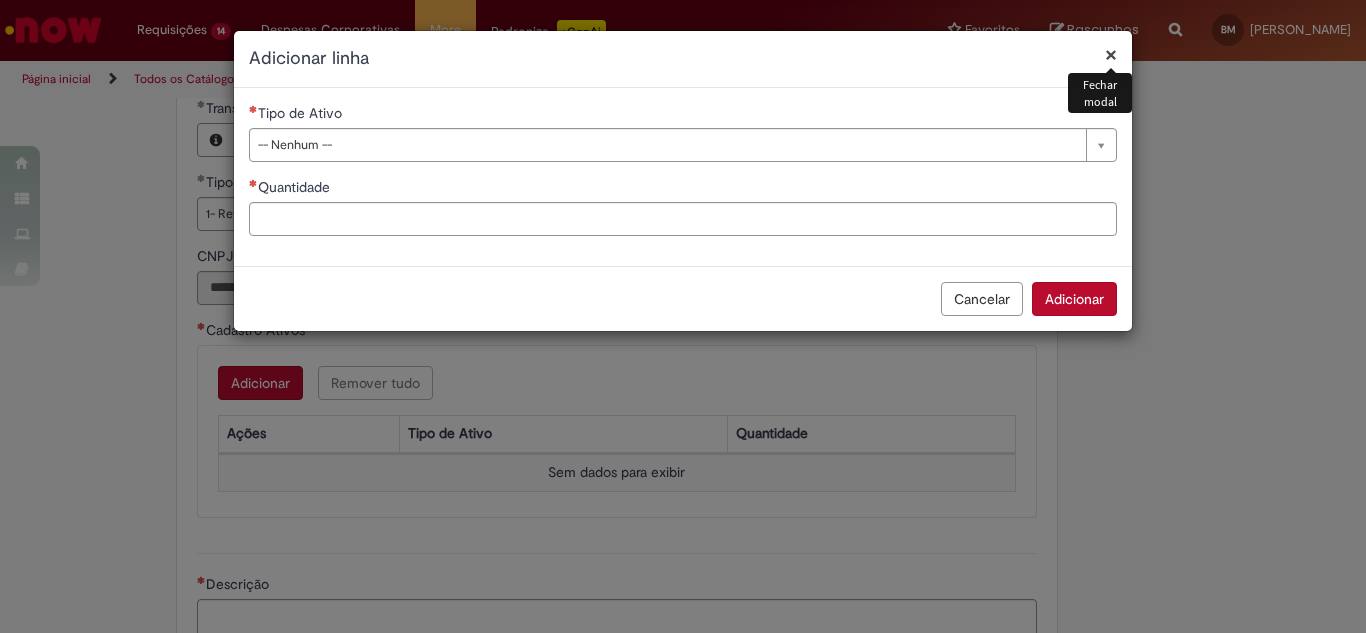 click on "Tipo de Ativo" at bounding box center [683, 115] 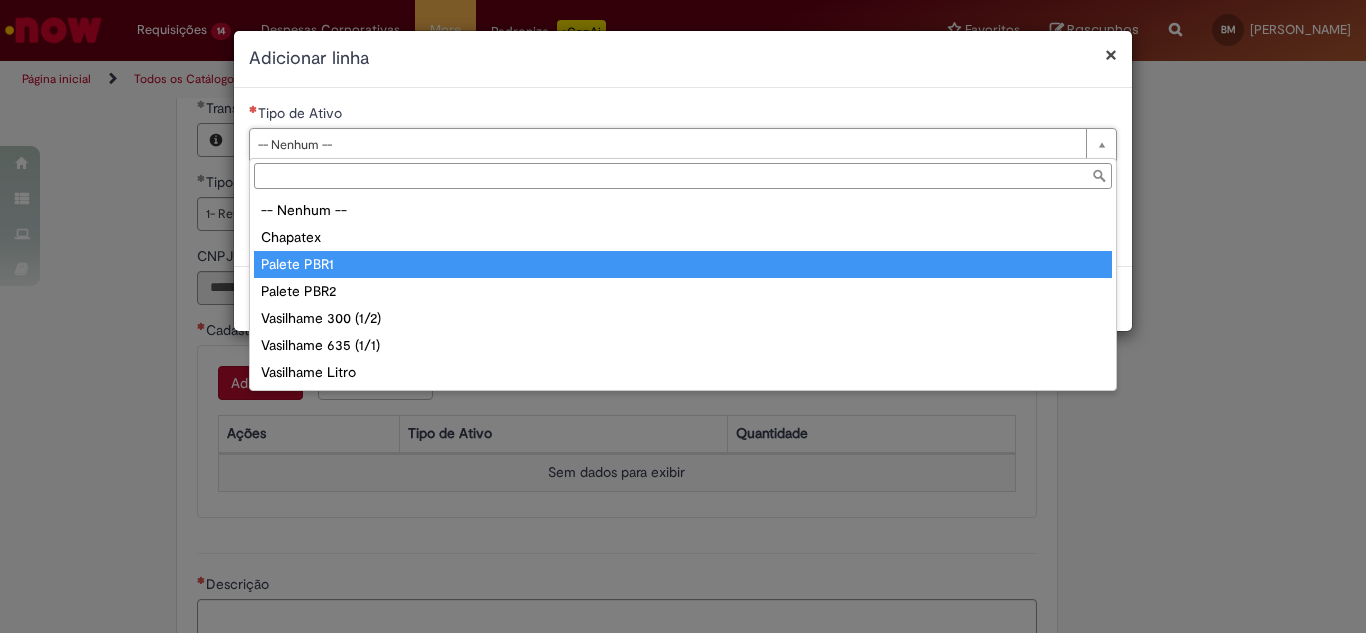 type on "**********" 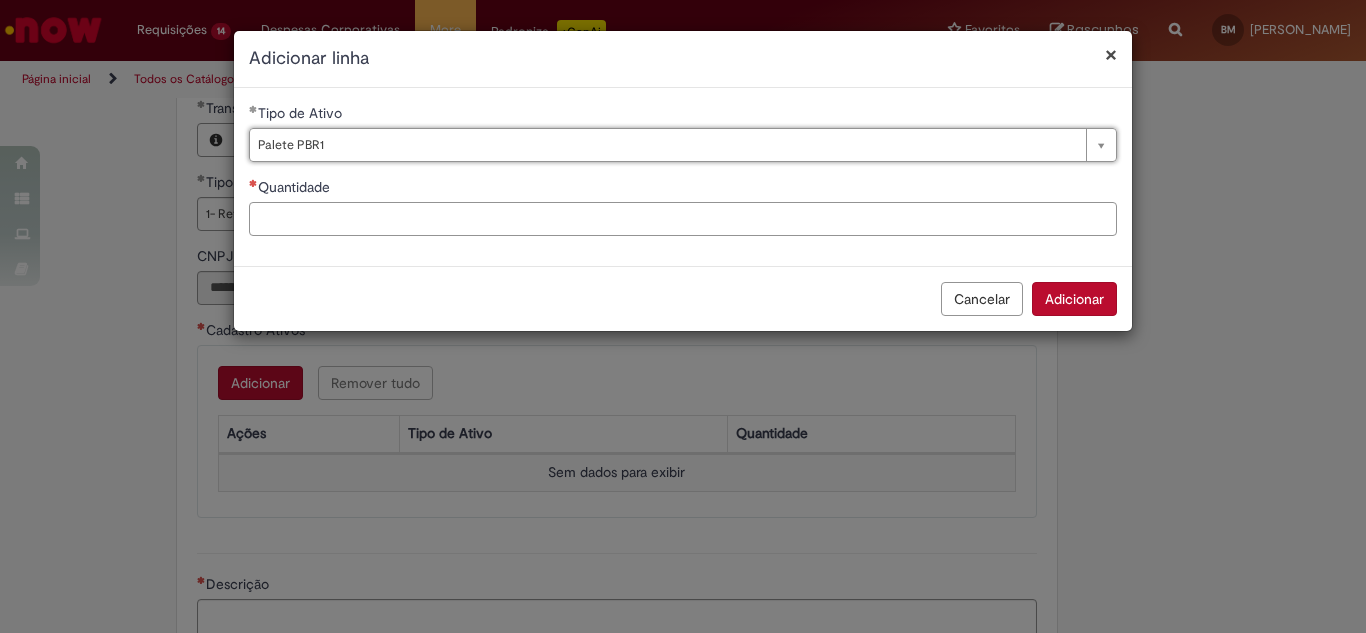 click on "Quantidade" at bounding box center (683, 219) 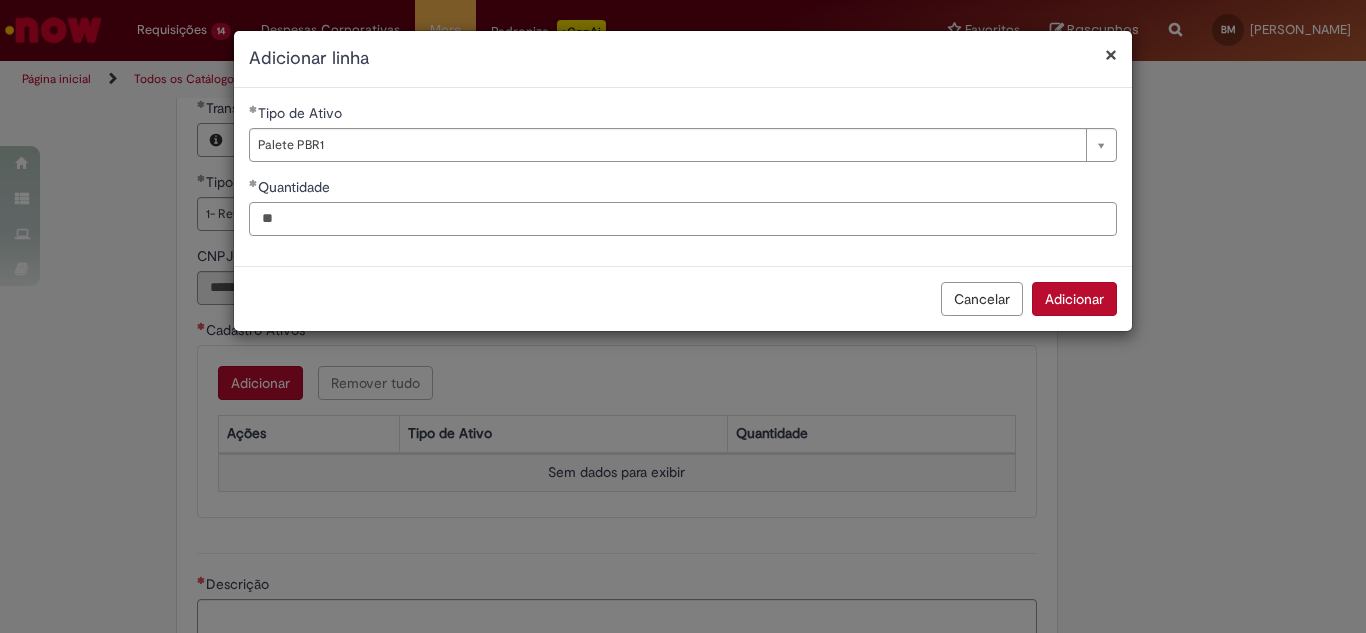 type on "**" 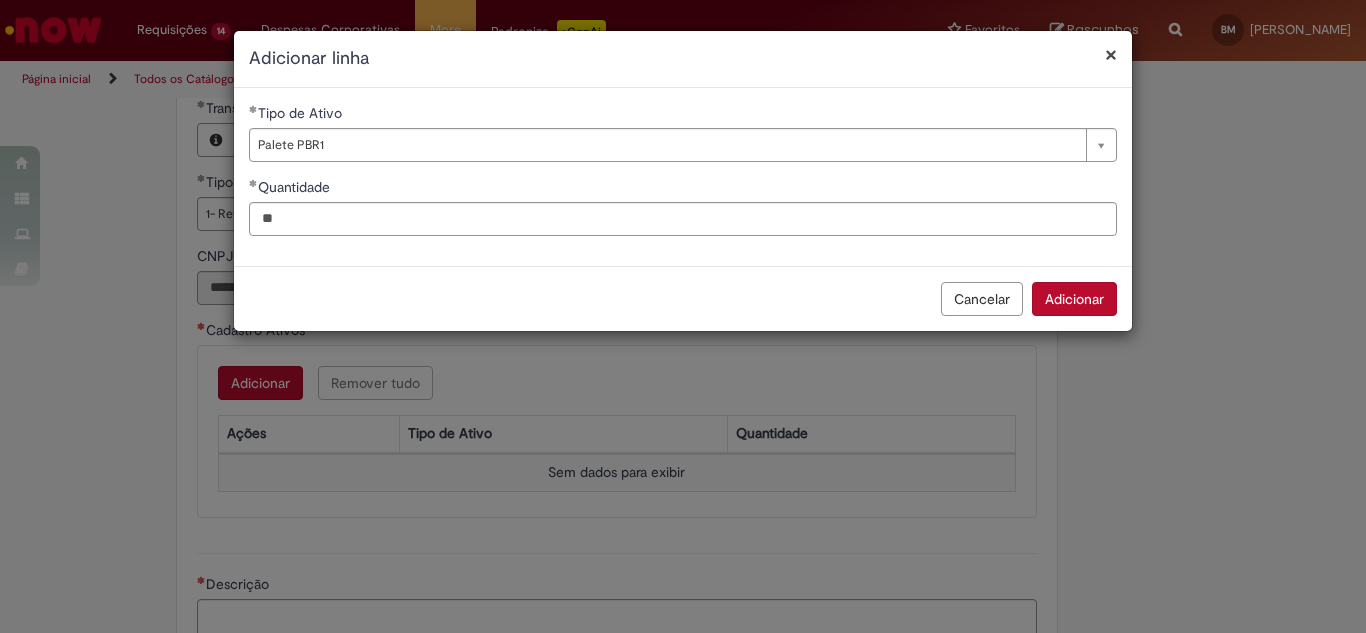 click on "Adicionar" at bounding box center (1074, 299) 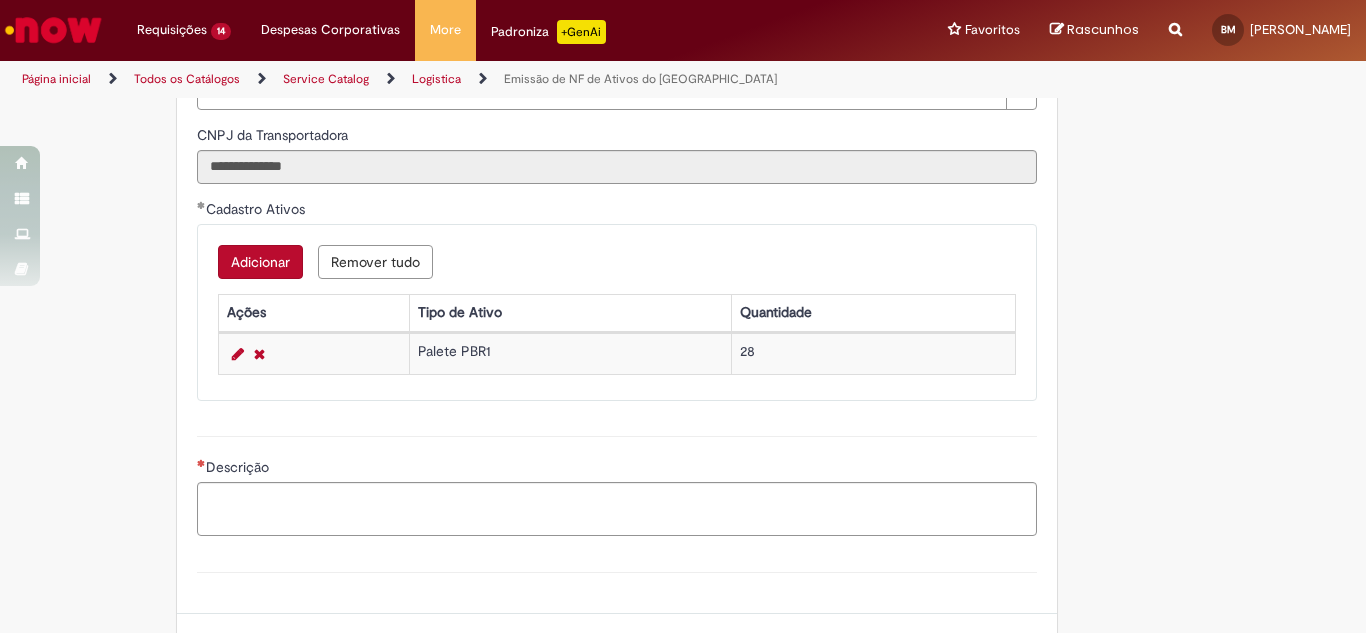 scroll, scrollTop: 1087, scrollLeft: 0, axis: vertical 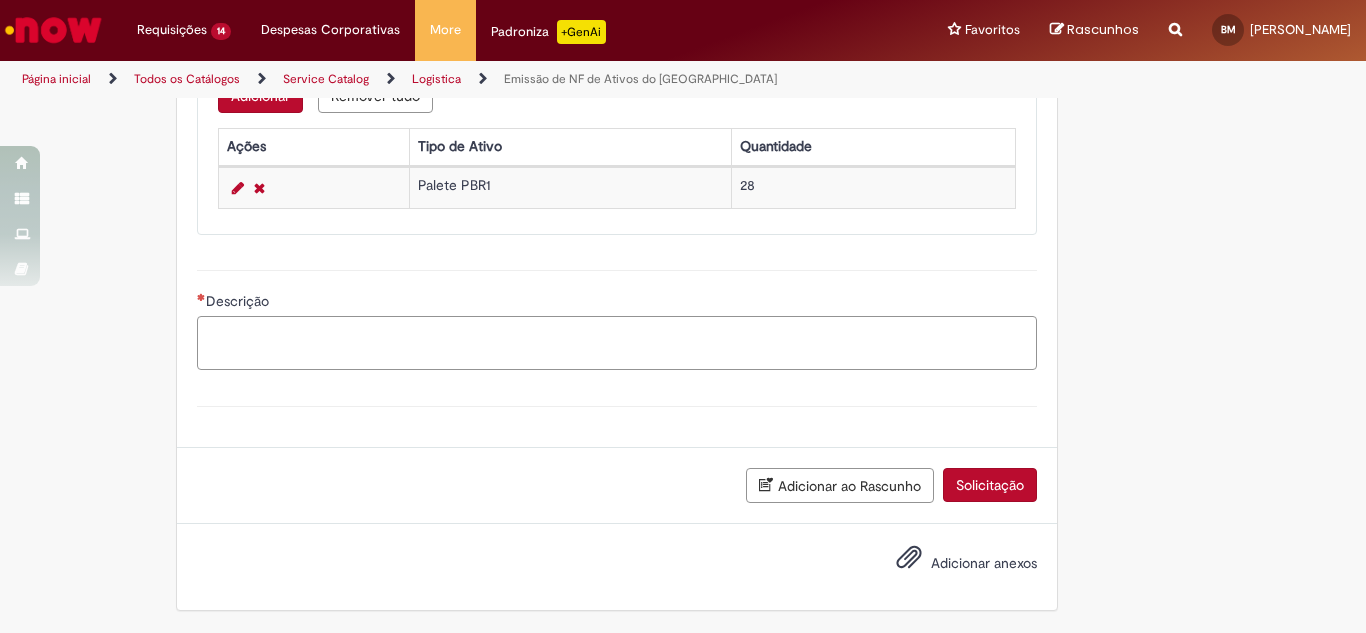 click on "Descrição" at bounding box center (617, 343) 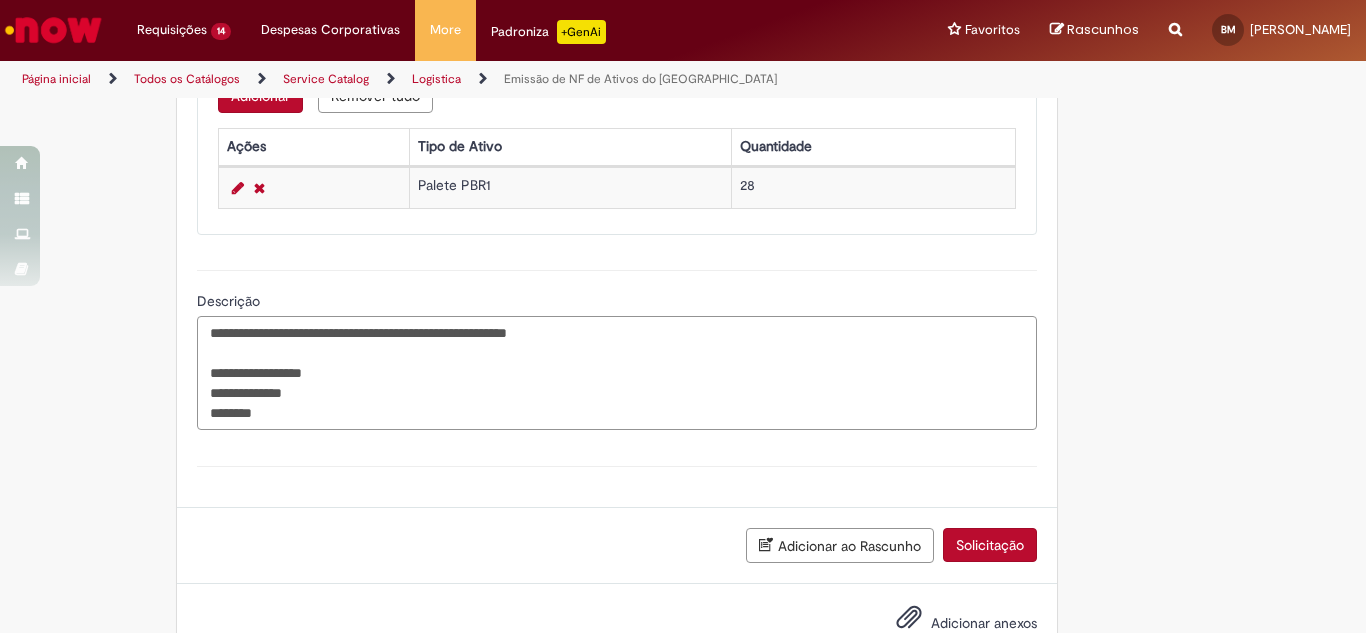 paste on "**********" 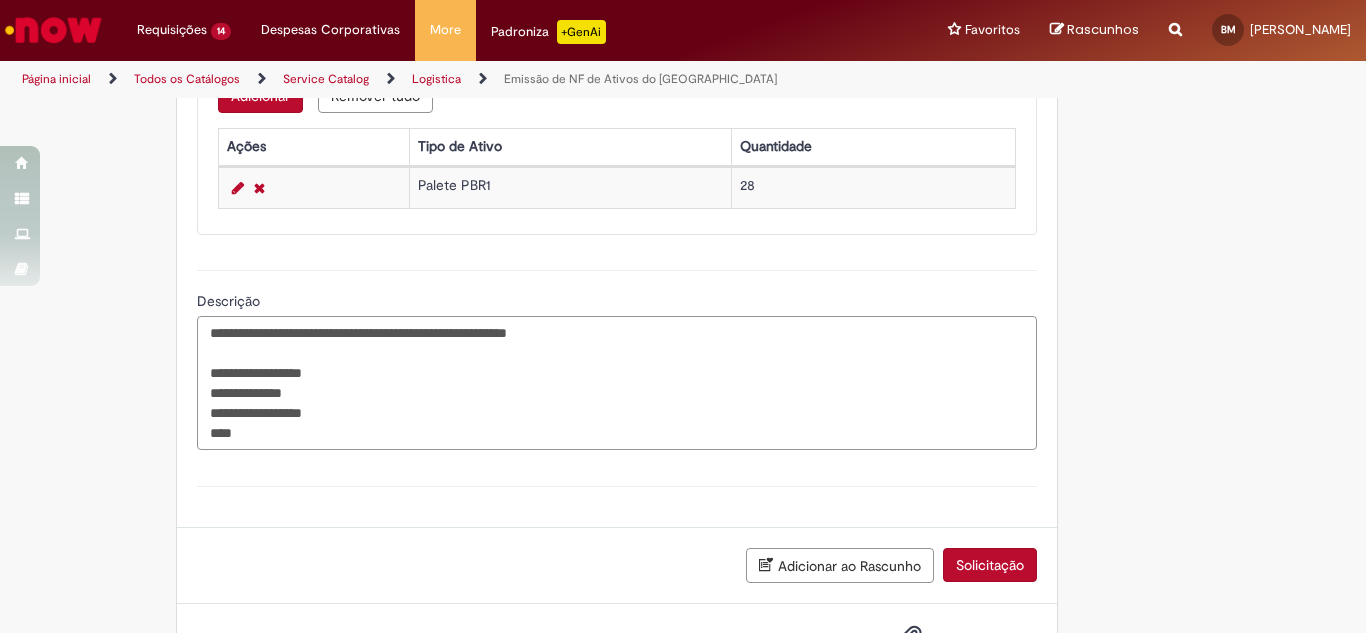 paste on "**********" 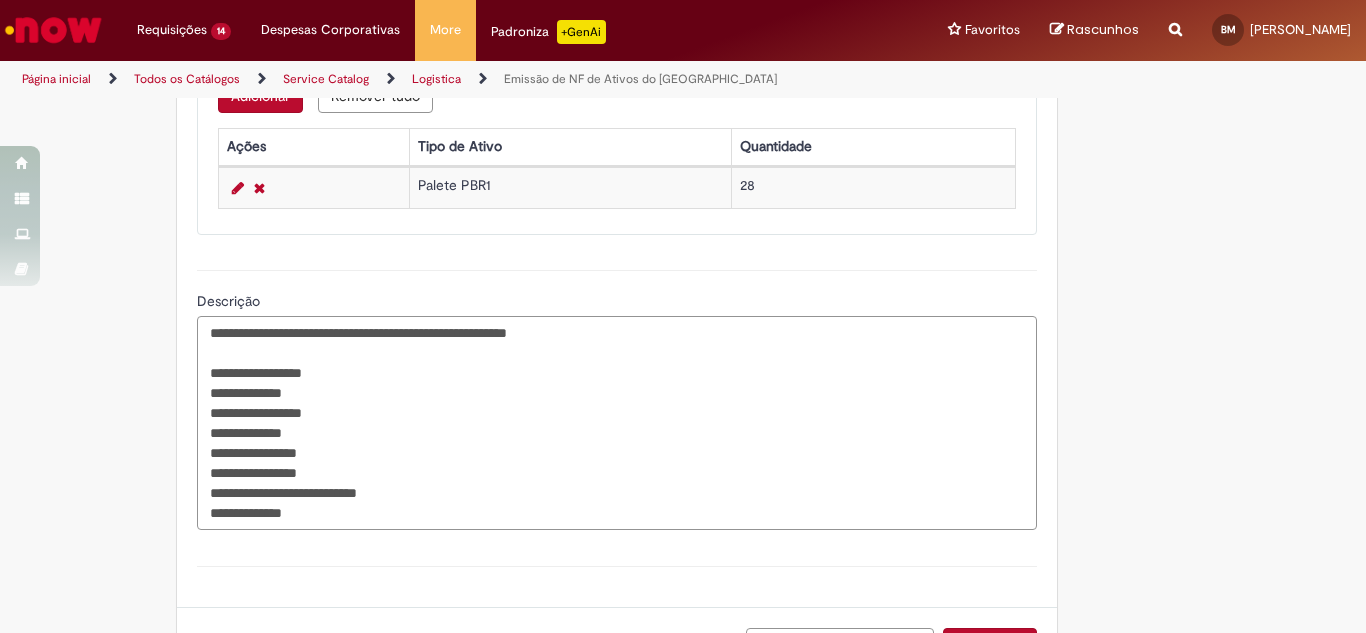 type on "**********" 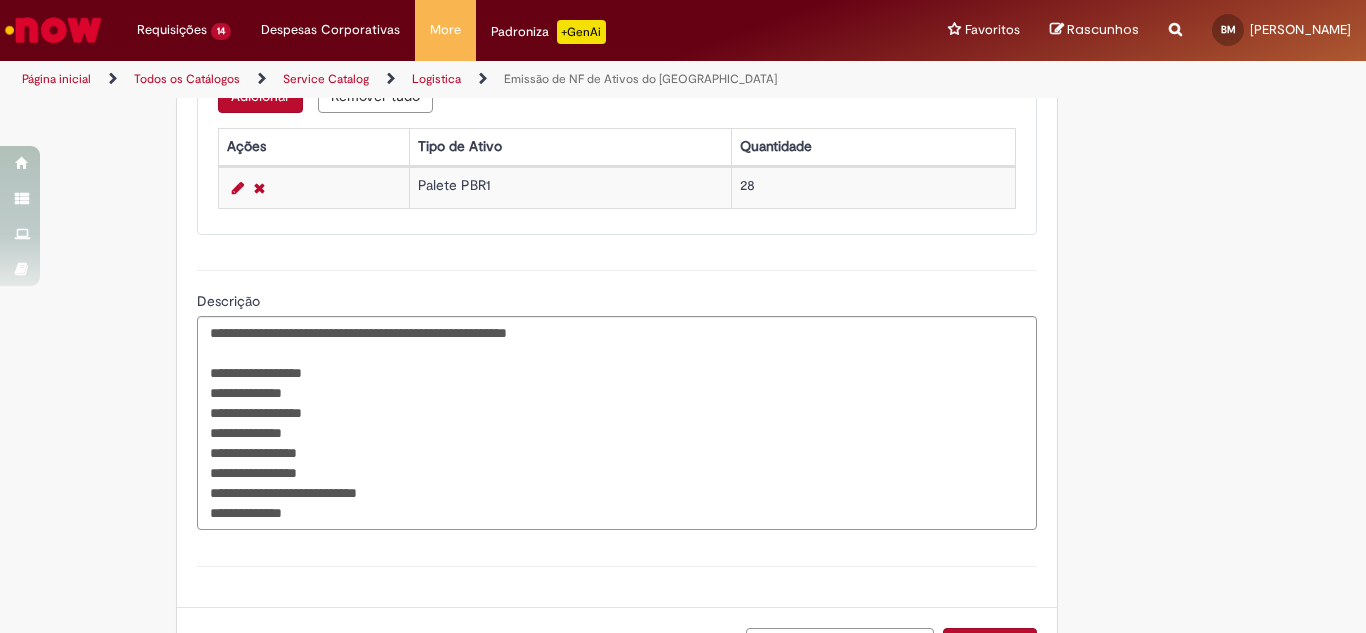 click on "**********" at bounding box center [683, -98] 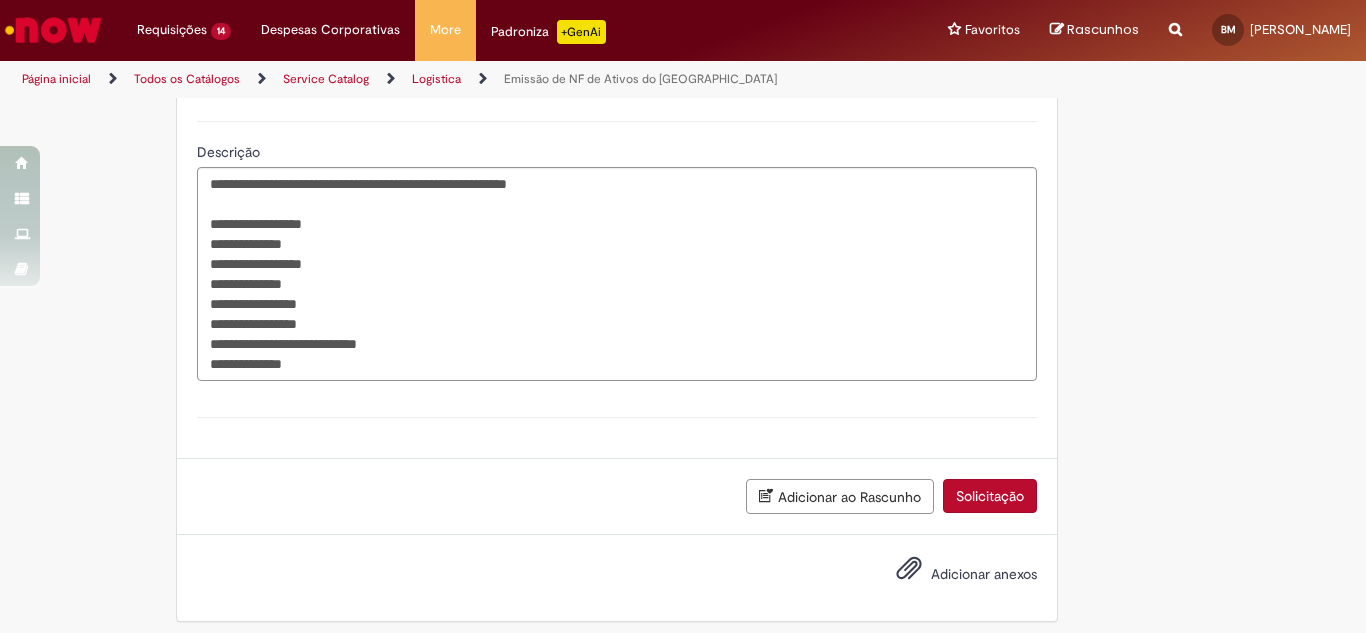 scroll, scrollTop: 1247, scrollLeft: 0, axis: vertical 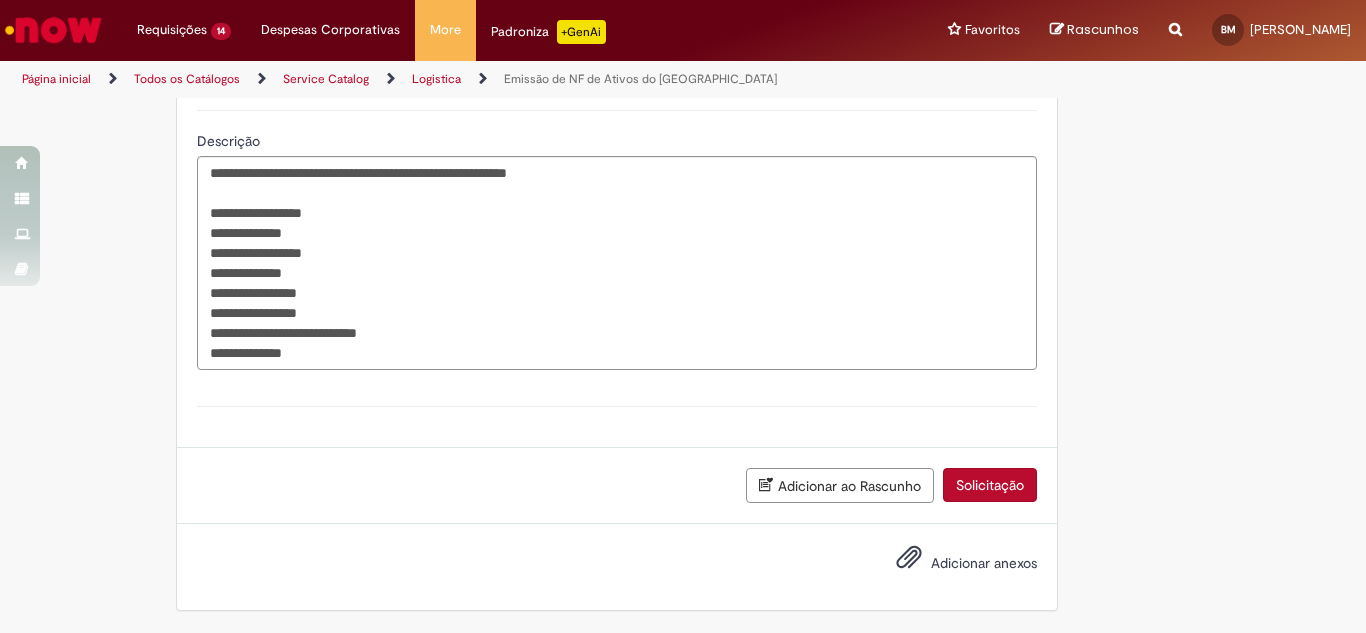 click on "Solicitação" at bounding box center [990, 485] 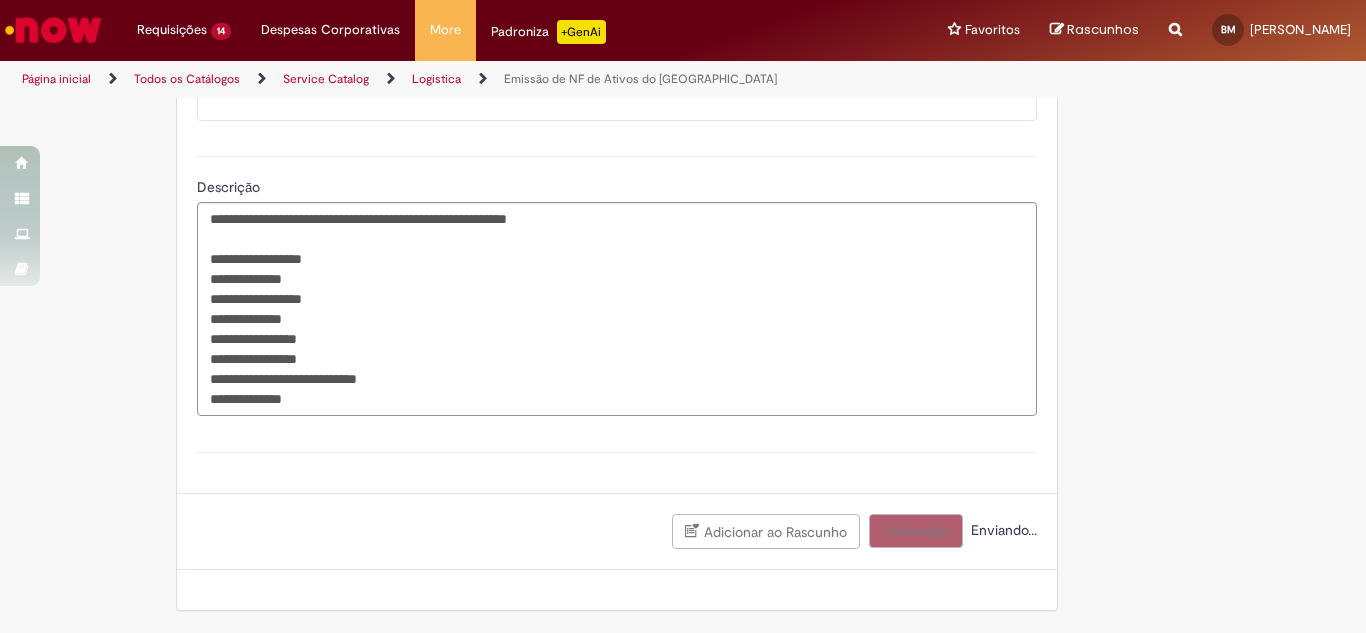 scroll, scrollTop: 1201, scrollLeft: 0, axis: vertical 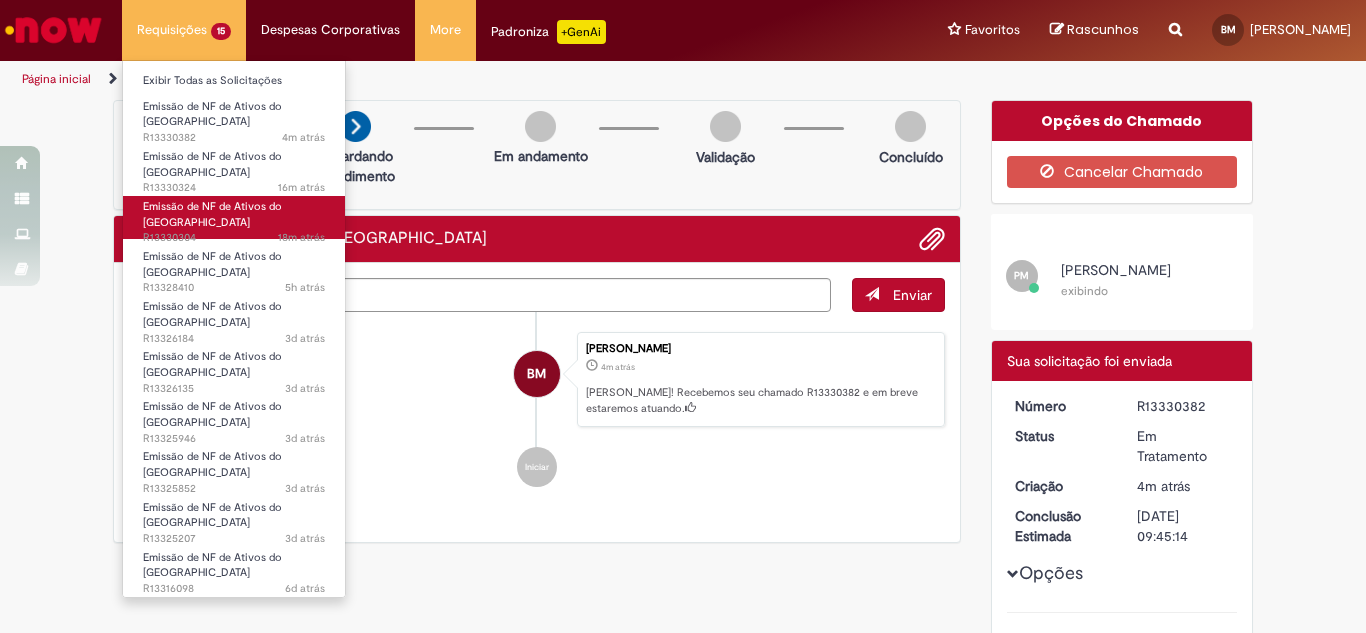 click on "Emissão de NF de Ativos do [GEOGRAPHIC_DATA]" at bounding box center (212, 214) 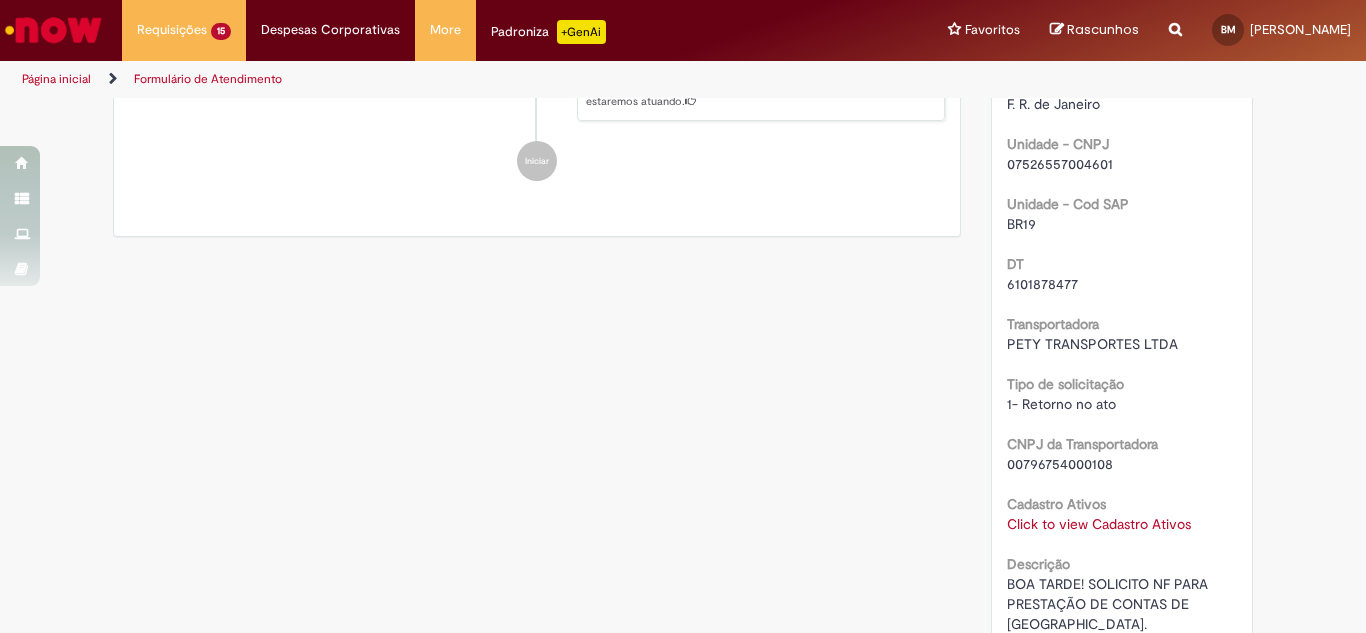 scroll, scrollTop: 500, scrollLeft: 0, axis: vertical 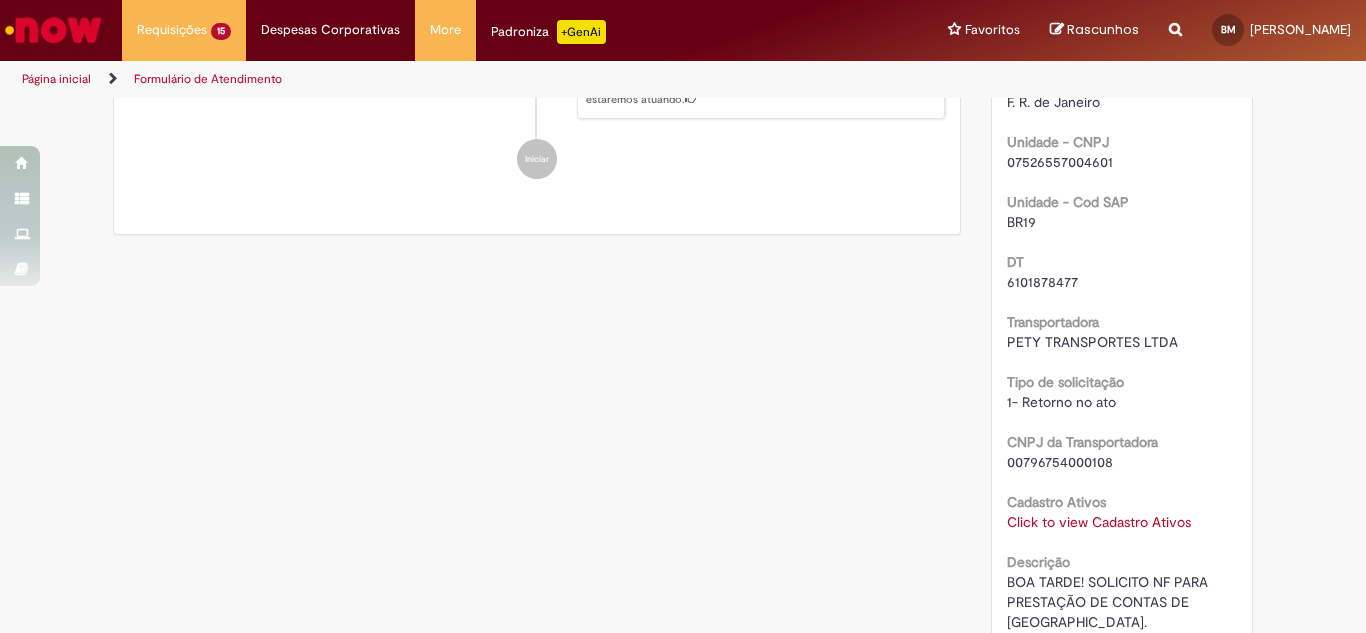 click on "Verificar Código de Barras
Aguardando Aprovação
Aguardando atendimento
Solicitação aprovada
Solicitação aprovada
Validação
Concluído
Emissão de NF de Ativos do ASVD
Enviar
S
Sistema
19m atrás 19 minutos atrás     Comentários adicionais
[PERSON_NAME] ,  Seu chamado foi transferido de fila. Fila Atual:  Controle ASVD Impairment Fila Anterior:  Automações Ambev" at bounding box center (683, 339) 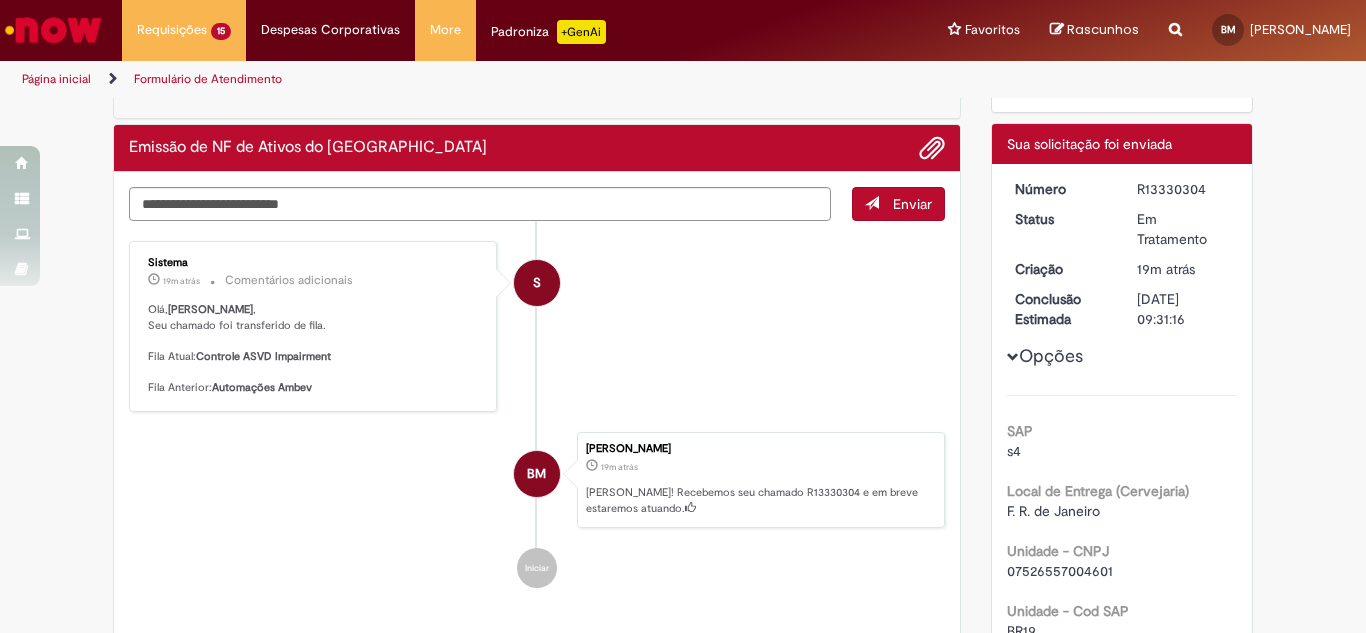 scroll, scrollTop: 0, scrollLeft: 0, axis: both 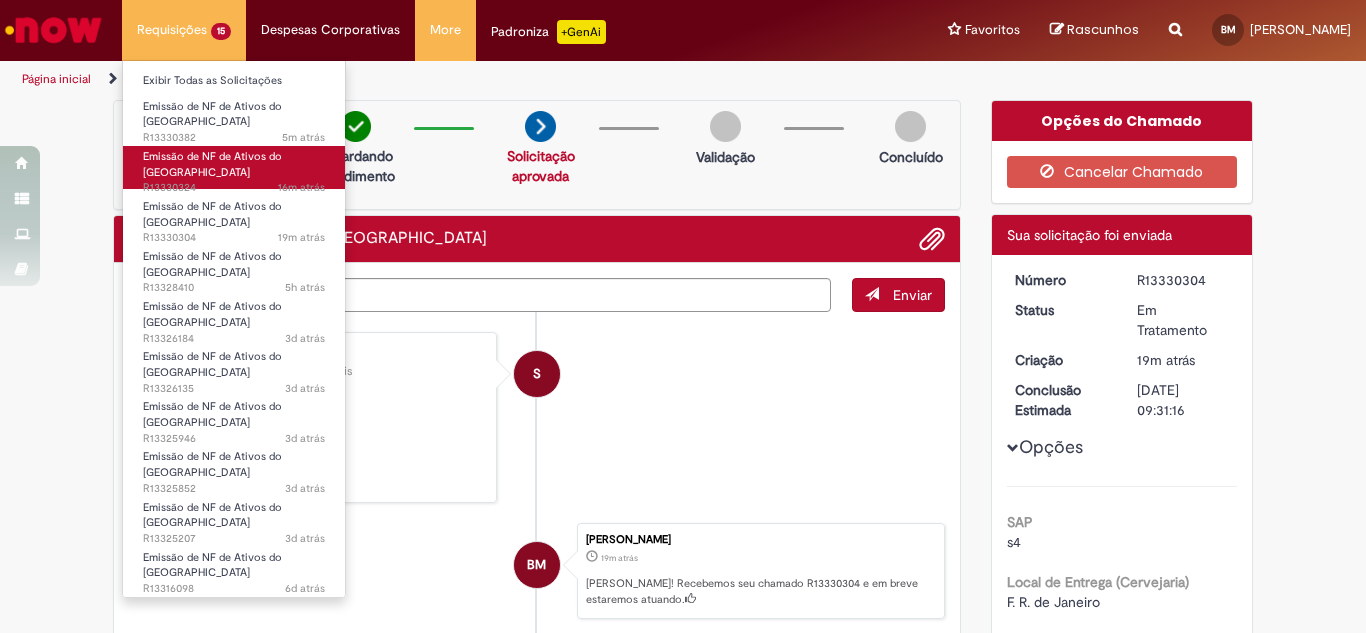 click on "Emissão de NF de Ativos do [GEOGRAPHIC_DATA]" at bounding box center [212, 164] 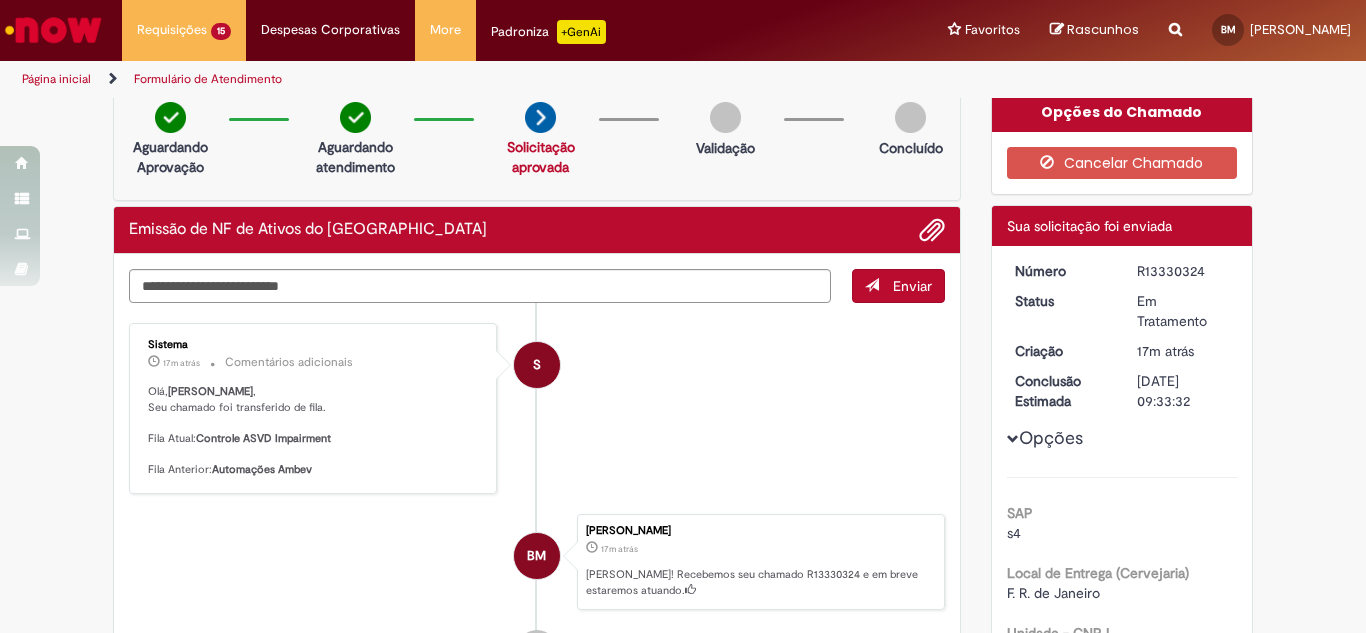 scroll, scrollTop: 0, scrollLeft: 0, axis: both 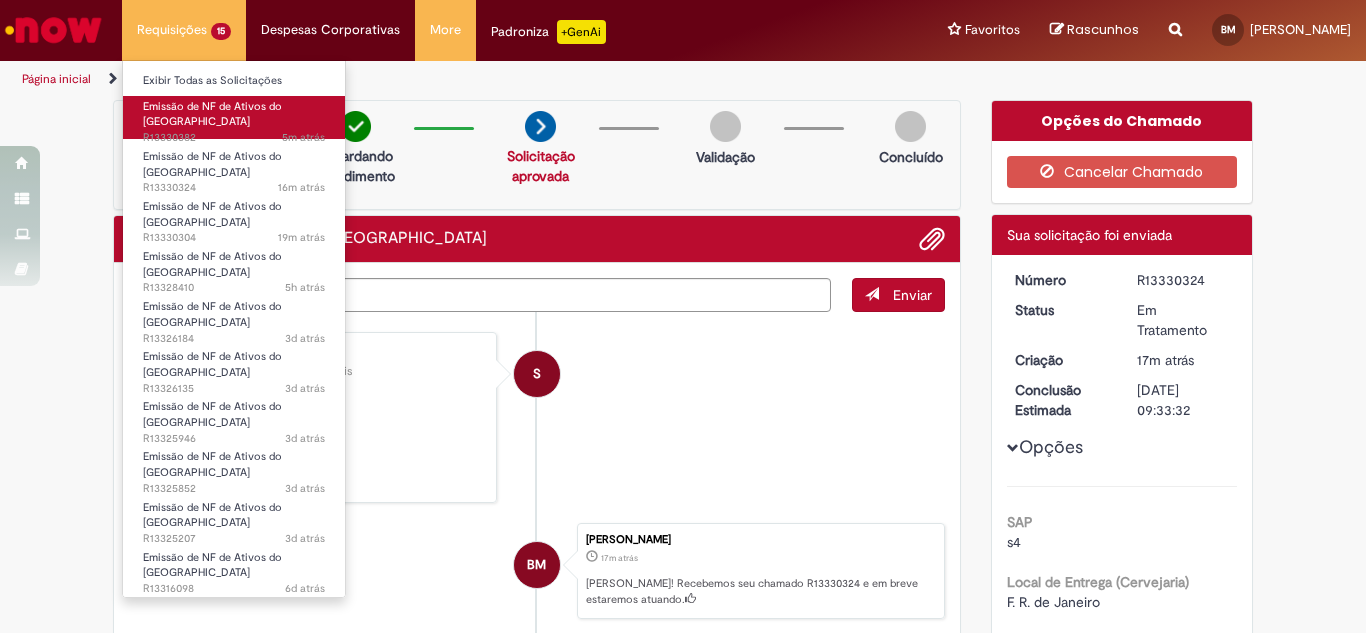 click on "5m atrás 5 minutos atrás  R13330382" at bounding box center (234, 138) 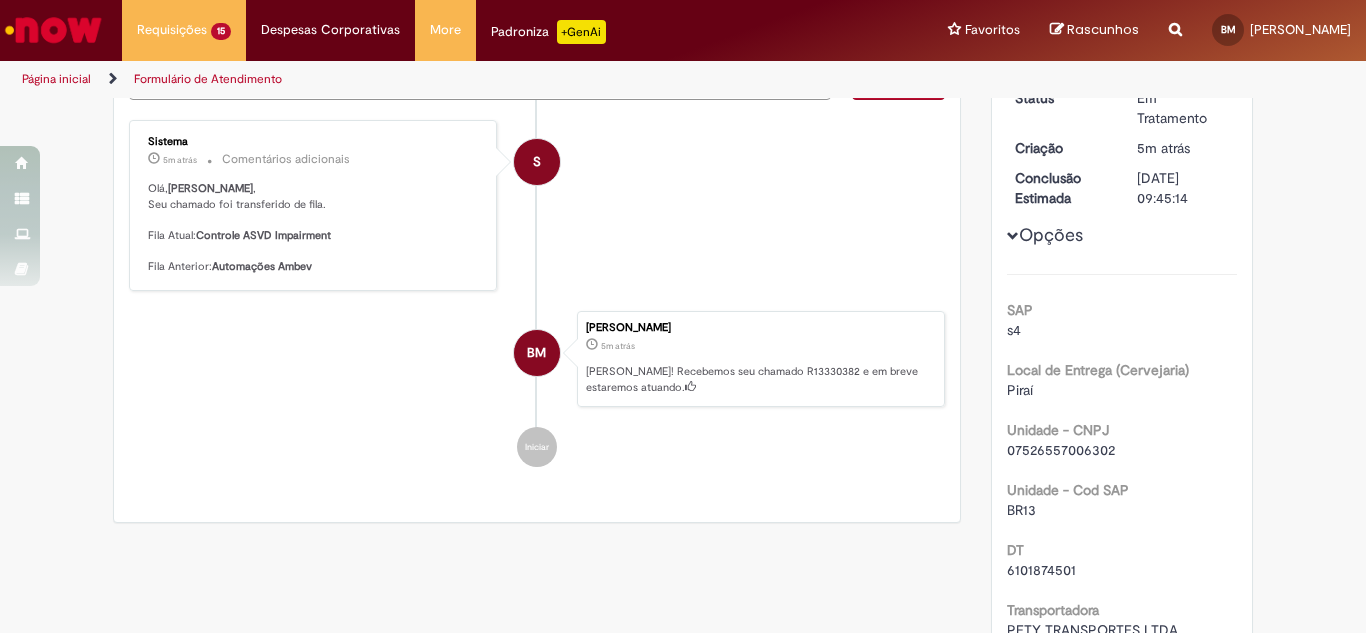 scroll, scrollTop: 0, scrollLeft: 0, axis: both 